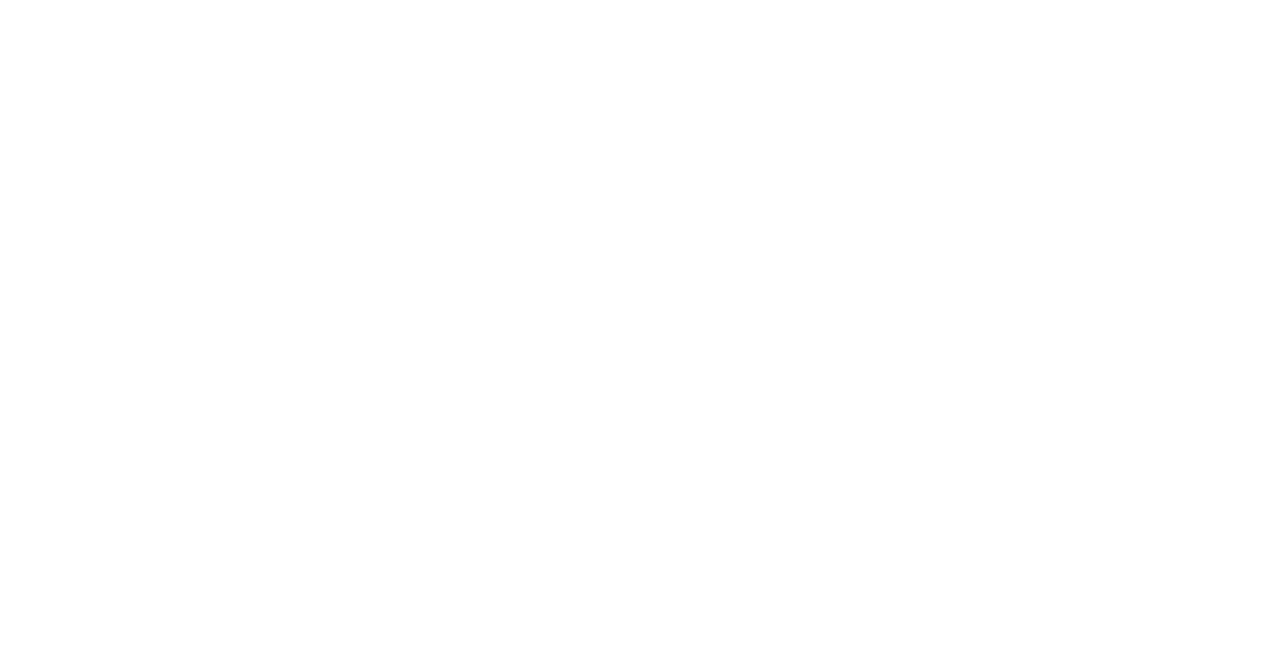 scroll, scrollTop: 0, scrollLeft: 0, axis: both 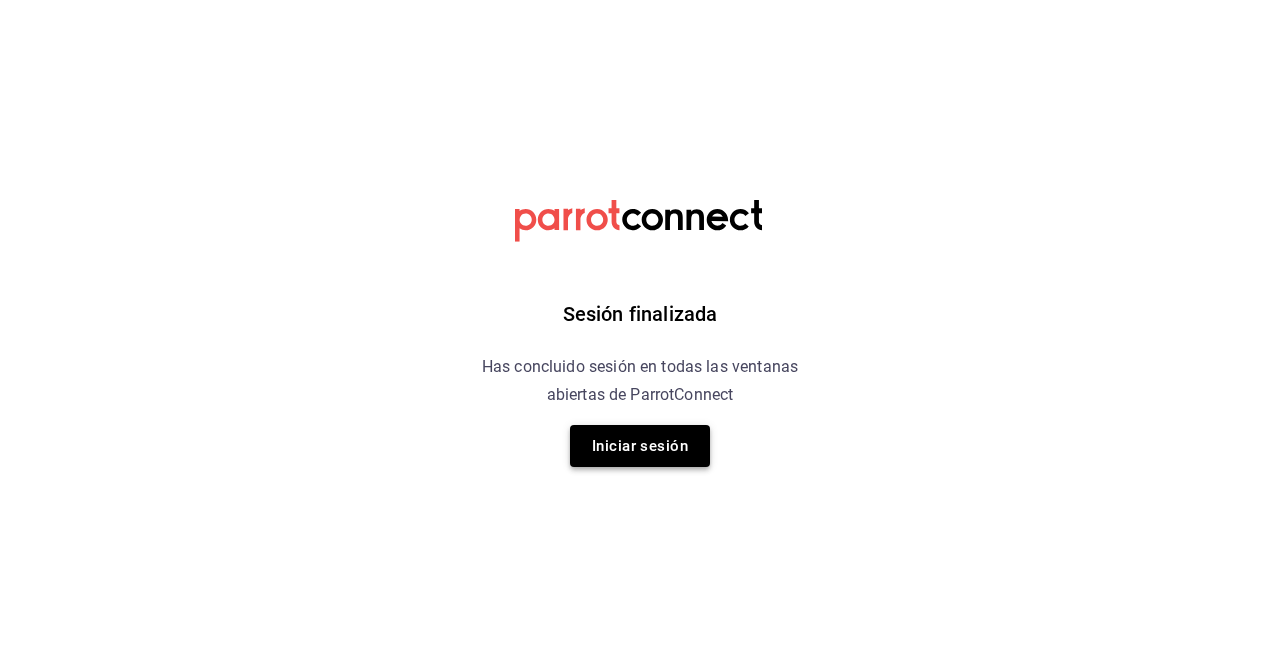 click on "Iniciar sesión" at bounding box center [640, 446] 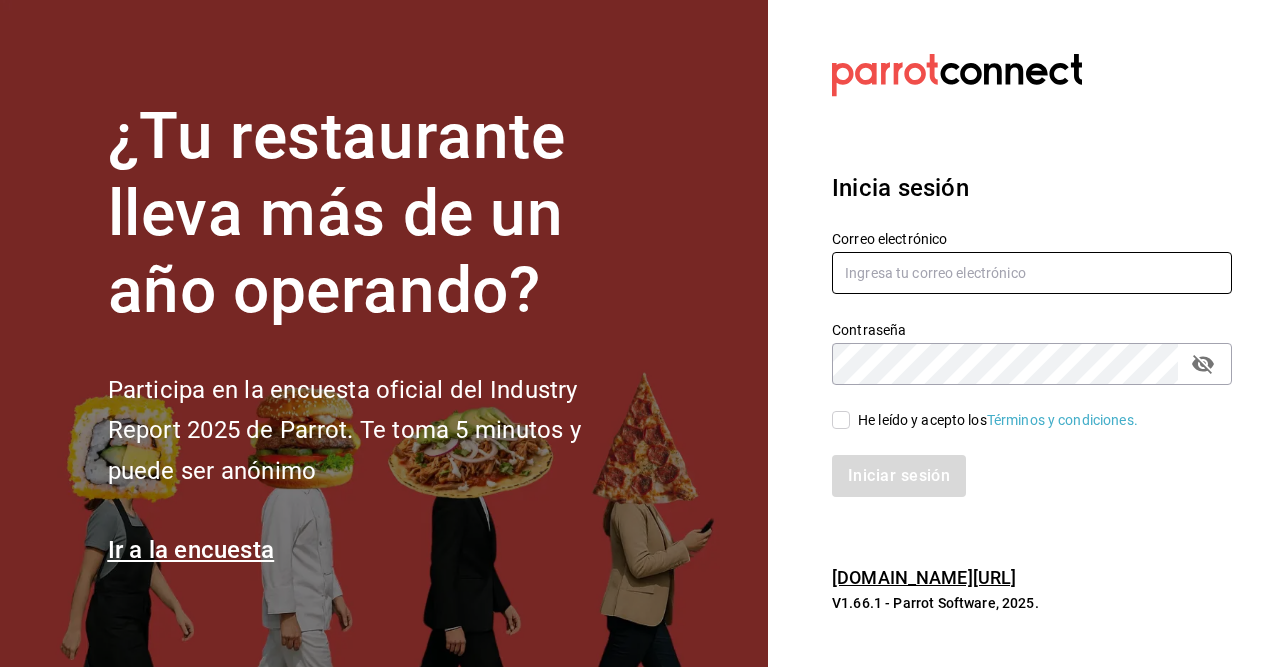type on "fridayael2009@gmail.com" 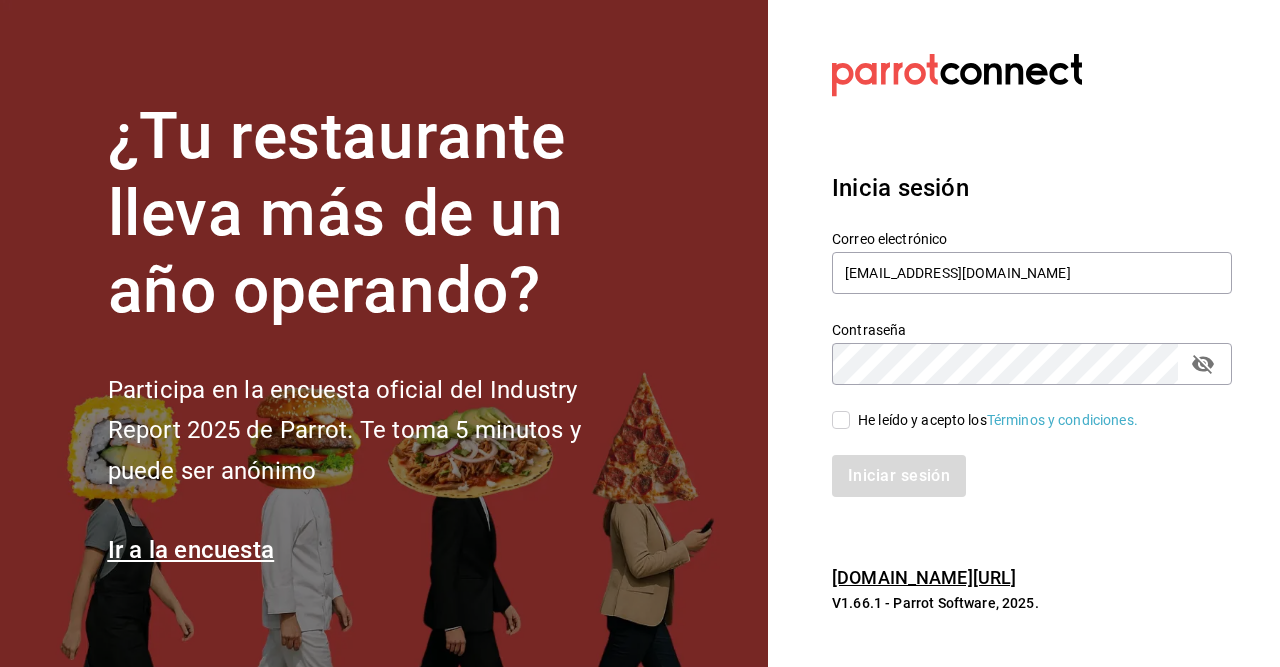 click on "He leído y acepto los  Términos y condiciones." at bounding box center [841, 420] 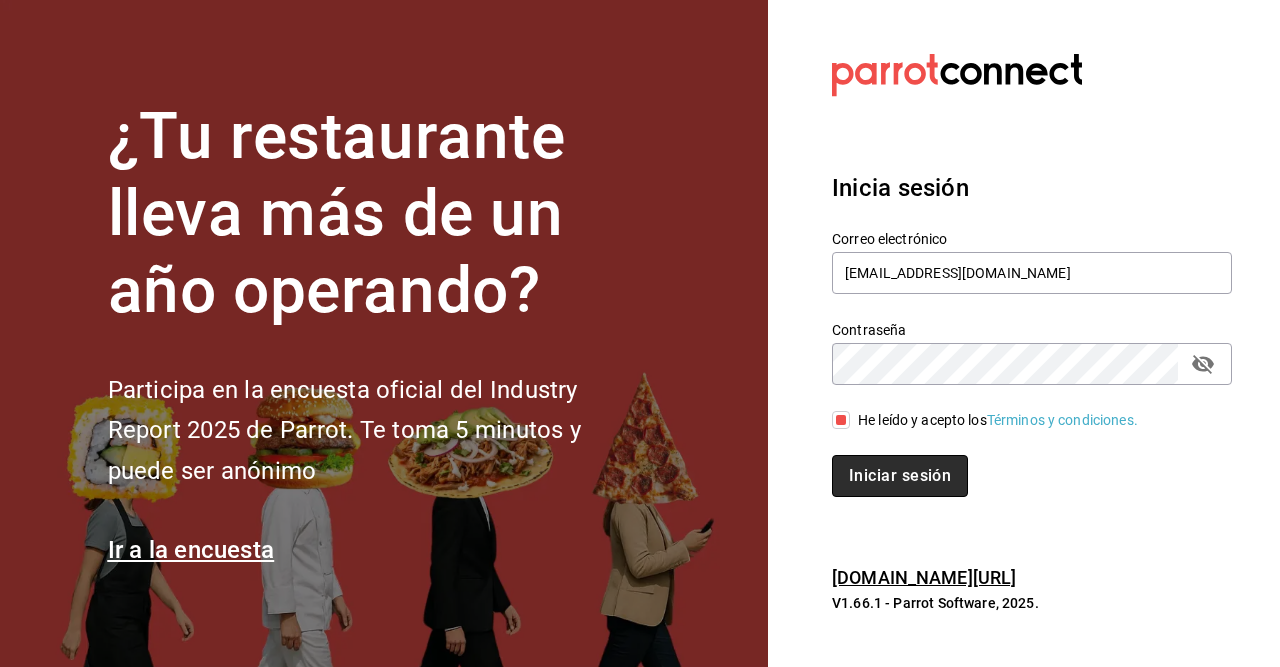click on "Iniciar sesión" at bounding box center [900, 476] 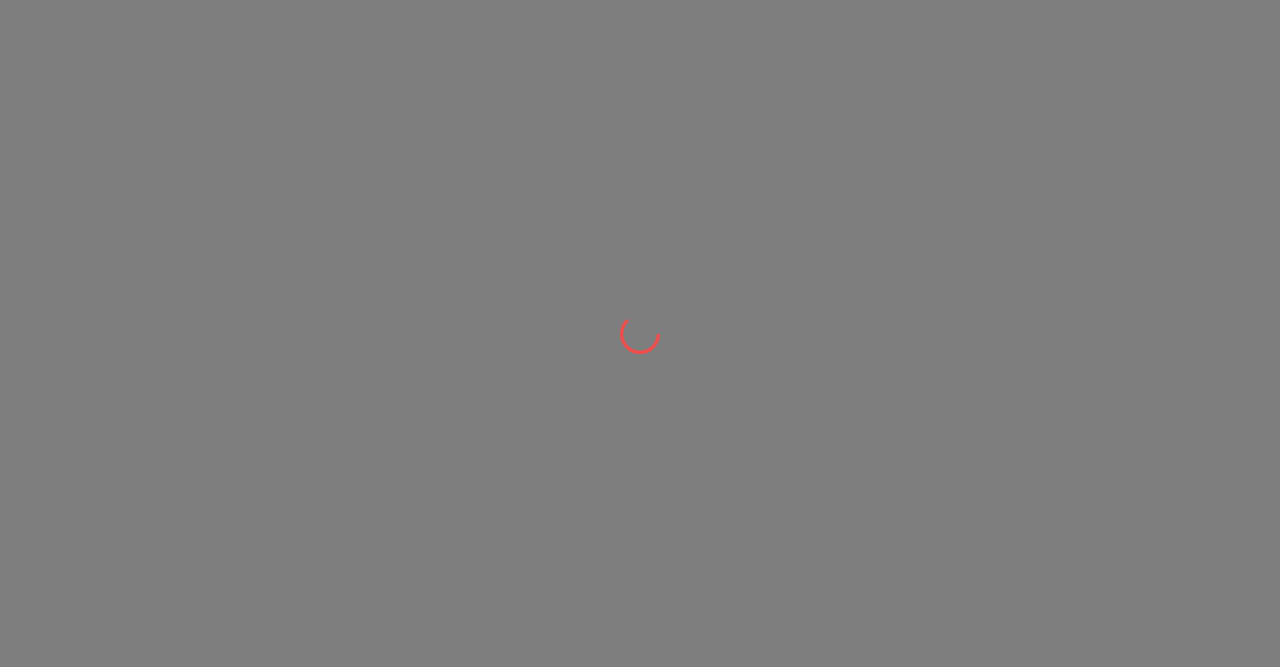 scroll, scrollTop: 0, scrollLeft: 0, axis: both 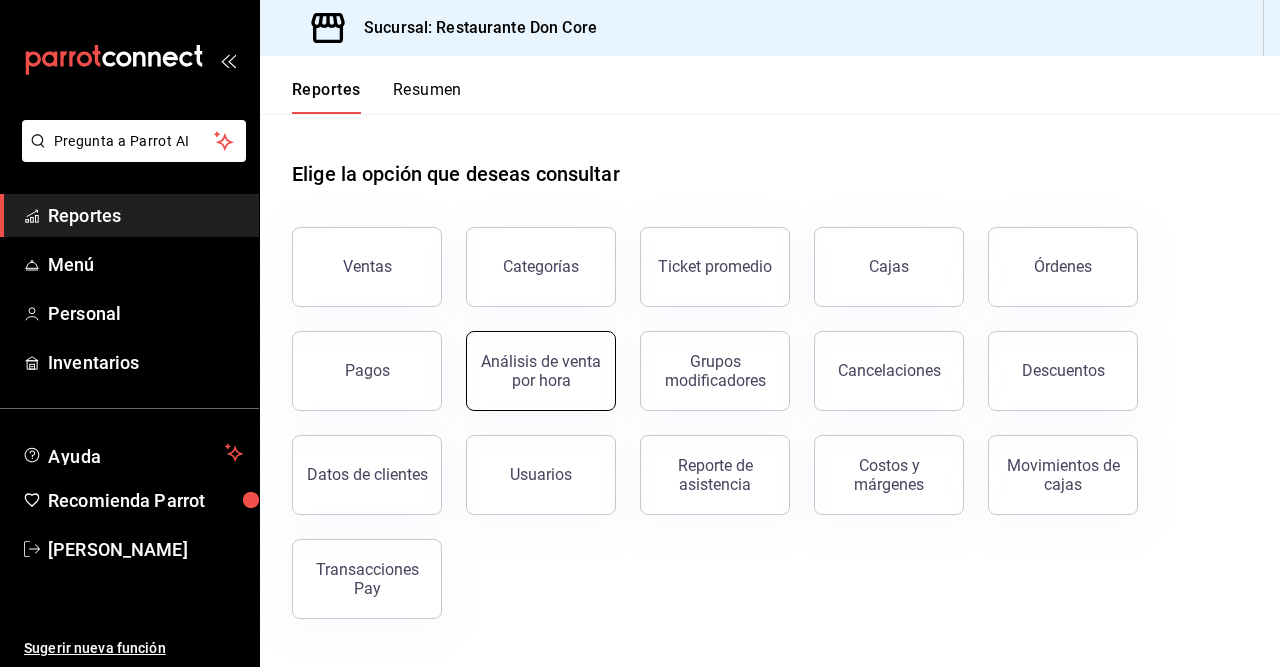 click on "Análisis de venta por hora" at bounding box center (541, 371) 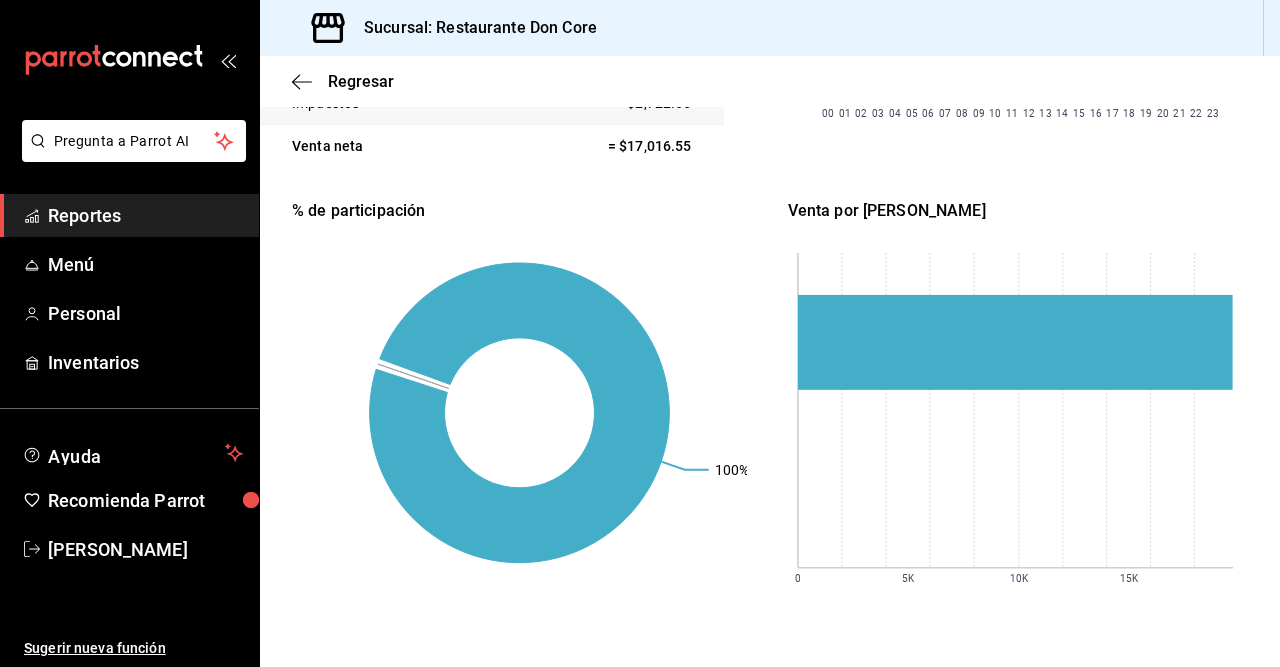 scroll, scrollTop: 0, scrollLeft: 0, axis: both 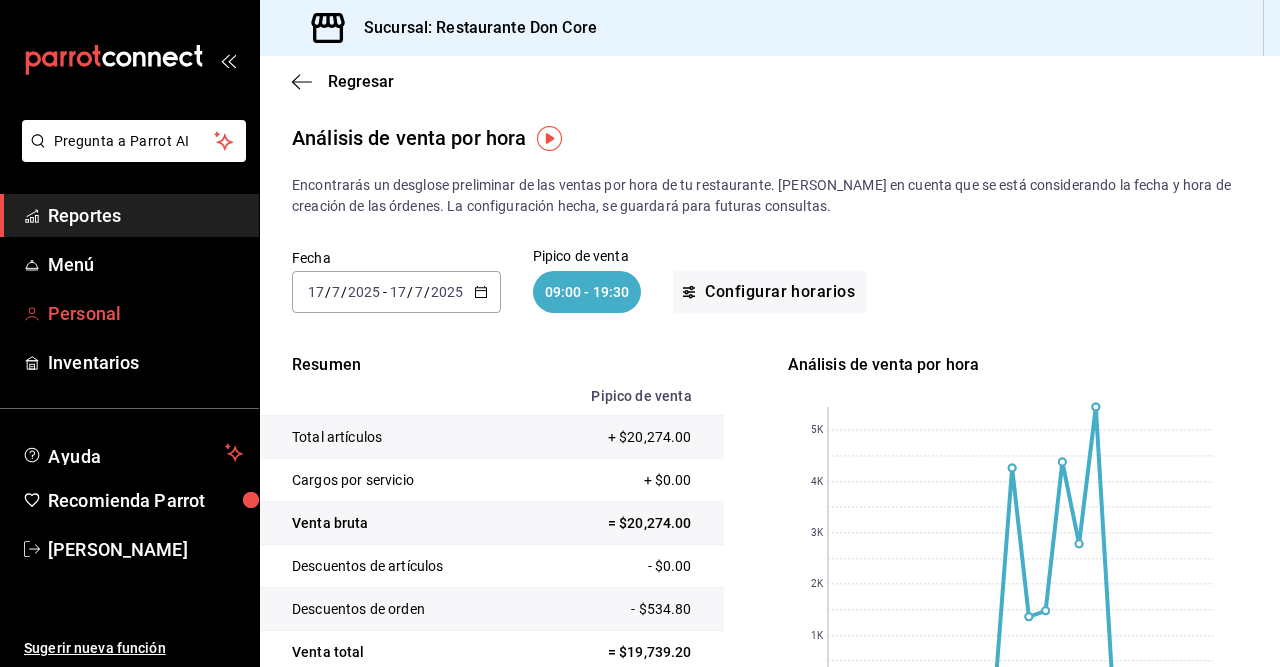 click on "Personal" at bounding box center (145, 313) 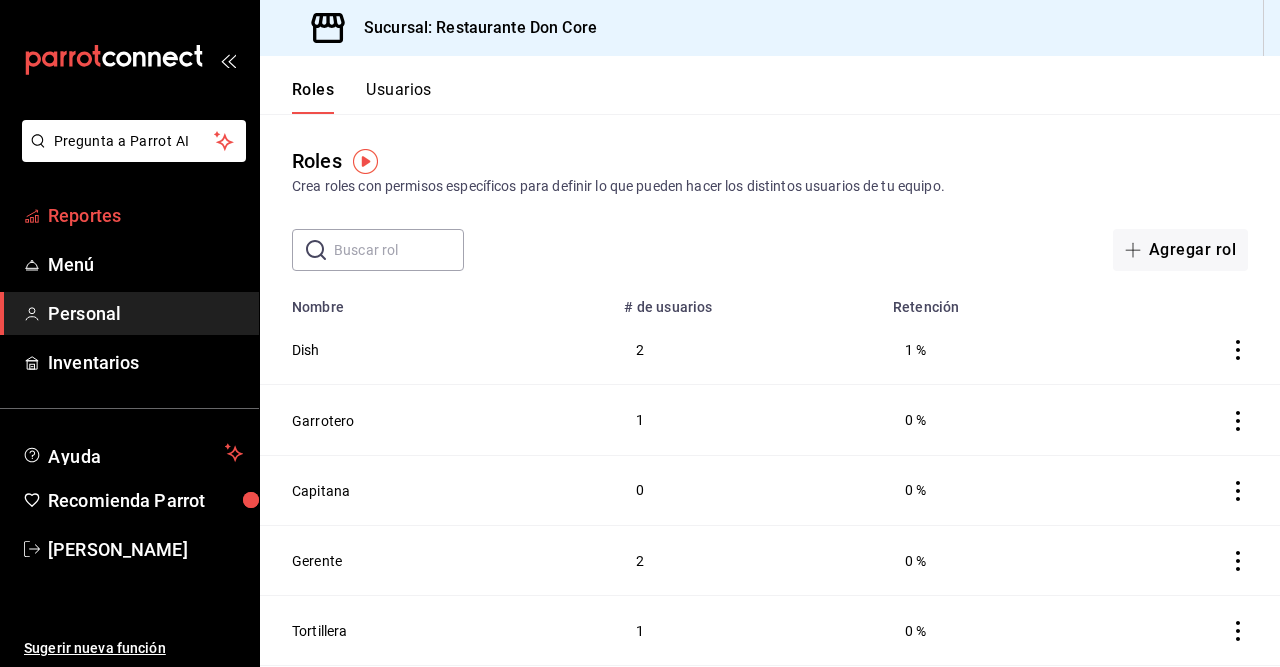 click on "Reportes" at bounding box center [145, 215] 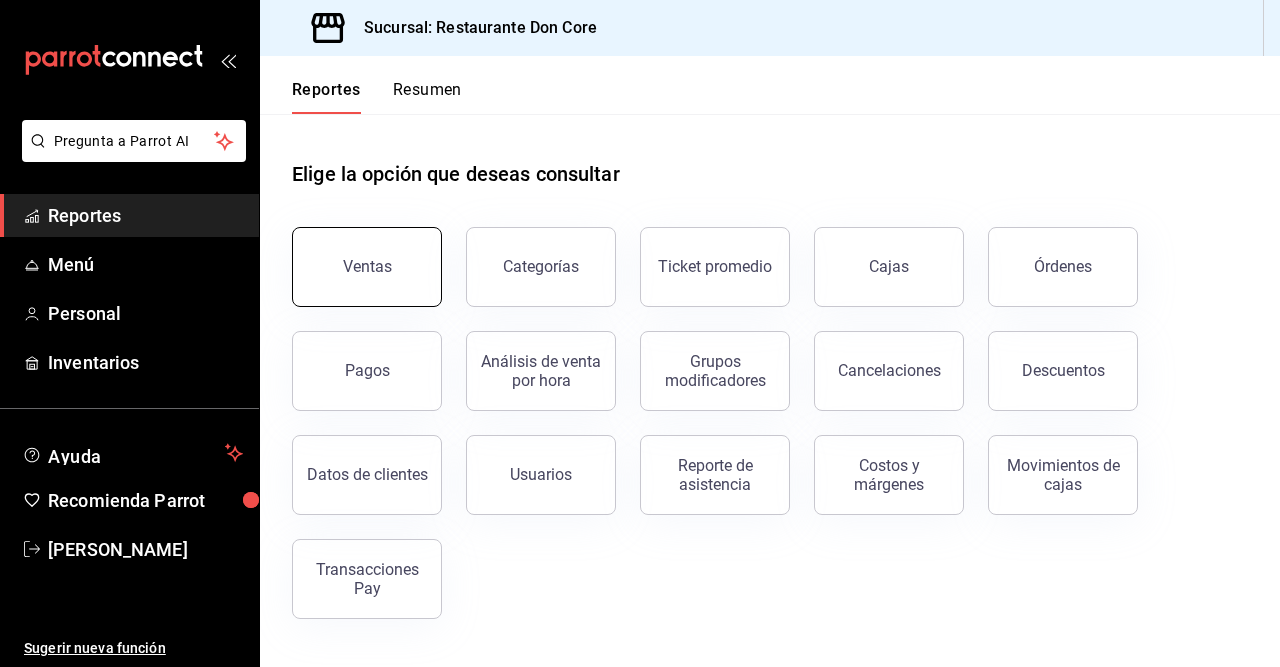 click on "Ventas" at bounding box center (367, 266) 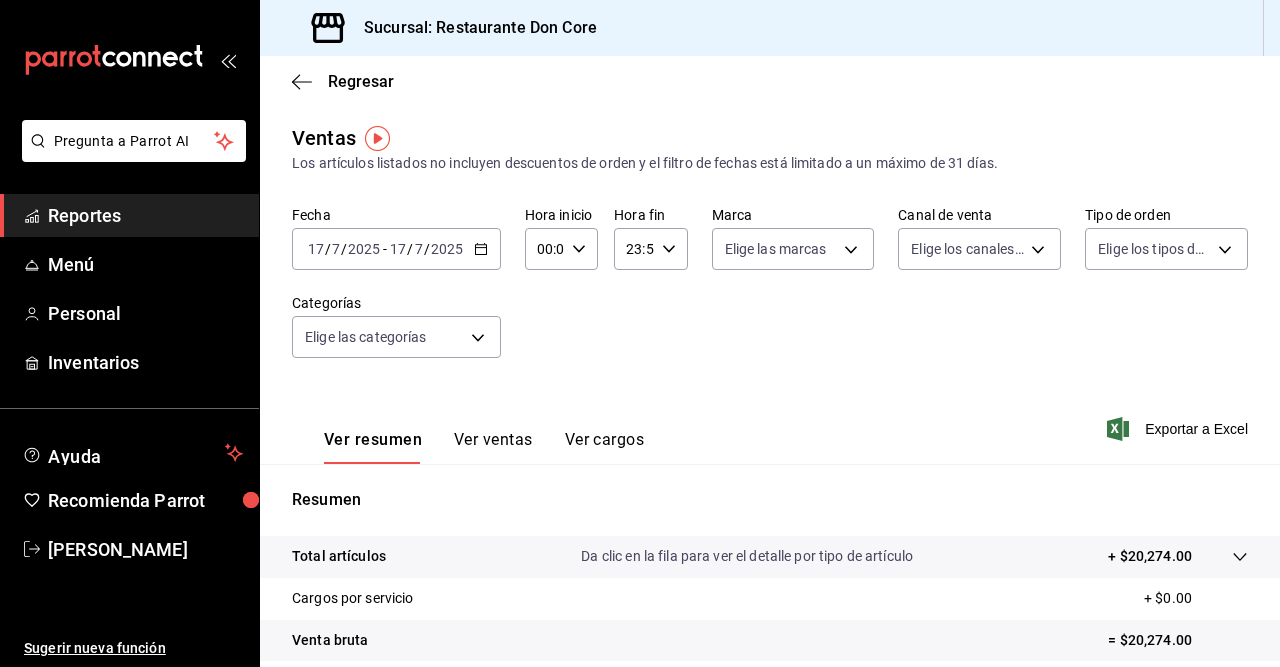 click 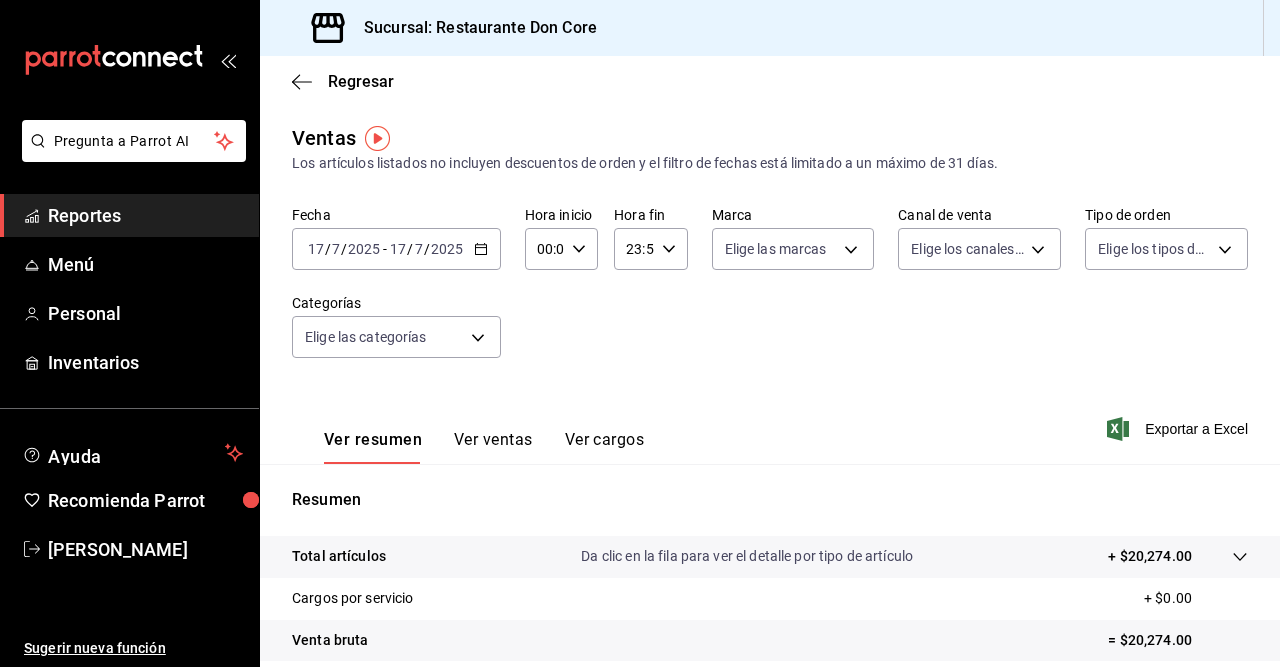 click 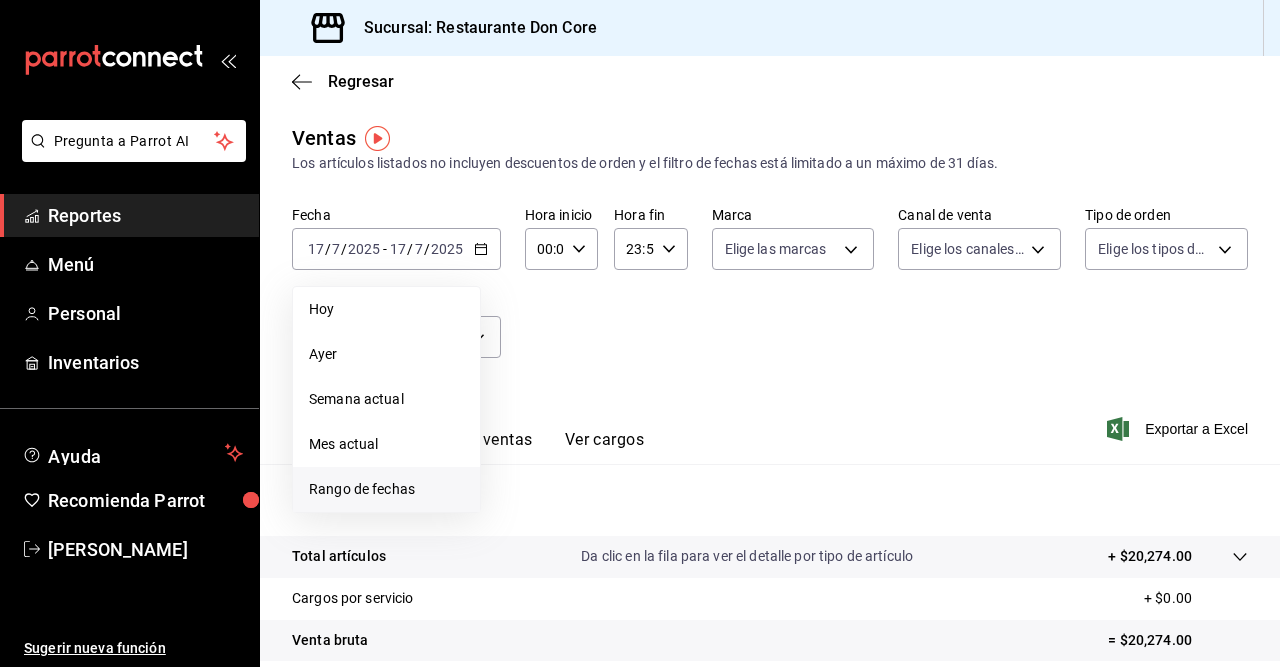 click on "Rango de fechas" at bounding box center (386, 489) 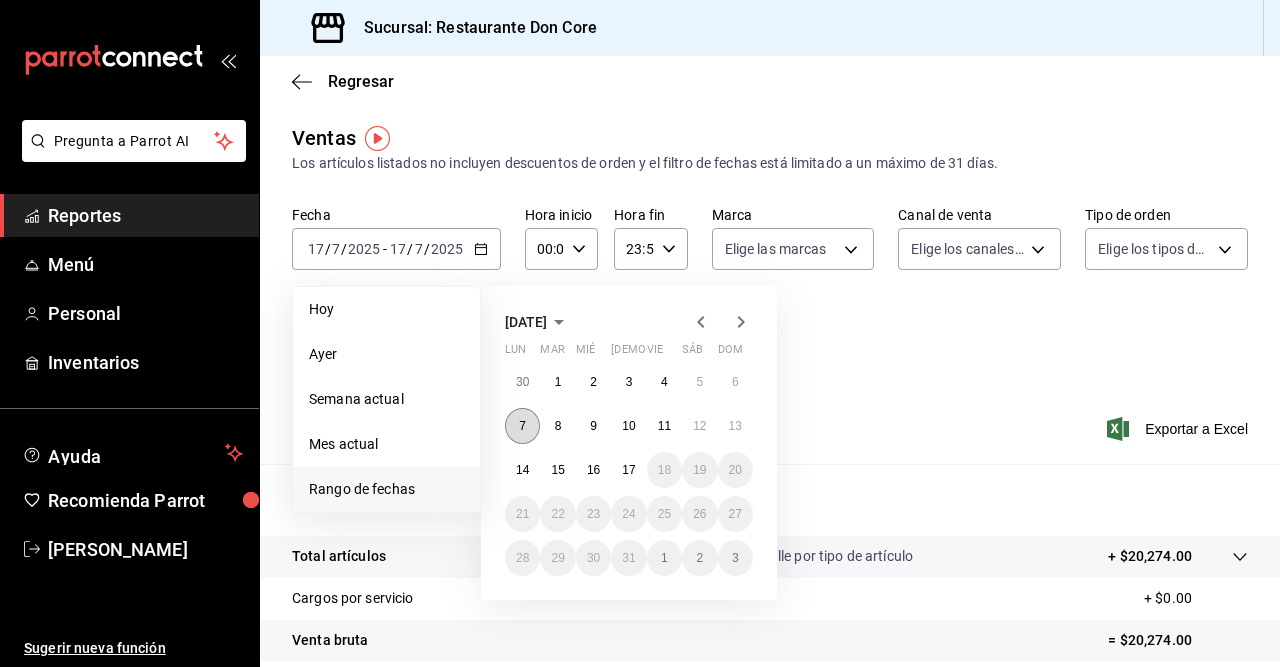 click on "7" at bounding box center (522, 426) 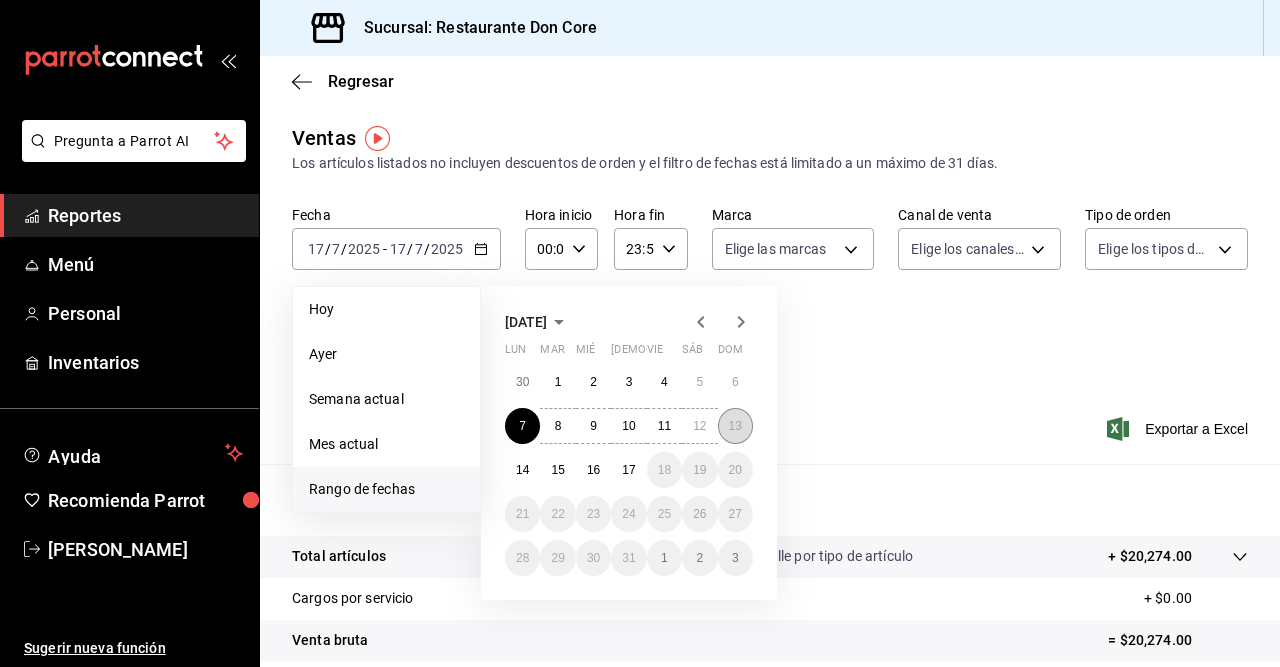 click on "13" at bounding box center [735, 426] 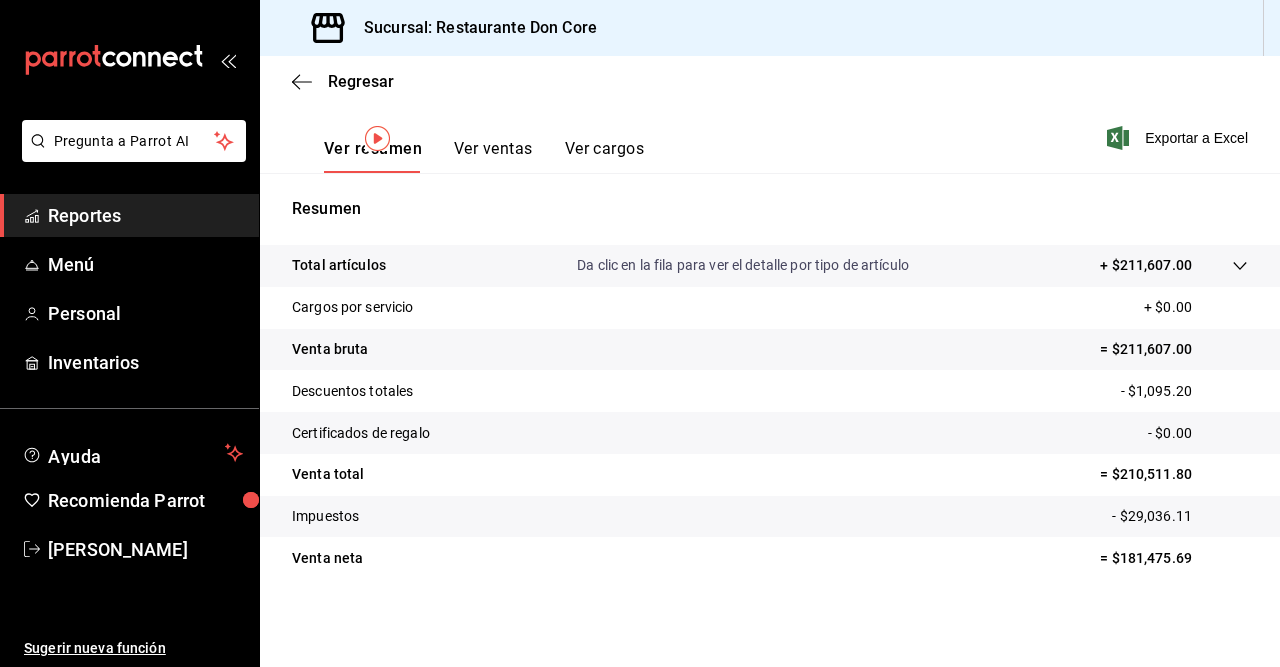 scroll, scrollTop: 0, scrollLeft: 0, axis: both 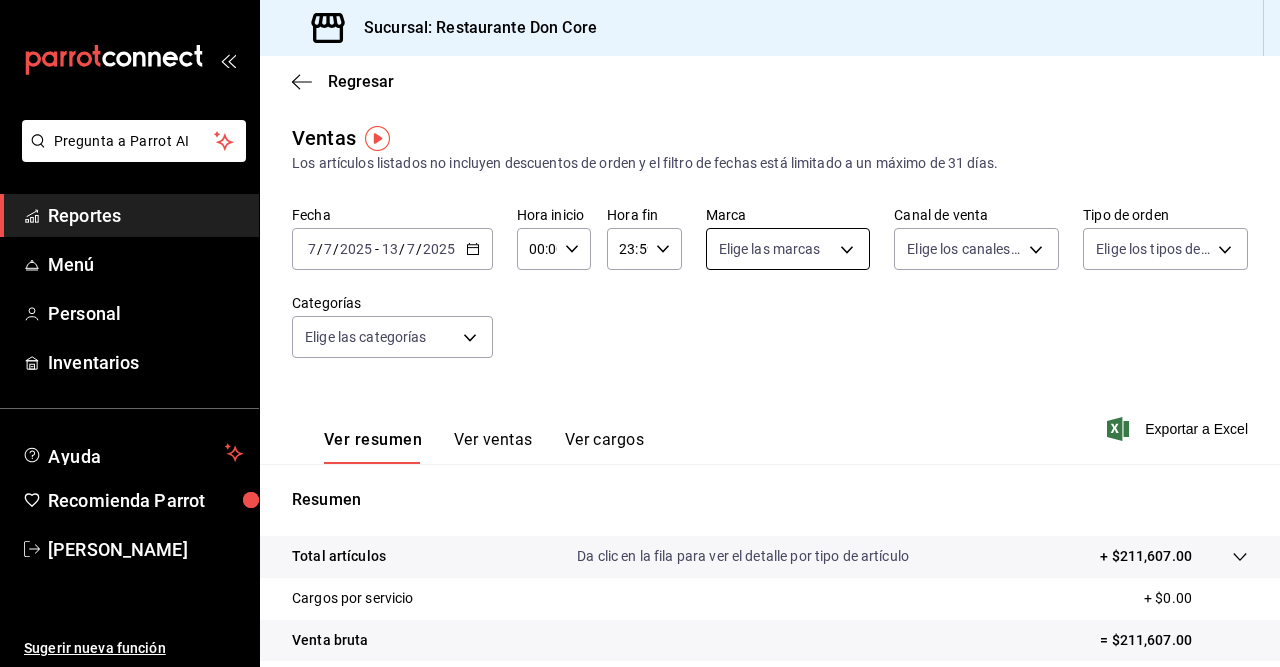 click on "Pregunta a Parrot AI Reportes   Menú   Personal   Inventarios   Ayuda Recomienda Parrot   [PERSON_NAME]   Sugerir nueva función   Sucursal: Restaurante Don Core Regresar Ventas Los artículos listados no incluyen descuentos de orden y el filtro de fechas está limitado a un máximo de 31 días. Fecha [DATE] [DATE] - [DATE] [DATE] Hora inicio 00:00 Hora inicio Hora fin 23:59 Hora fin Marca Elige las marcas Canal de venta Elige los canales de venta Tipo de orden Elige los tipos de orden Categorías Elige las categorías Ver resumen Ver ventas Ver cargos Exportar a Excel Resumen Total artículos Da clic en la fila para ver el detalle por tipo de artículo + $211,607.00 Cargos por servicio + $0.00 Venta bruta = $211,607.00 Descuentos totales - $1,095.20 Certificados de regalo - $0.00 Venta total = $210,511.80 Impuestos - $29,036.11 Venta neta = $181,475.69 GANA 1 MES GRATIS EN TU SUSCRIPCIÓN AQUÍ Ver video tutorial Ir a video Pregunta a Parrot AI Reportes   Menú   Personal" at bounding box center (640, 333) 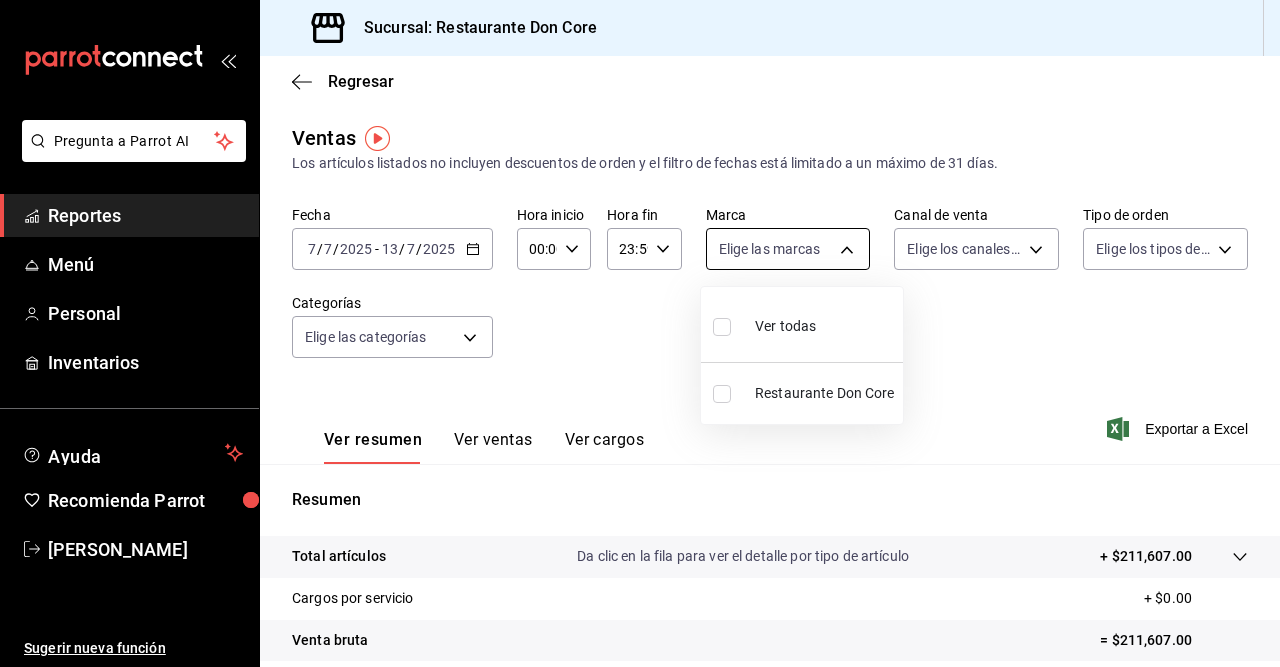 click at bounding box center (640, 333) 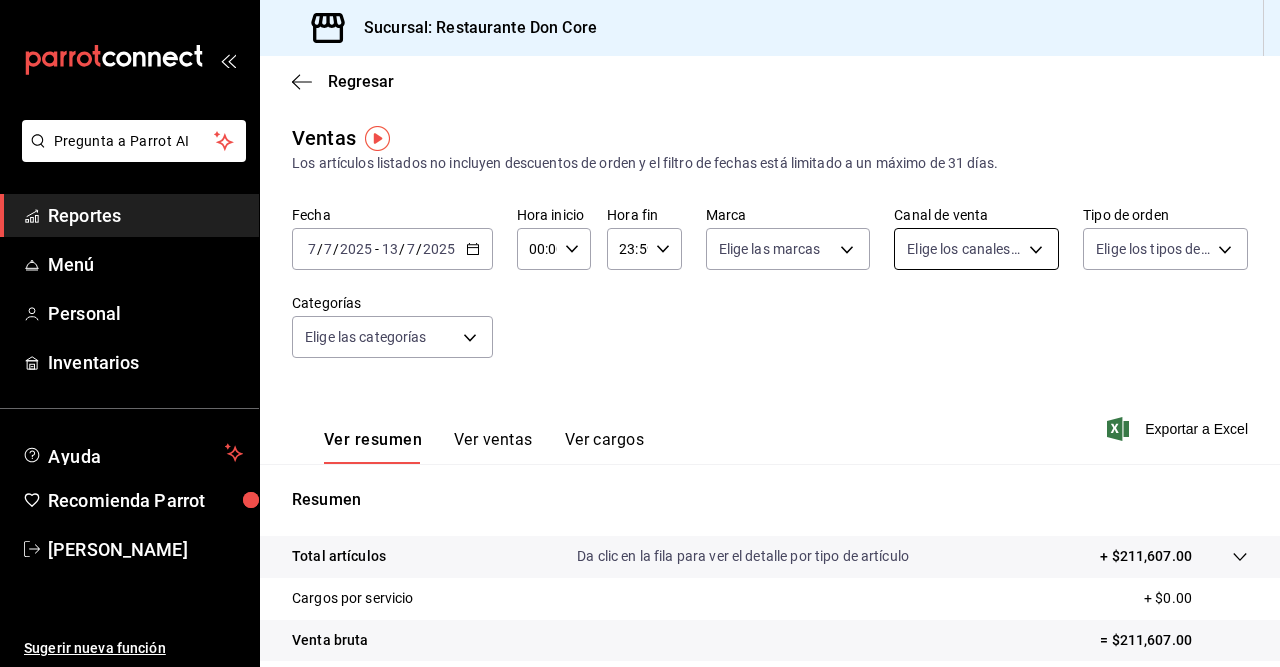 click on "Pregunta a Parrot AI Reportes   Menú   Personal   Inventarios   Ayuda Recomienda Parrot   [PERSON_NAME]   Sugerir nueva función   Sucursal: Restaurante Don Core Regresar Ventas Los artículos listados no incluyen descuentos de orden y el filtro de fechas está limitado a un máximo de 31 días. Fecha [DATE] [DATE] - [DATE] [DATE] Hora inicio 00:00 Hora inicio Hora fin 23:59 Hora fin Marca Elige las marcas Canal de venta Elige los canales de venta Tipo de orden Elige los tipos de orden Categorías Elige las categorías Ver resumen Ver ventas Ver cargos Exportar a Excel Resumen Total artículos Da clic en la fila para ver el detalle por tipo de artículo + $211,607.00 Cargos por servicio + $0.00 Venta bruta = $211,607.00 Descuentos totales - $1,095.20 Certificados de regalo - $0.00 Venta total = $210,511.80 Impuestos - $29,036.11 Venta neta = $181,475.69 GANA 1 MES GRATIS EN TU SUSCRIPCIÓN AQUÍ Ver video tutorial Ir a video Pregunta a Parrot AI Reportes   Menú   Personal" at bounding box center (640, 333) 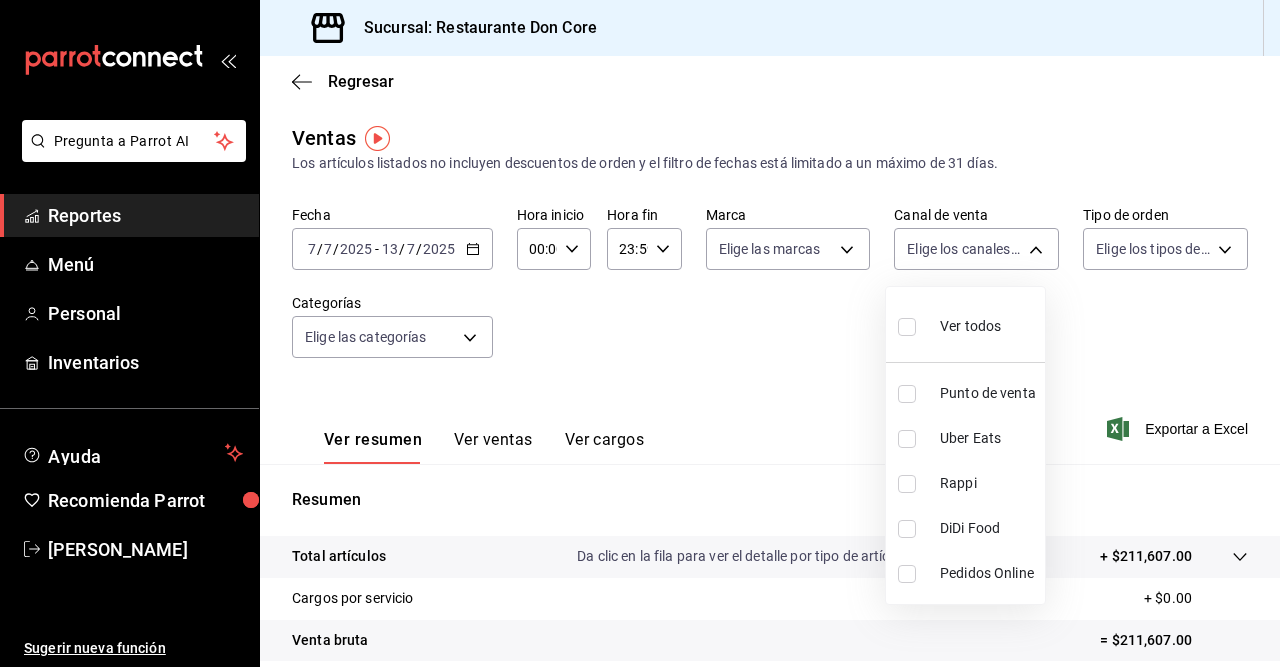 click at bounding box center [640, 333] 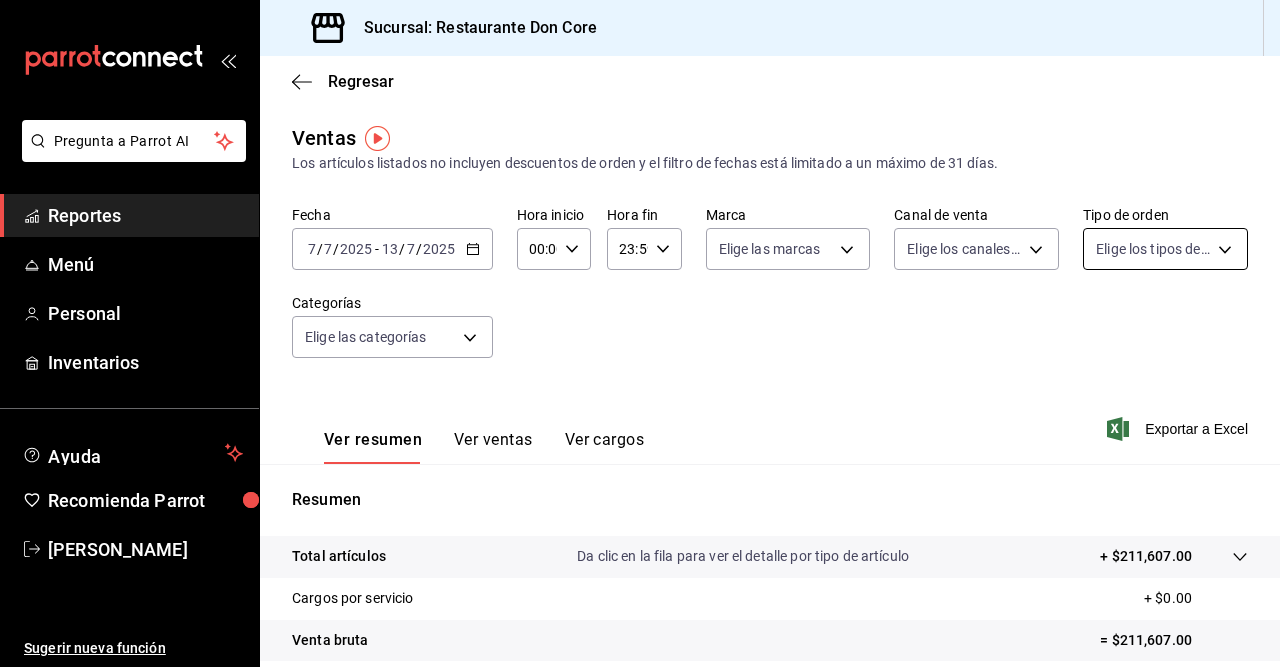 click on "Pregunta a Parrot AI Reportes   Menú   Personal   Inventarios   Ayuda Recomienda Parrot   [PERSON_NAME]   Sugerir nueva función   Sucursal: Restaurante Don Core Regresar Ventas Los artículos listados no incluyen descuentos de orden y el filtro de fechas está limitado a un máximo de 31 días. Fecha [DATE] [DATE] - [DATE] [DATE] Hora inicio 00:00 Hora inicio Hora fin 23:59 Hora fin Marca Elige las marcas Canal de venta Elige los canales de venta Tipo de orden Elige los tipos de orden Categorías Elige las categorías Ver resumen Ver ventas Ver cargos Exportar a Excel Resumen Total artículos Da clic en la fila para ver el detalle por tipo de artículo + $211,607.00 Cargos por servicio + $0.00 Venta bruta = $211,607.00 Descuentos totales - $1,095.20 Certificados de regalo - $0.00 Venta total = $210,511.80 Impuestos - $29,036.11 Venta neta = $181,475.69 GANA 1 MES GRATIS EN TU SUSCRIPCIÓN AQUÍ Ver video tutorial Ir a video Pregunta a Parrot AI Reportes   Menú   Personal" at bounding box center (640, 333) 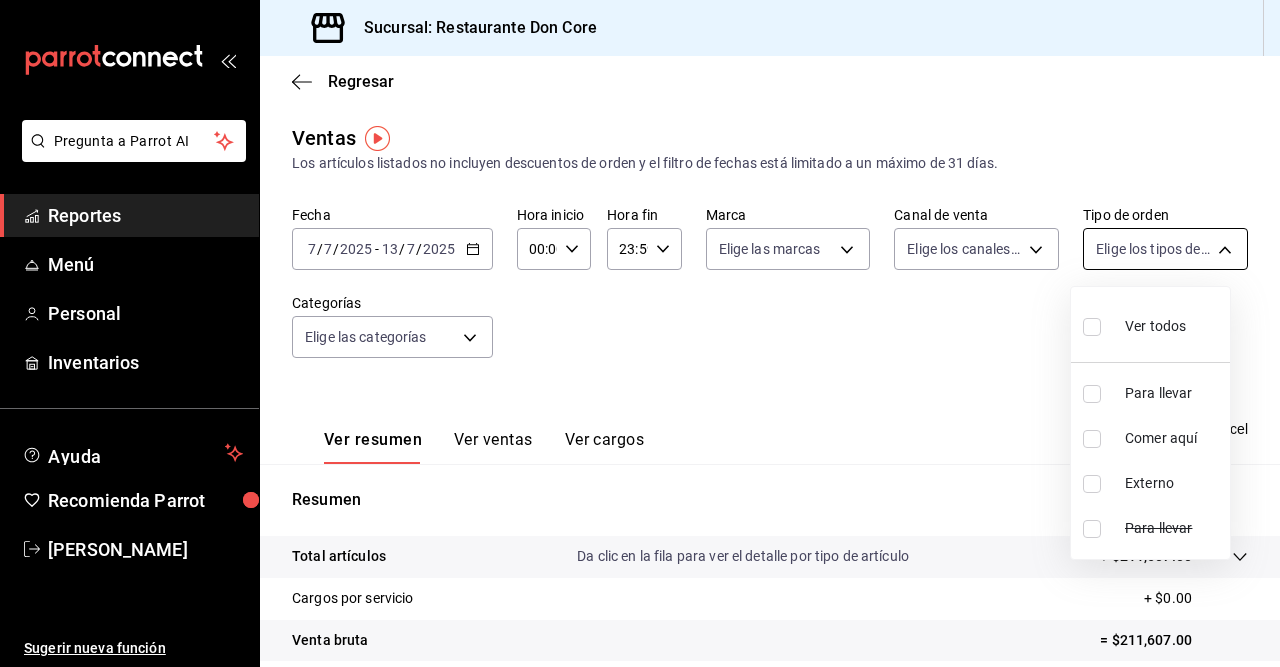click at bounding box center (640, 333) 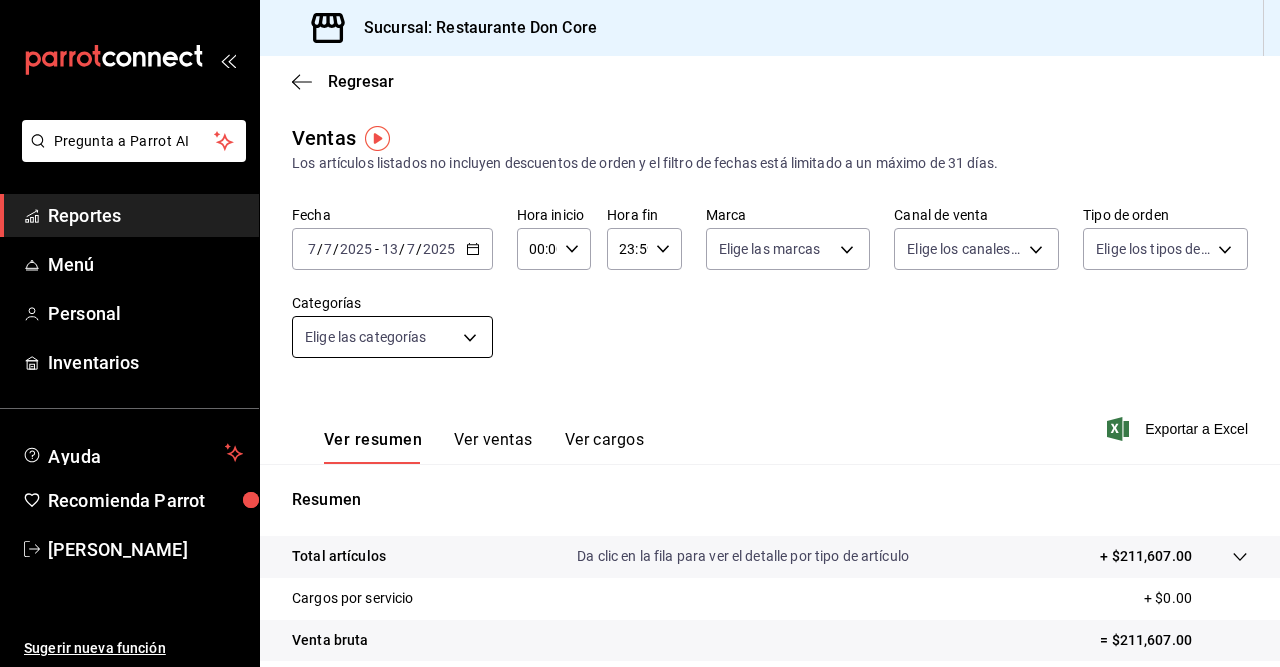 click on "Pregunta a Parrot AI Reportes   Menú   Personal   Inventarios   Ayuda Recomienda Parrot   [PERSON_NAME]   Sugerir nueva función   Sucursal: Restaurante Don Core Regresar Ventas Los artículos listados no incluyen descuentos de orden y el filtro de fechas está limitado a un máximo de 31 días. Fecha [DATE] [DATE] - [DATE] [DATE] Hora inicio 00:00 Hora inicio Hora fin 23:59 Hora fin Marca Elige las marcas Canal de venta Elige los canales de venta Tipo de orden Elige los tipos de orden Categorías Elige las categorías Ver resumen Ver ventas Ver cargos Exportar a Excel Resumen Total artículos Da clic en la fila para ver el detalle por tipo de artículo + $211,607.00 Cargos por servicio + $0.00 Venta bruta = $211,607.00 Descuentos totales - $1,095.20 Certificados de regalo - $0.00 Venta total = $210,511.80 Impuestos - $29,036.11 Venta neta = $181,475.69 GANA 1 MES GRATIS EN TU SUSCRIPCIÓN AQUÍ Ver video tutorial Ir a video Pregunta a Parrot AI Reportes   Menú   Personal" at bounding box center [640, 333] 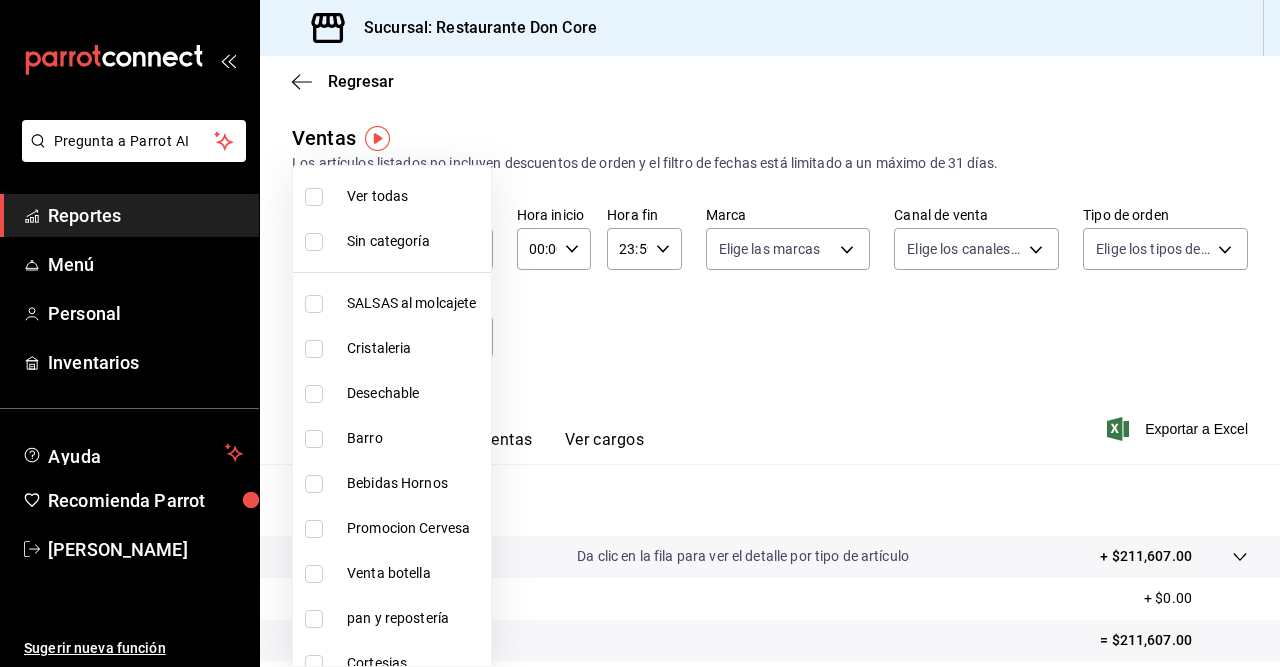 click at bounding box center [640, 333] 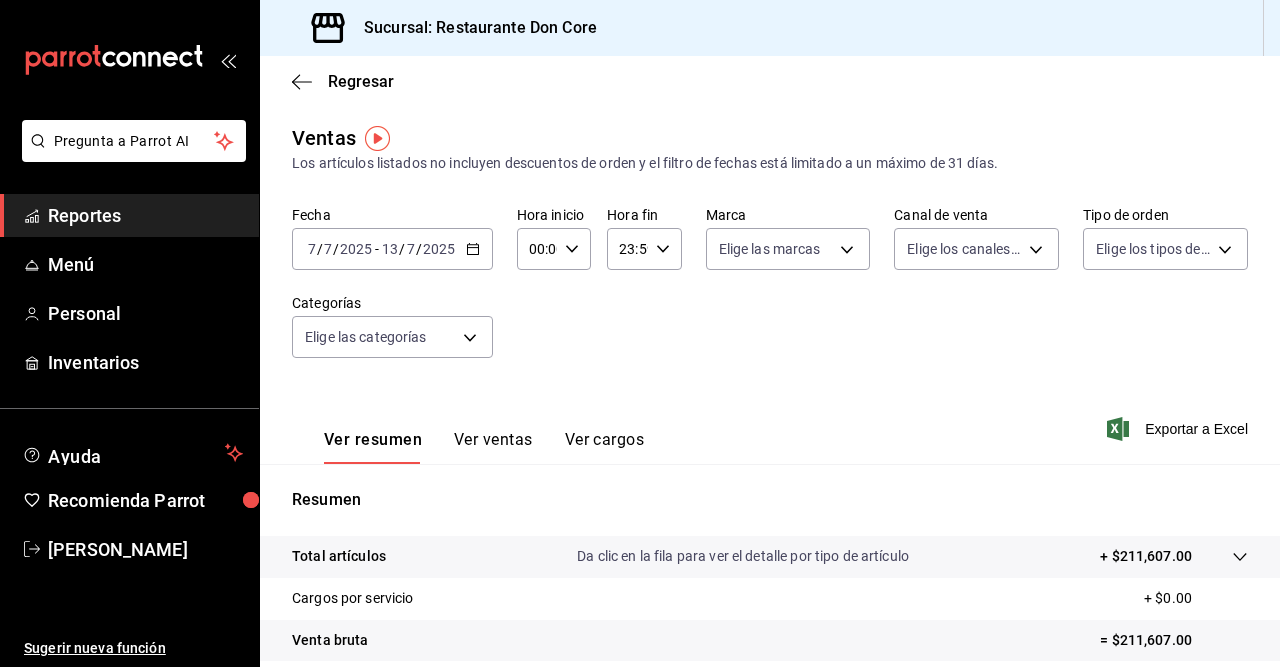 click on "Reportes" at bounding box center (145, 215) 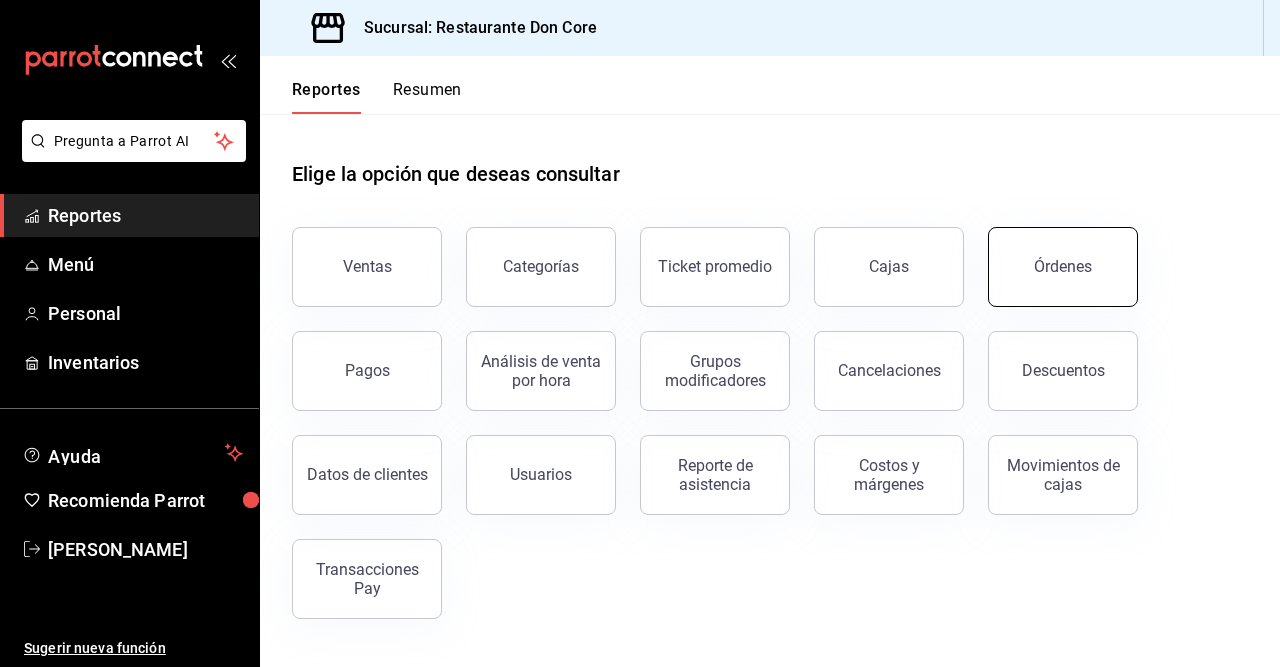 click on "Órdenes" at bounding box center (1063, 267) 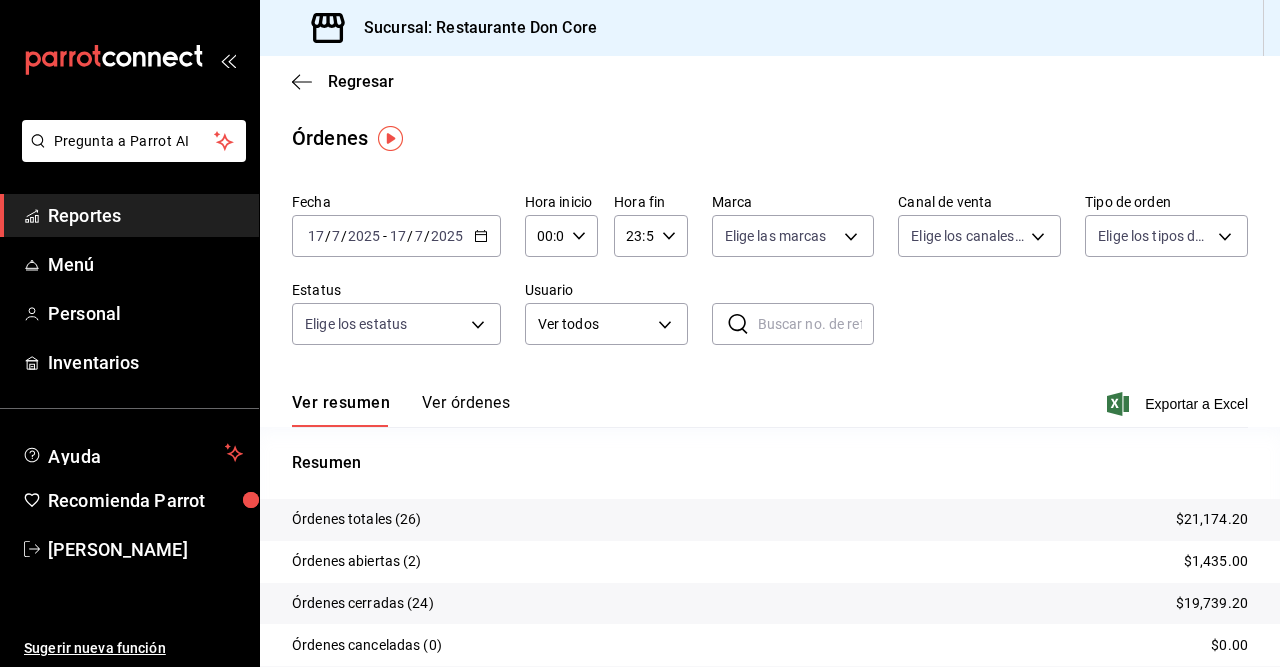 click on "Reportes" at bounding box center [145, 215] 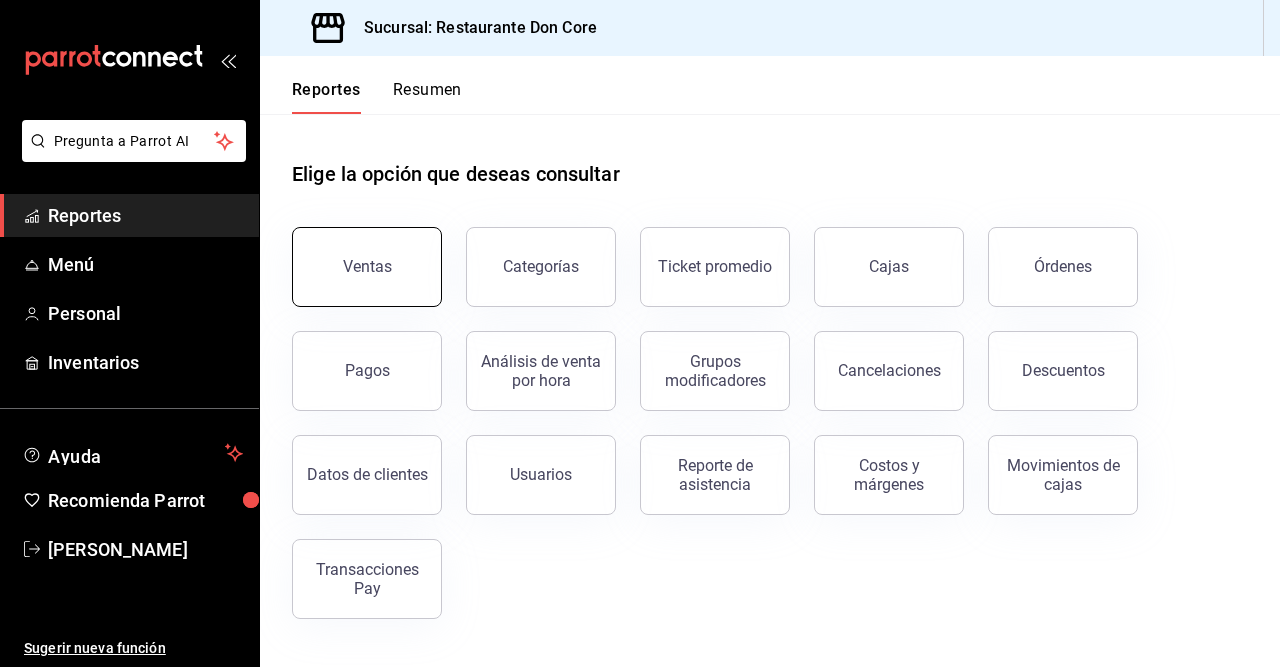 click on "Ventas" at bounding box center [367, 267] 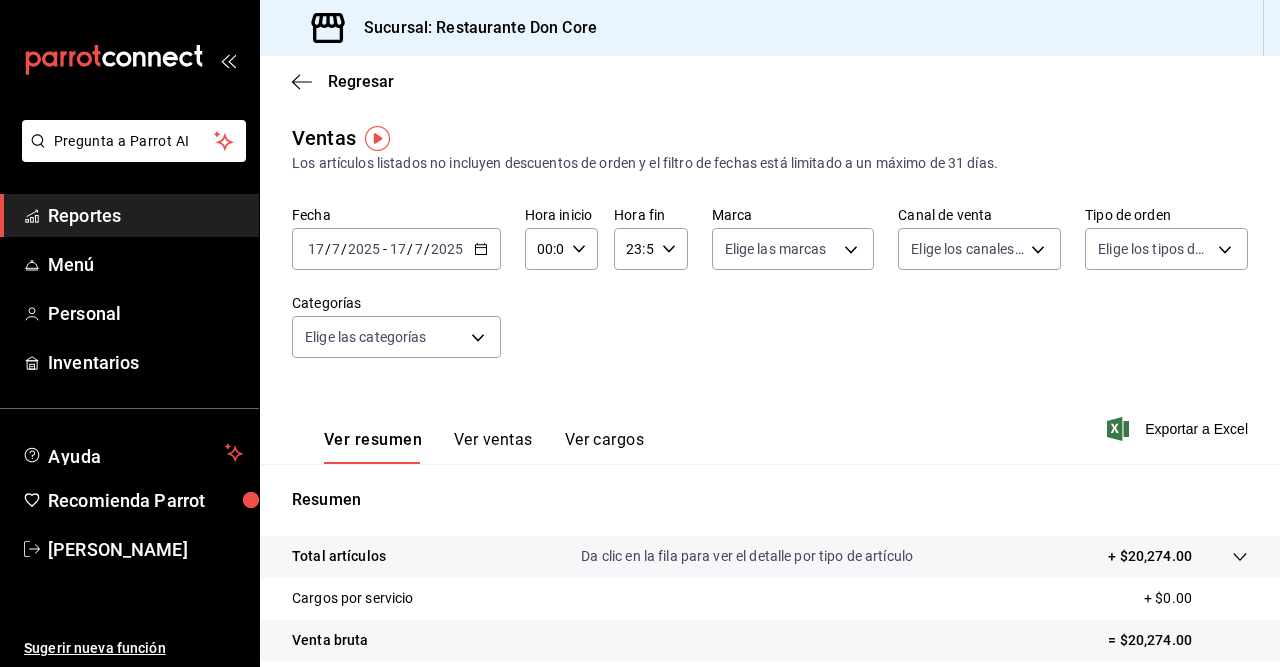 click 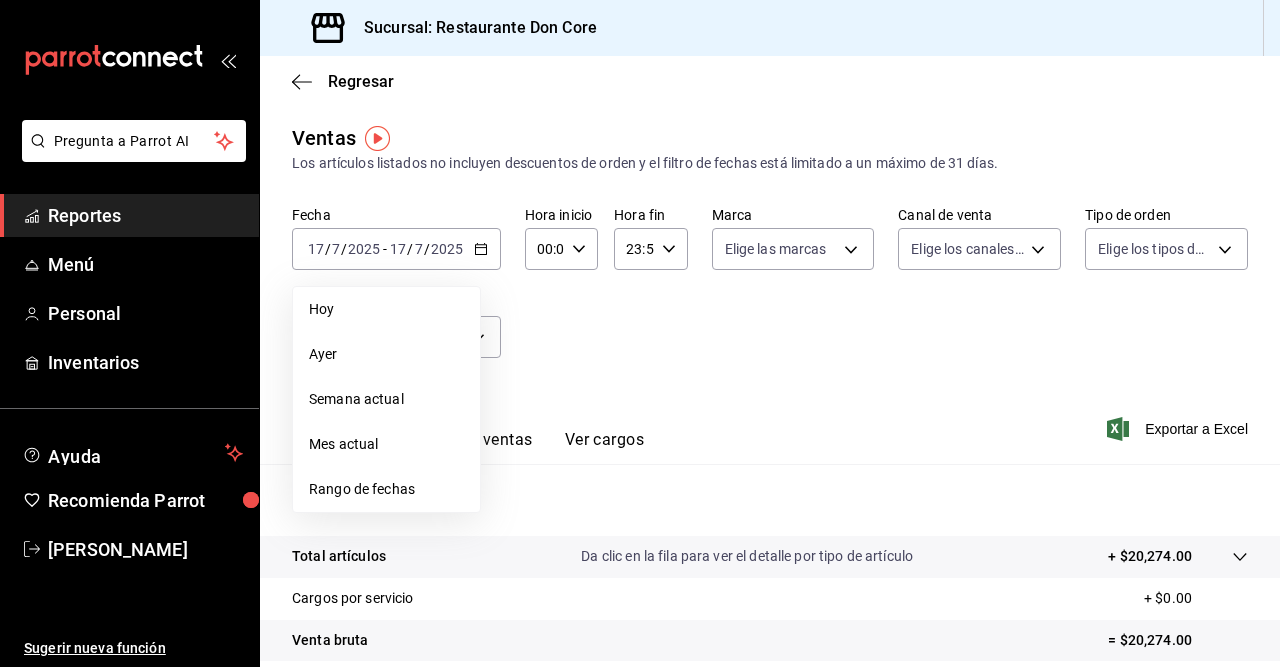 click on "Fecha [DATE] [DATE] - [DATE] [DATE] [DATE] [DATE] Semana actual Mes actual Rango de fechas Hora inicio 00:00 Hora inicio Hora fin 23:59 Hora fin Marca Elige las marcas Canal de venta Elige los canales de venta Tipo de orden Elige los tipos de orden Categorías Elige las categorías" at bounding box center [770, 294] 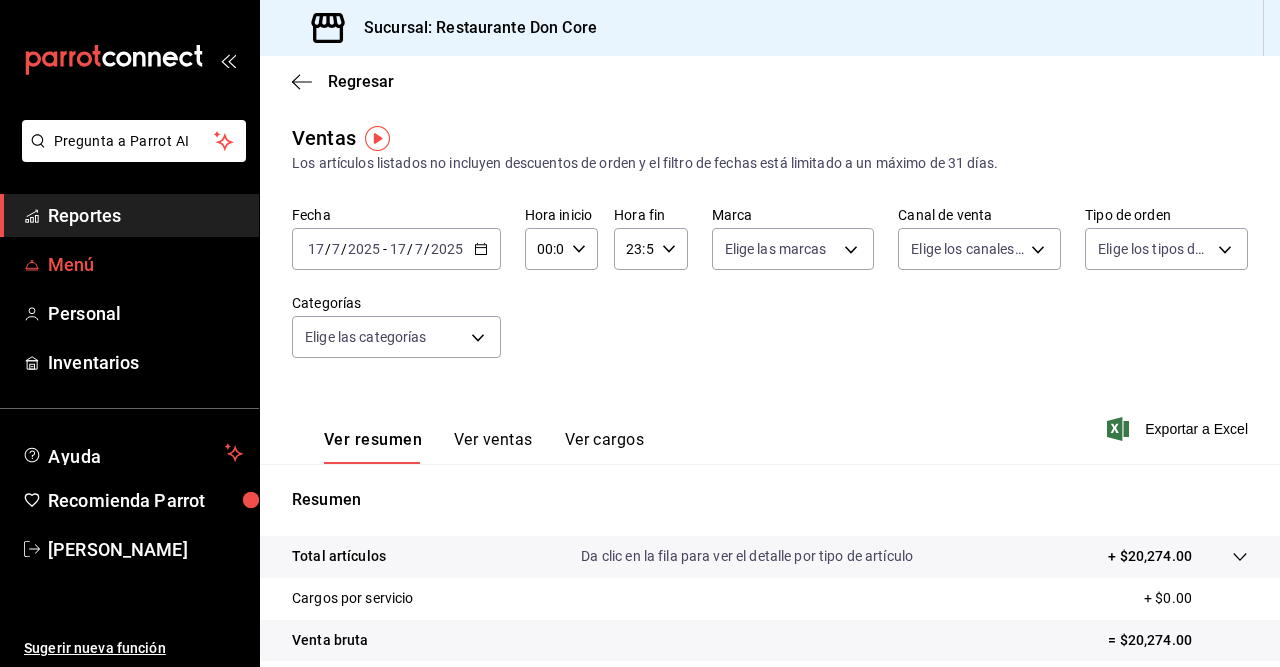 click on "Menú" at bounding box center (145, 264) 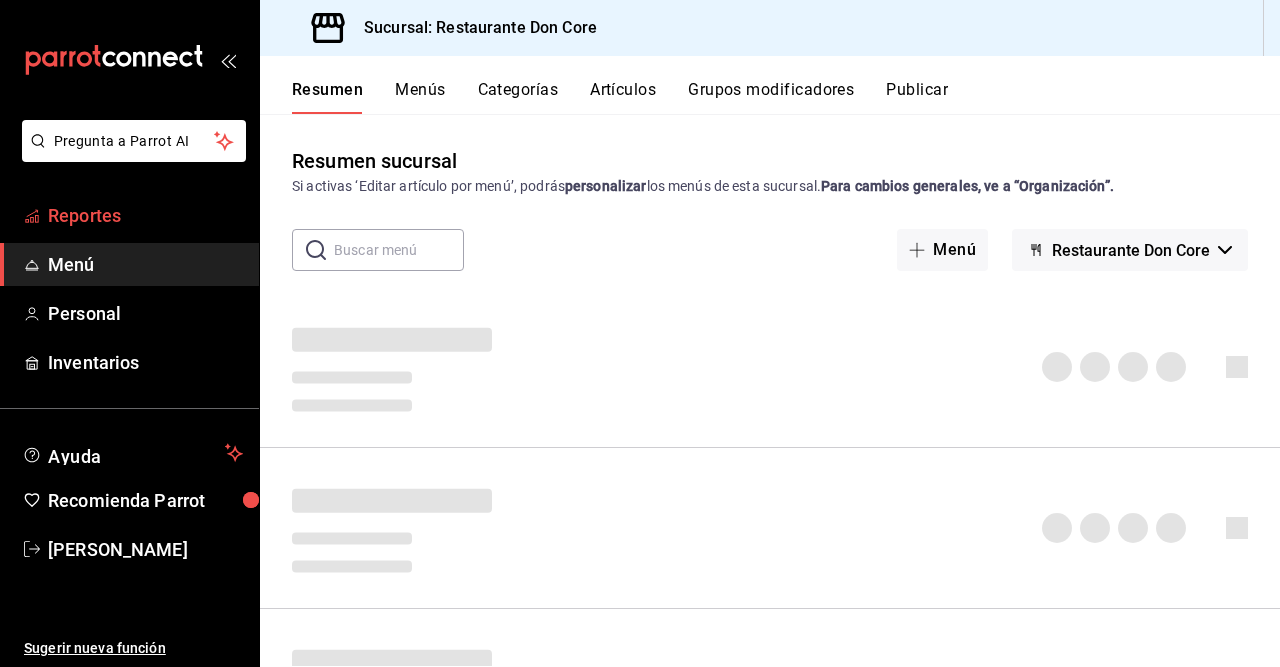 click on "Reportes" at bounding box center [145, 215] 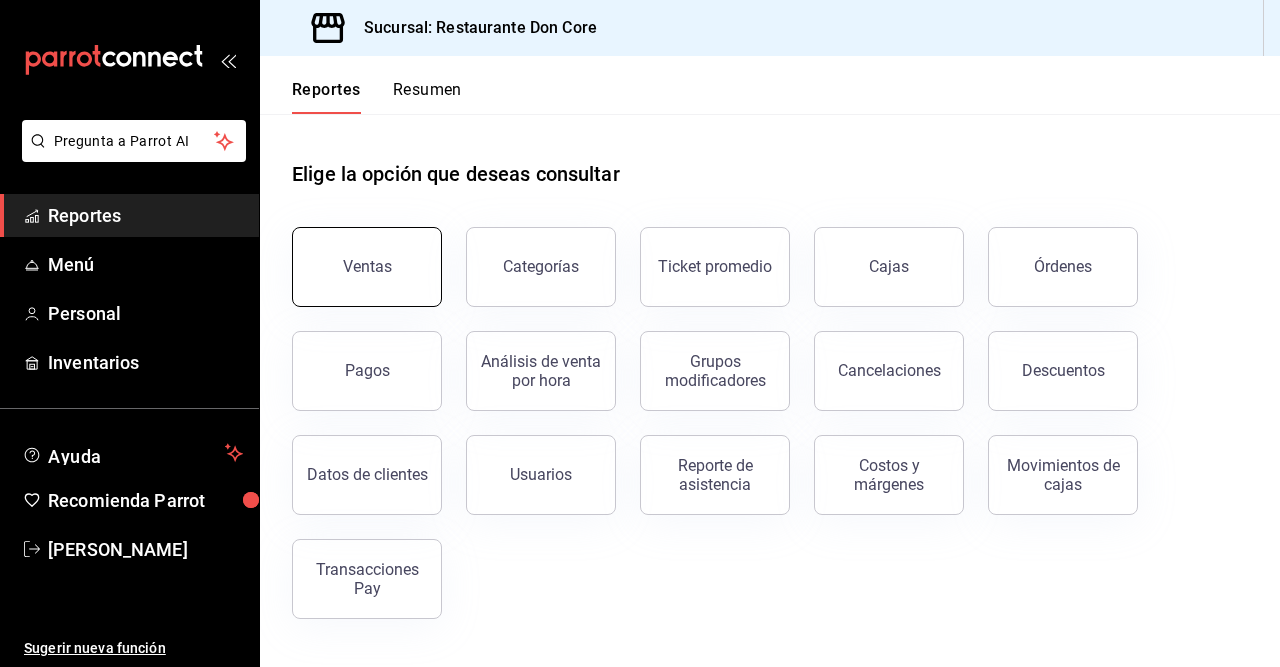 click on "Ventas" at bounding box center [367, 267] 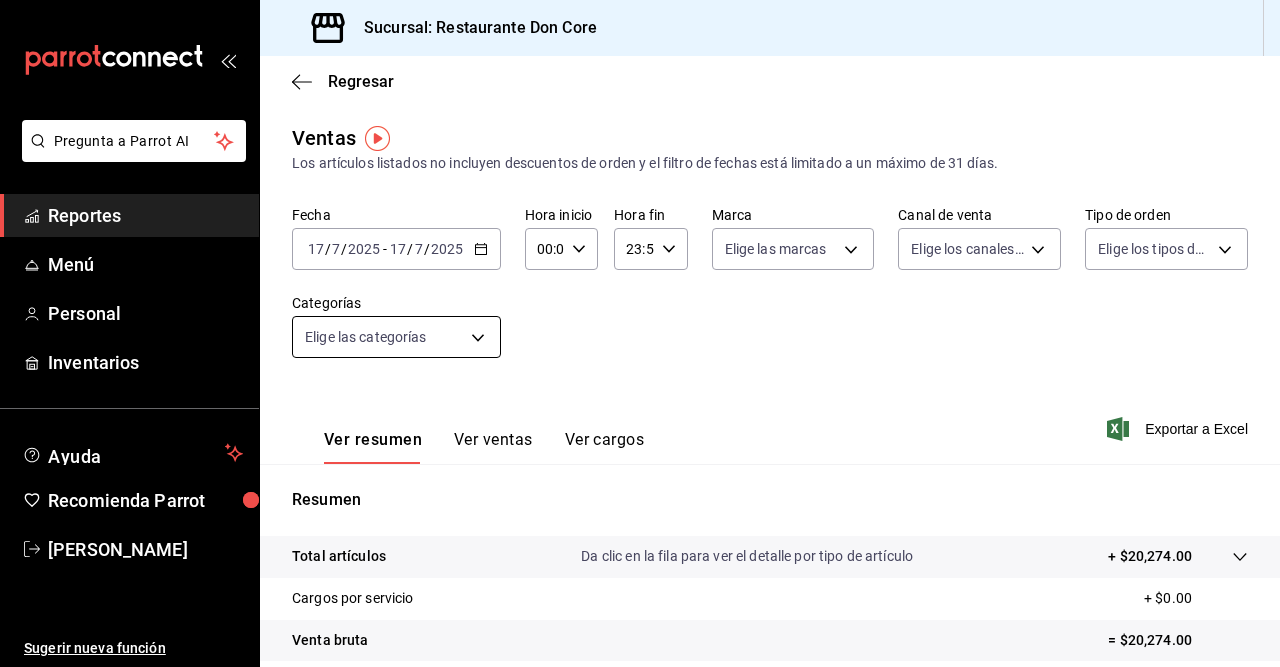 click on "Pregunta a Parrot AI Reportes   Menú   Personal   Inventarios   Ayuda Recomienda Parrot   [PERSON_NAME]   Sugerir nueva función   Sucursal: Restaurante Don Core Regresar Ventas Los artículos listados no incluyen descuentos de orden y el filtro de fechas está limitado a un máximo de 31 días. Fecha [DATE] [DATE] - [DATE] [DATE] Hora inicio 00:00 Hora inicio Hora fin 23:59 Hora fin Marca Elige las marcas Canal de venta Elige los canales de venta Tipo de orden Elige los tipos de orden Categorías Elige las categorías Ver resumen Ver ventas Ver cargos Exportar a Excel Resumen Total artículos Da clic en la fila para ver el detalle por tipo de artículo + $20,274.00 Cargos por servicio + $0.00 Venta bruta = $20,274.00 Descuentos totales - $534.80 Certificados de regalo - $0.00 Venta total = $19,739.20 Impuestos - $2,722.65 Venta neta = $17,016.55 GANA 1 MES GRATIS EN TU SUSCRIPCIÓN AQUÍ Ver video tutorial Ir a video Pregunta a Parrot AI Reportes   Menú   Personal     Ayuda" at bounding box center [640, 333] 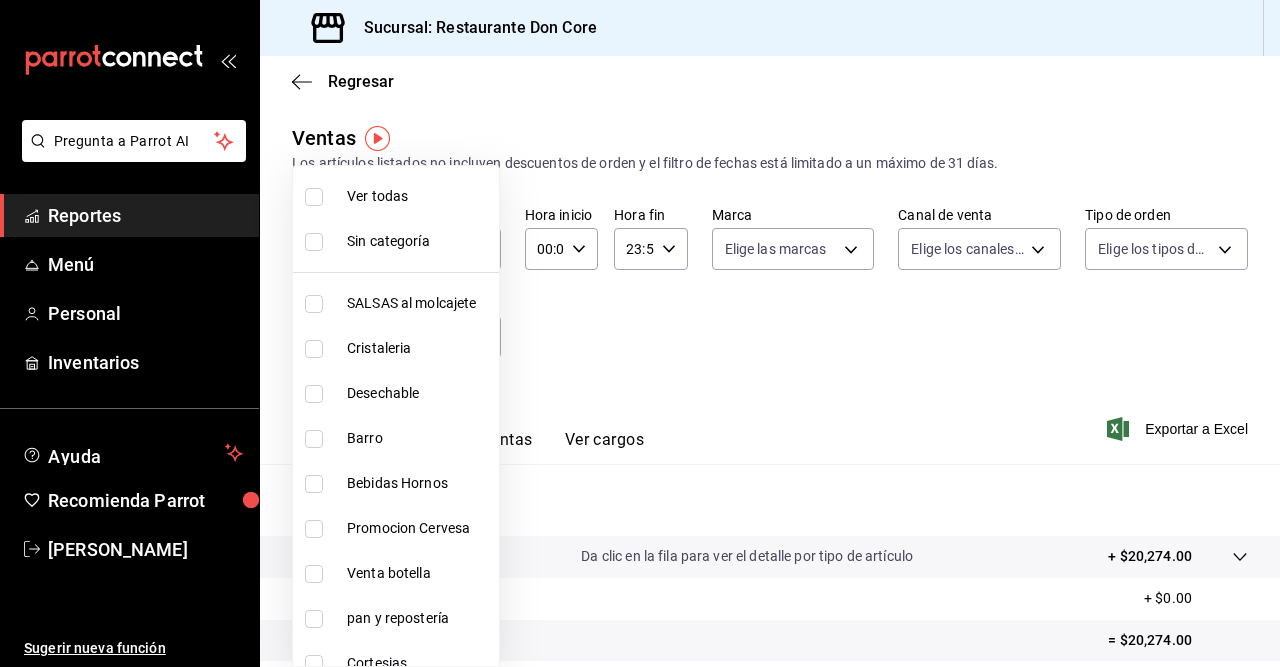 click at bounding box center [314, 197] 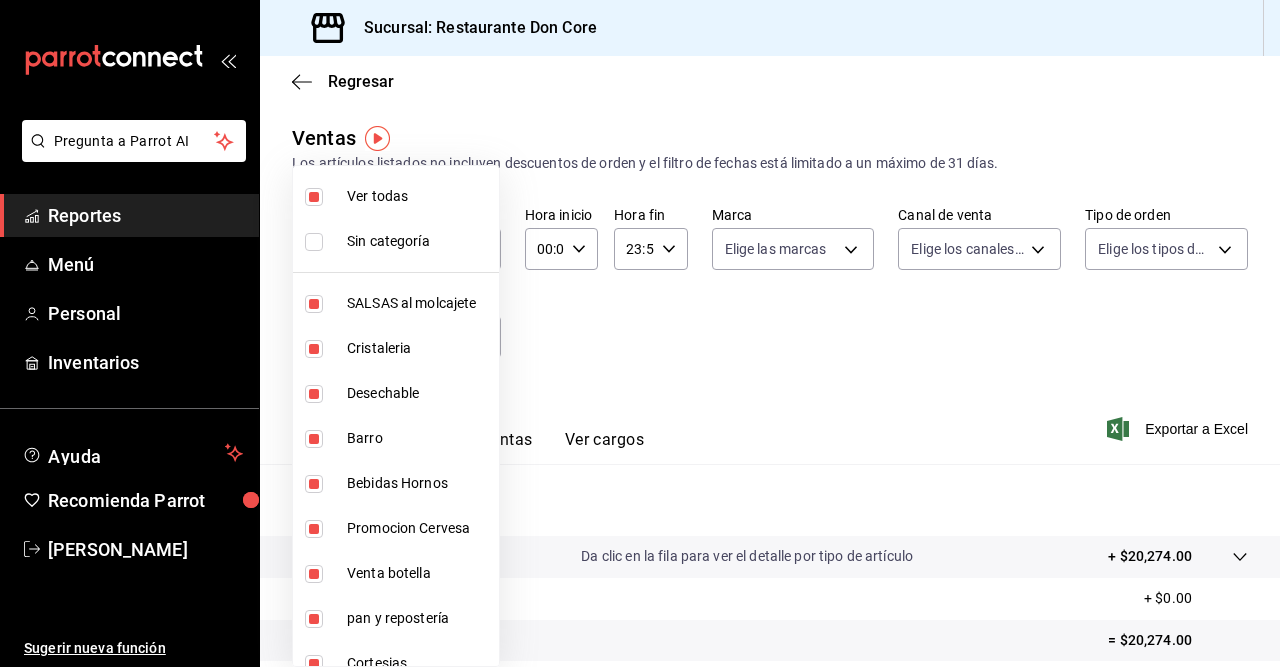 click at bounding box center [640, 333] 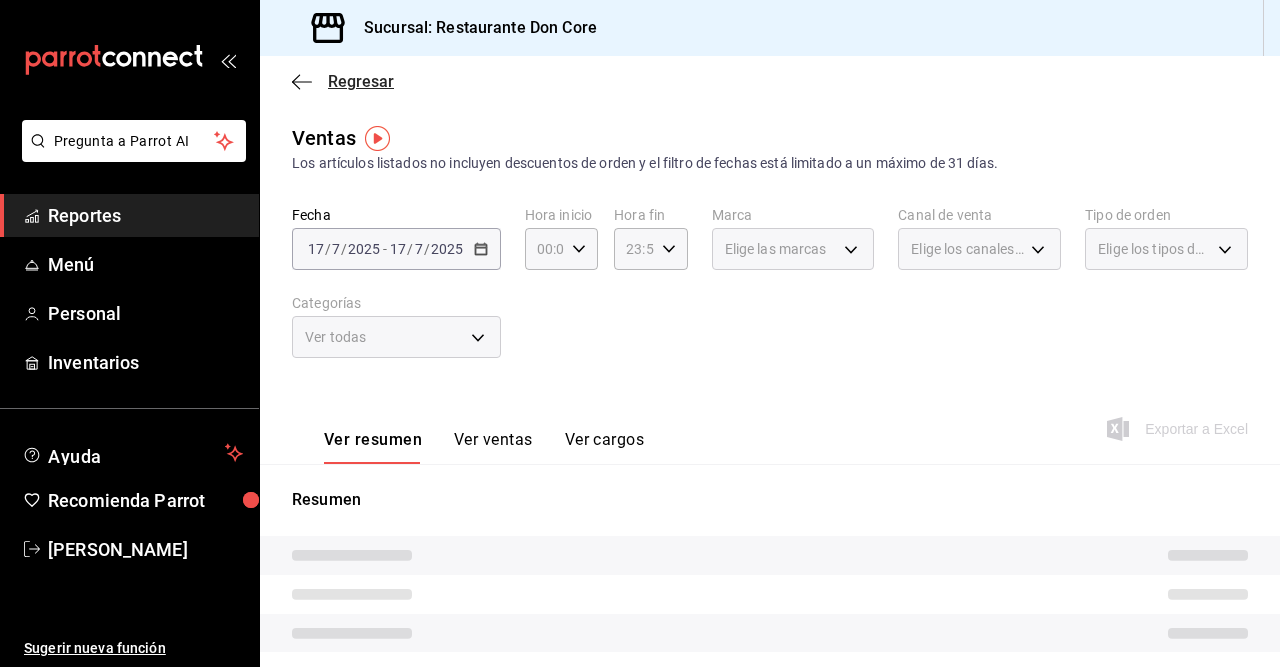 click 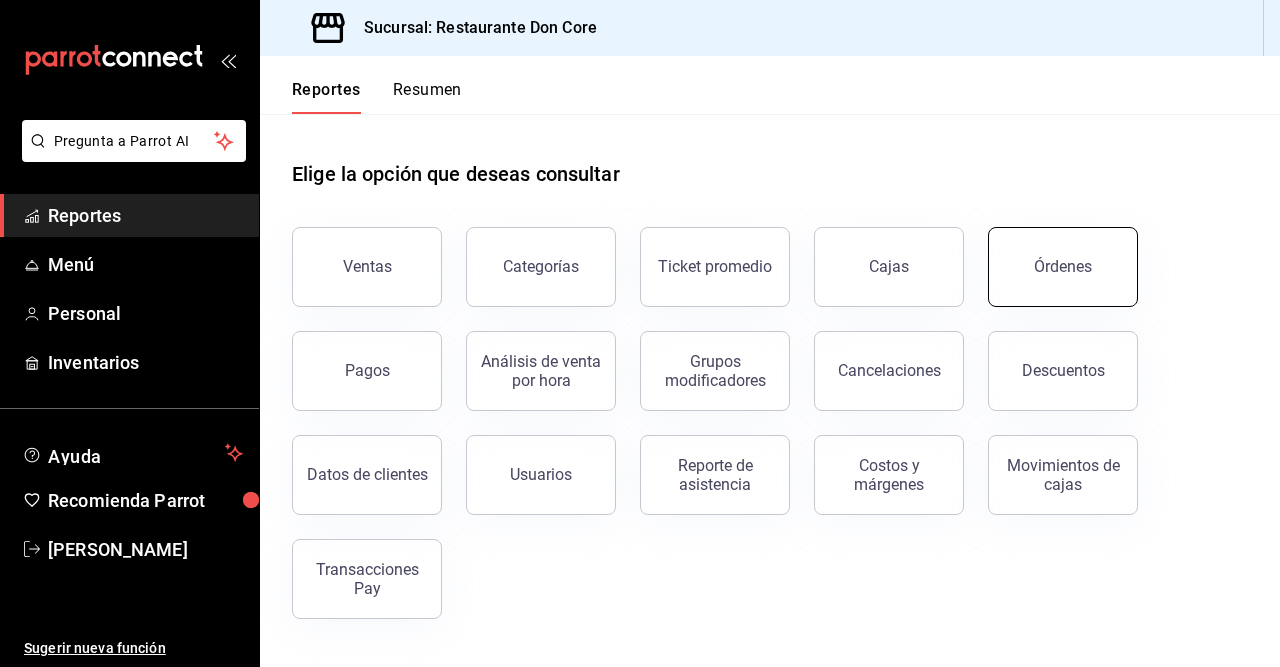 click on "Órdenes" at bounding box center (1063, 266) 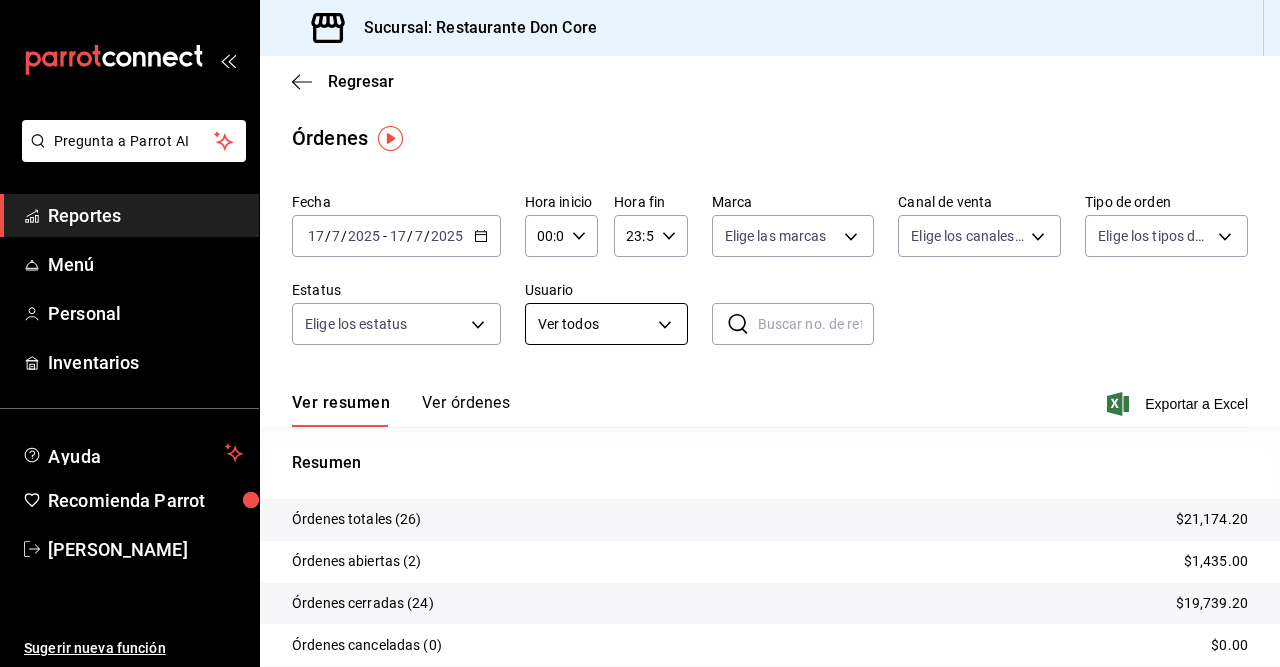 click on "Pregunta a Parrot AI Reportes   Menú   Personal   Inventarios   Ayuda Recomienda Parrot   [PERSON_NAME]   Sugerir nueva función   Sucursal: Restaurante Don Core Regresar Órdenes Fecha [DATE] [DATE] - [DATE] [DATE] Hora inicio 00:00 Hora inicio Hora fin 23:59 Hora fin Marca Elige las marcas Canal de venta Elige los canales de venta Tipo de orden Elige los tipos de orden Estatus Elige los estatus Usuario Ver todos ALL ​ ​ Ver resumen Ver órdenes Exportar a Excel Resumen Órdenes totales (26) $21,174.20 Órdenes abiertas (2) $1,435.00 Órdenes cerradas (24) $19,739.20 Órdenes canceladas (0) $0.00 Órdenes negadas (0) $0.00 ¿Quieres ver el consumo promedio por orden y comensal? Ve al reporte de Ticket promedio GANA 1 MES GRATIS EN TU SUSCRIPCIÓN AQUÍ Ver video tutorial Ir a video Pregunta a Parrot AI Reportes   Menú   Personal   Inventarios   Ayuda Recomienda Parrot   [PERSON_NAME]   Sugerir nueva función   Visitar centro de ayuda [PHONE_NUMBER] [PHONE_NUMBER]" at bounding box center [640, 333] 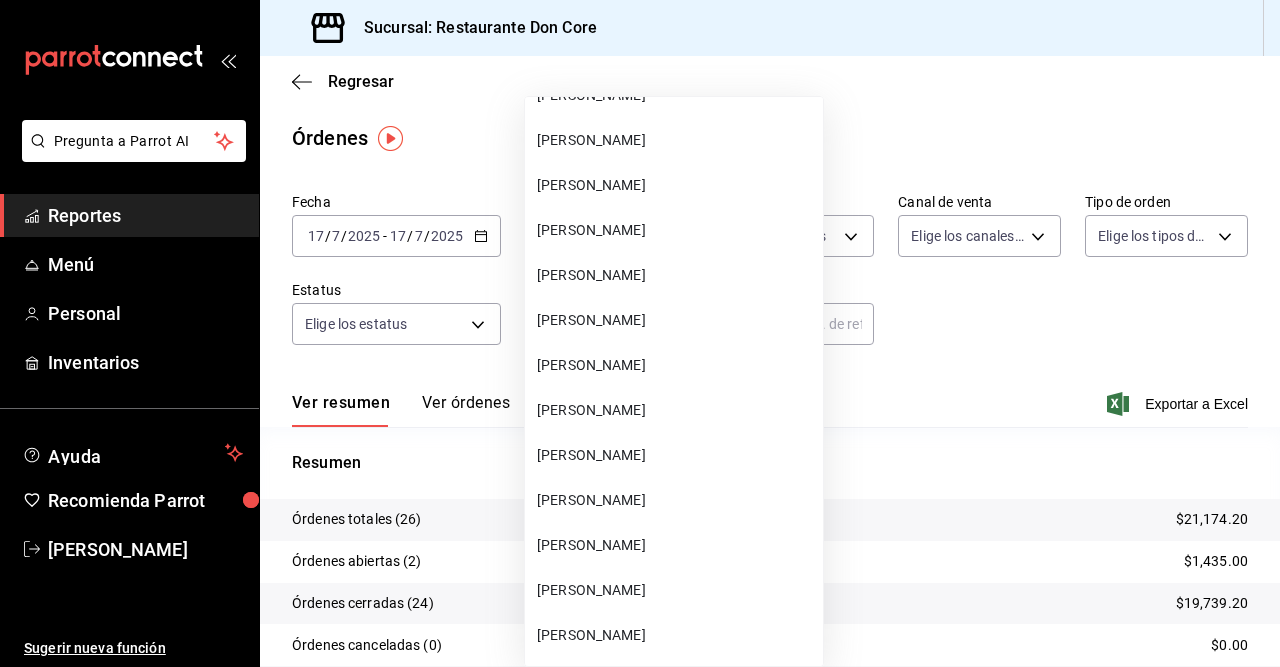 scroll, scrollTop: 320, scrollLeft: 0, axis: vertical 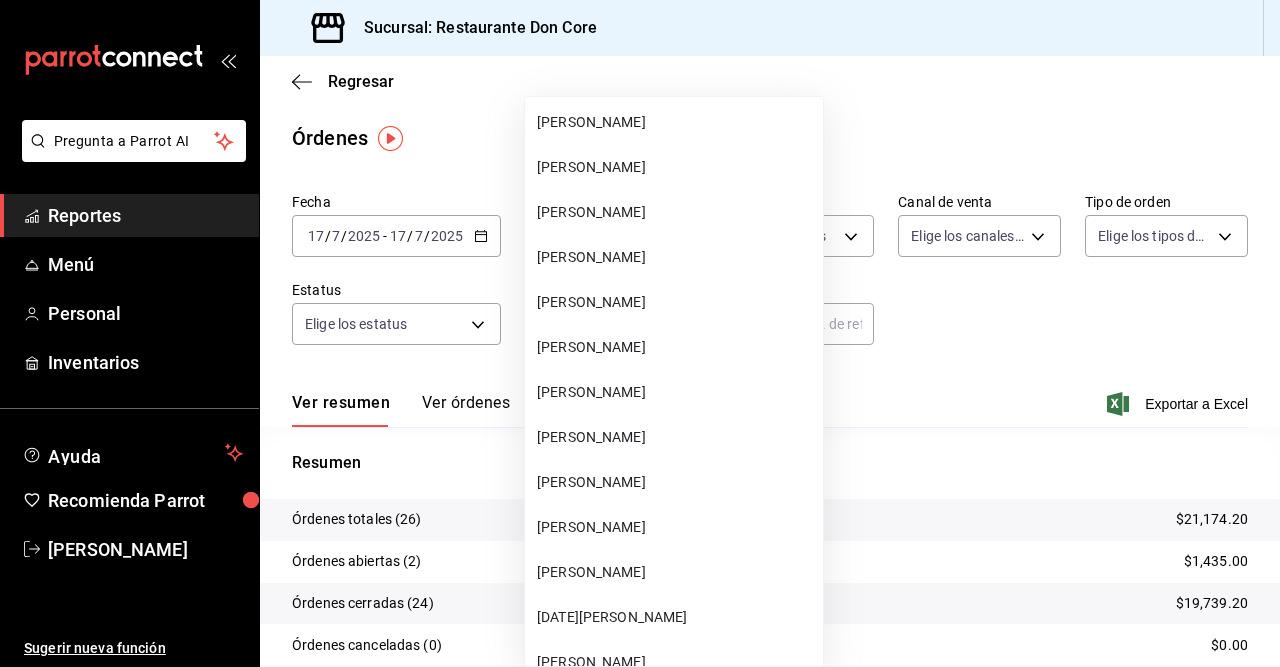 click on "[PERSON_NAME]" at bounding box center (676, 392) 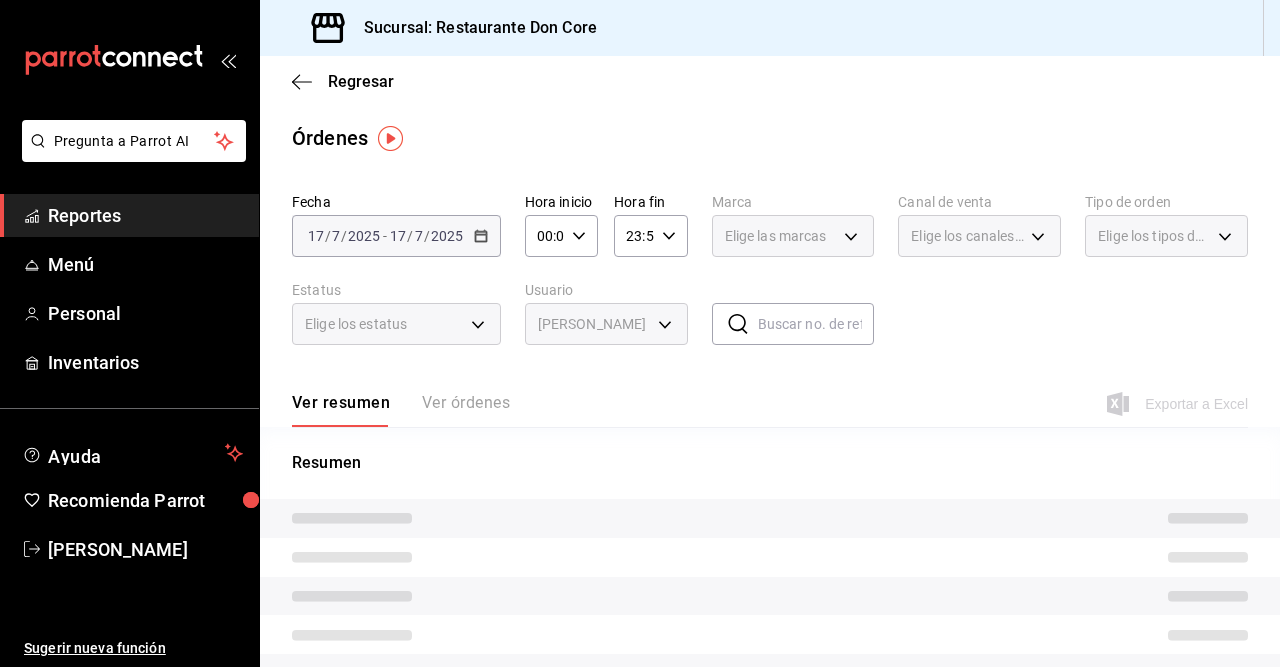 type on "f418b4ba-ac66-4908-a30f-b40886023c8f" 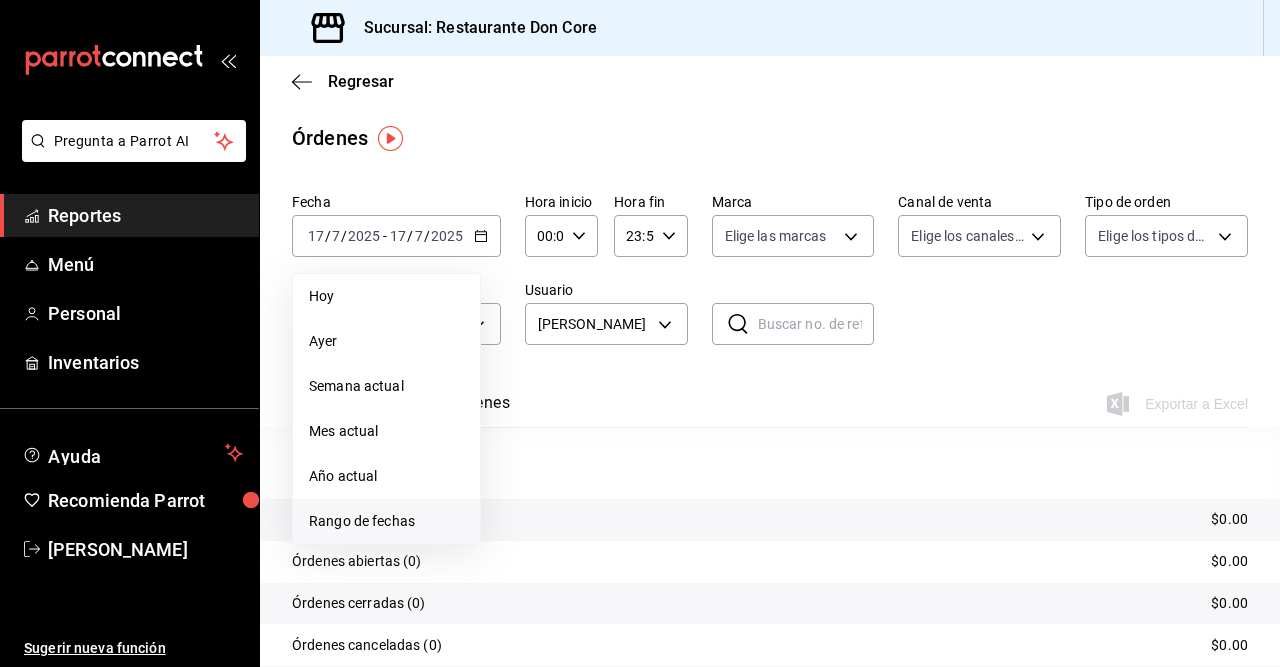 click on "Rango de fechas" at bounding box center (386, 521) 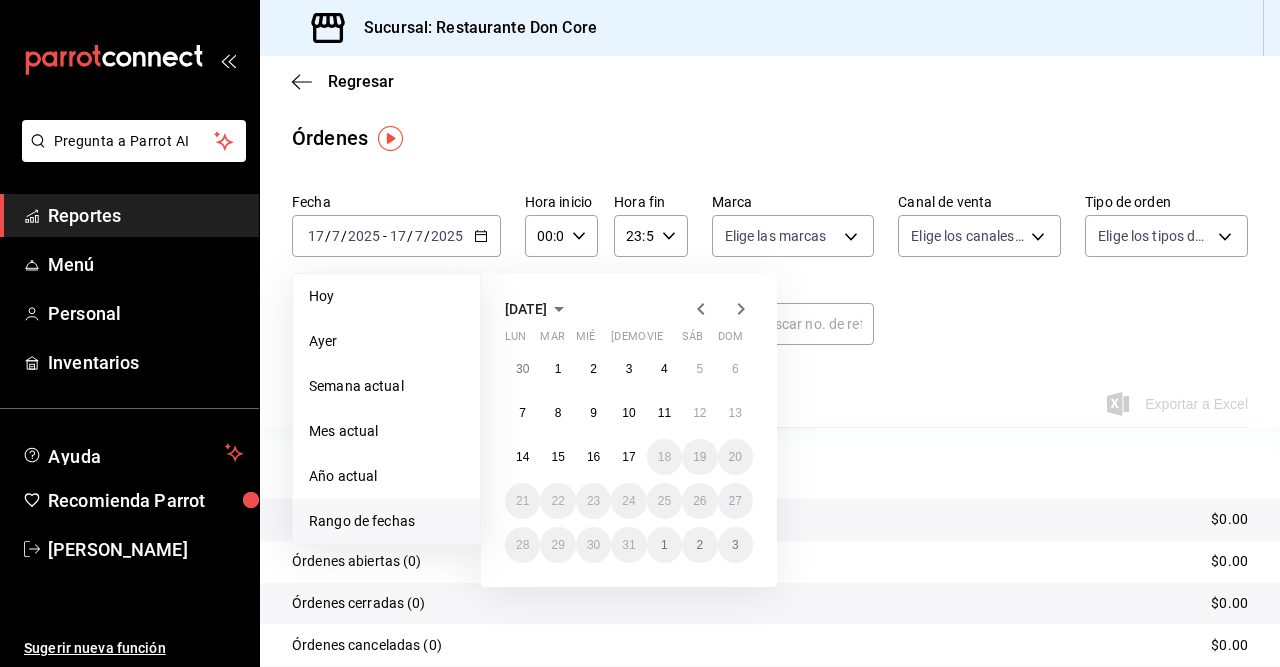 click on "Rango de fechas" at bounding box center [386, 521] 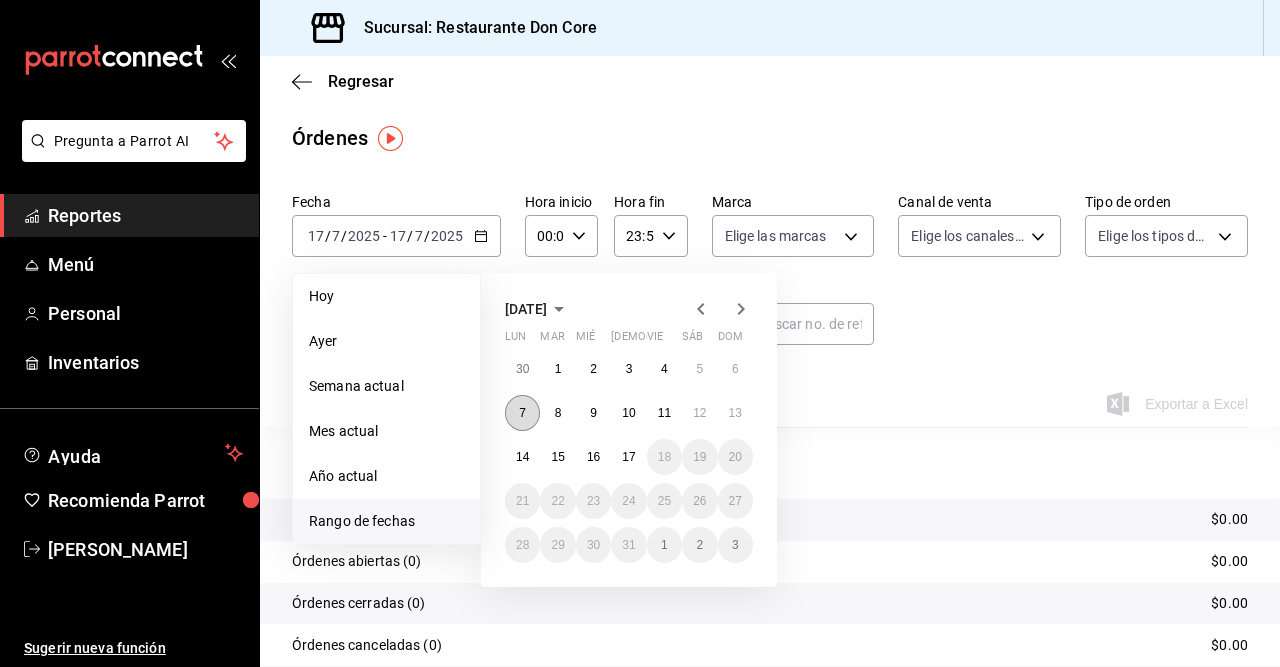 click on "7" at bounding box center [522, 413] 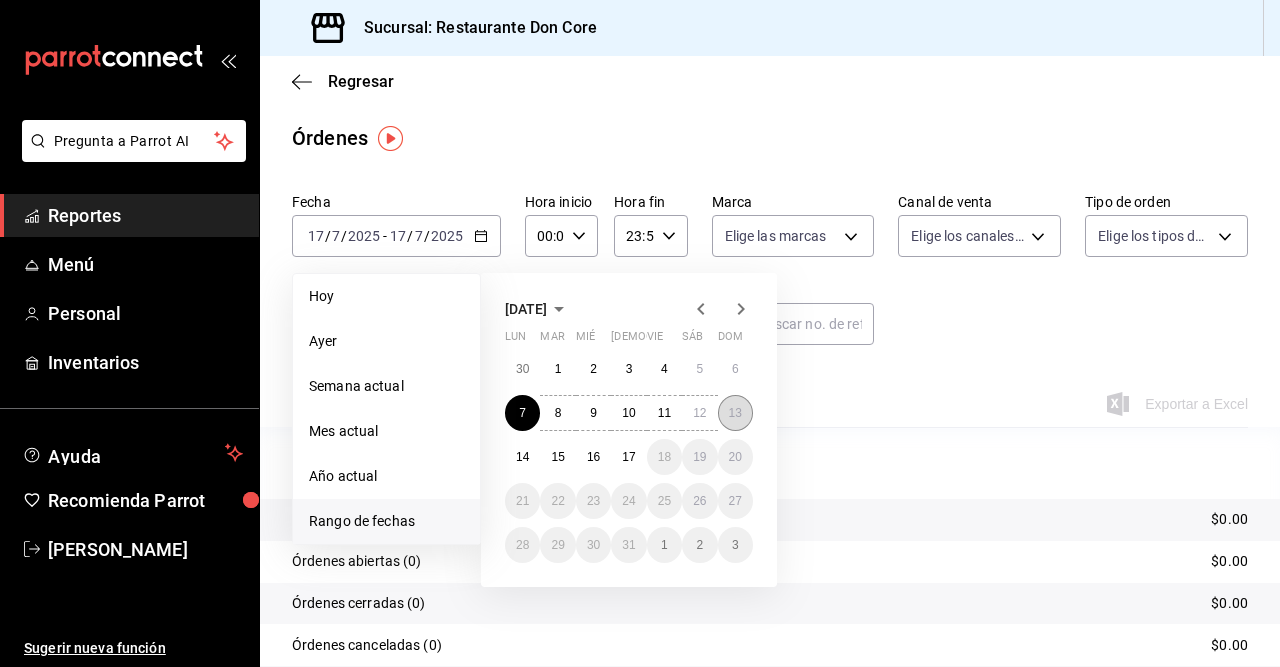 click on "13" at bounding box center (735, 413) 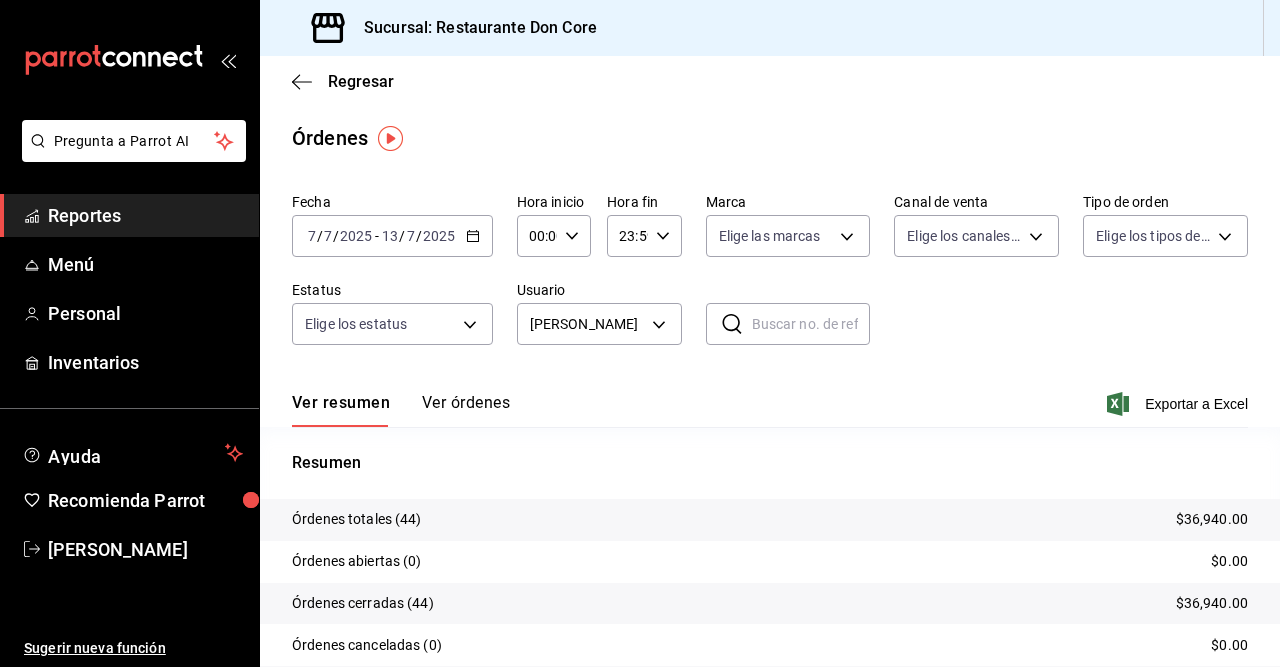 click on "Ver órdenes" at bounding box center [466, 410] 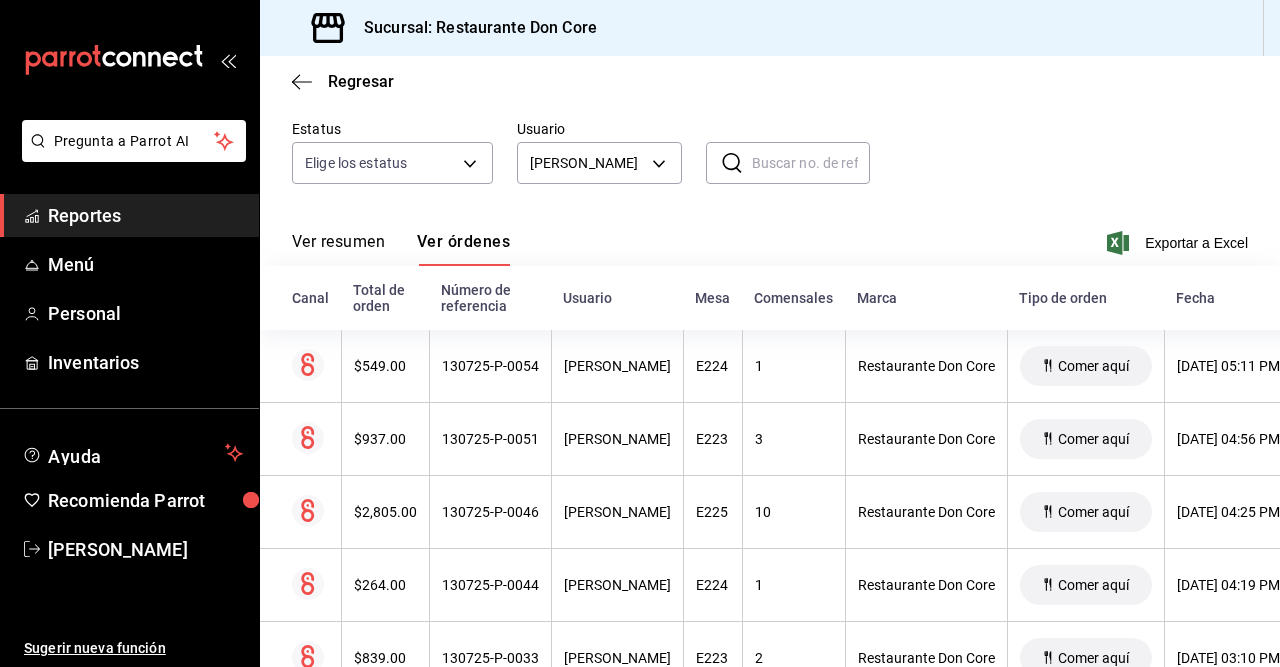 scroll, scrollTop: 120, scrollLeft: 0, axis: vertical 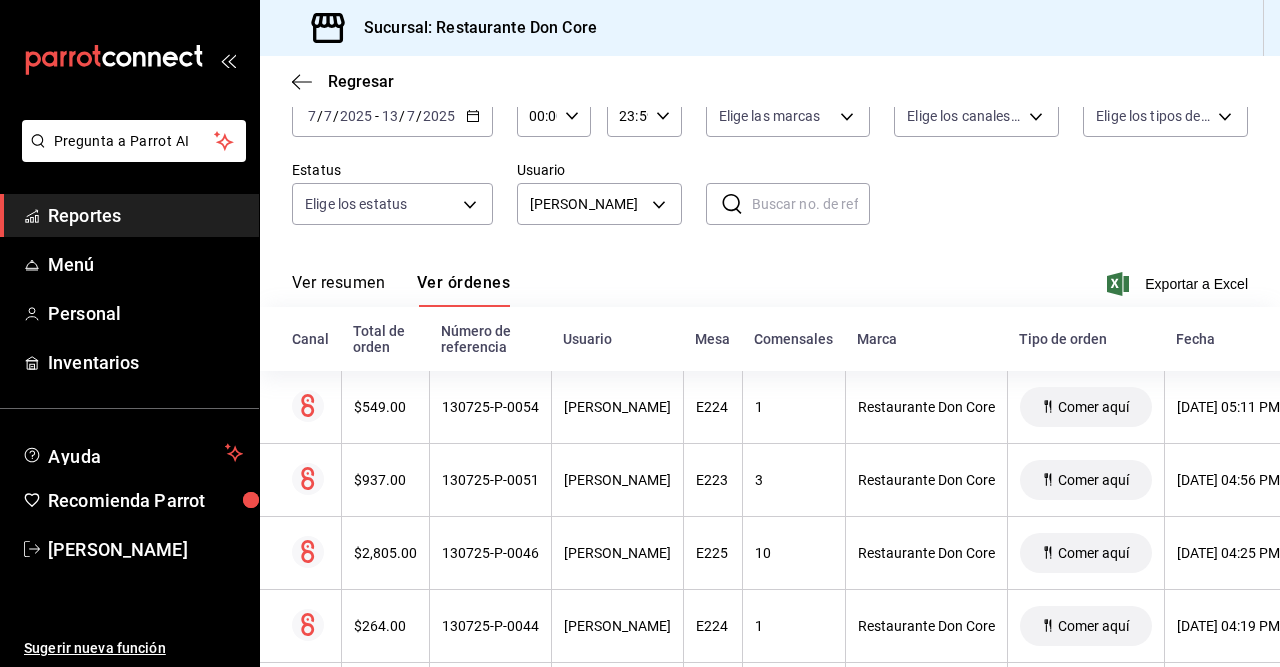 click on "Ver resumen" at bounding box center [338, 290] 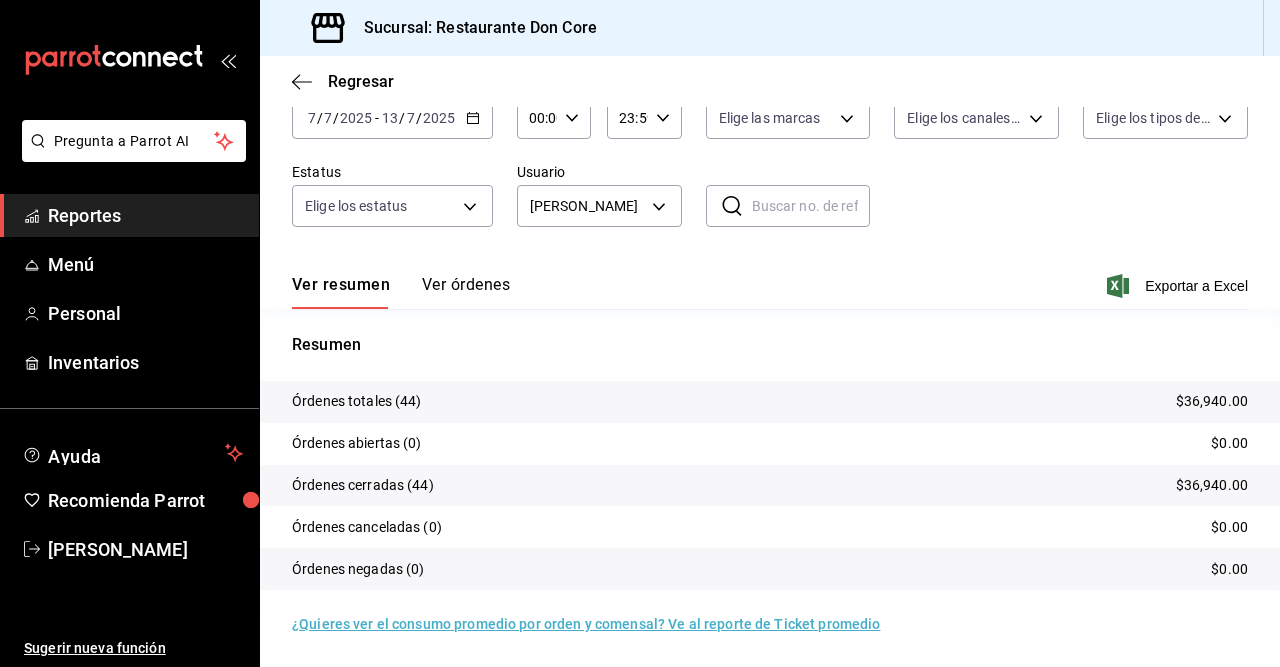 scroll, scrollTop: 118, scrollLeft: 0, axis: vertical 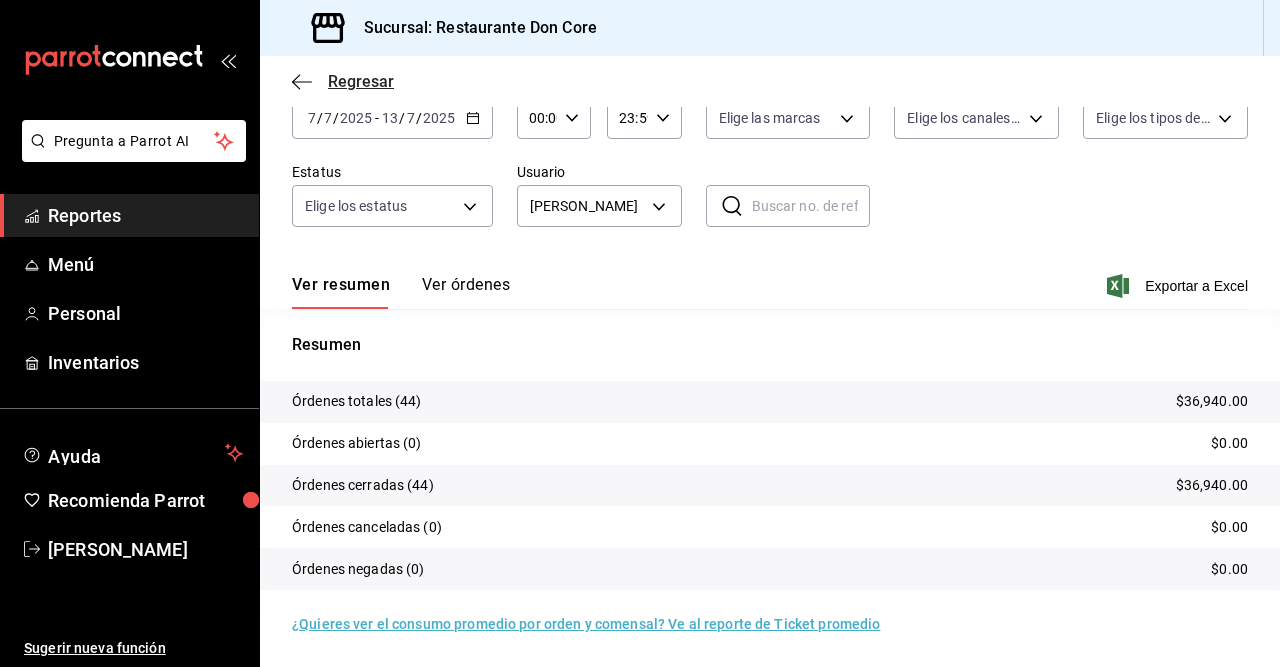 click on "Regresar" at bounding box center (361, 81) 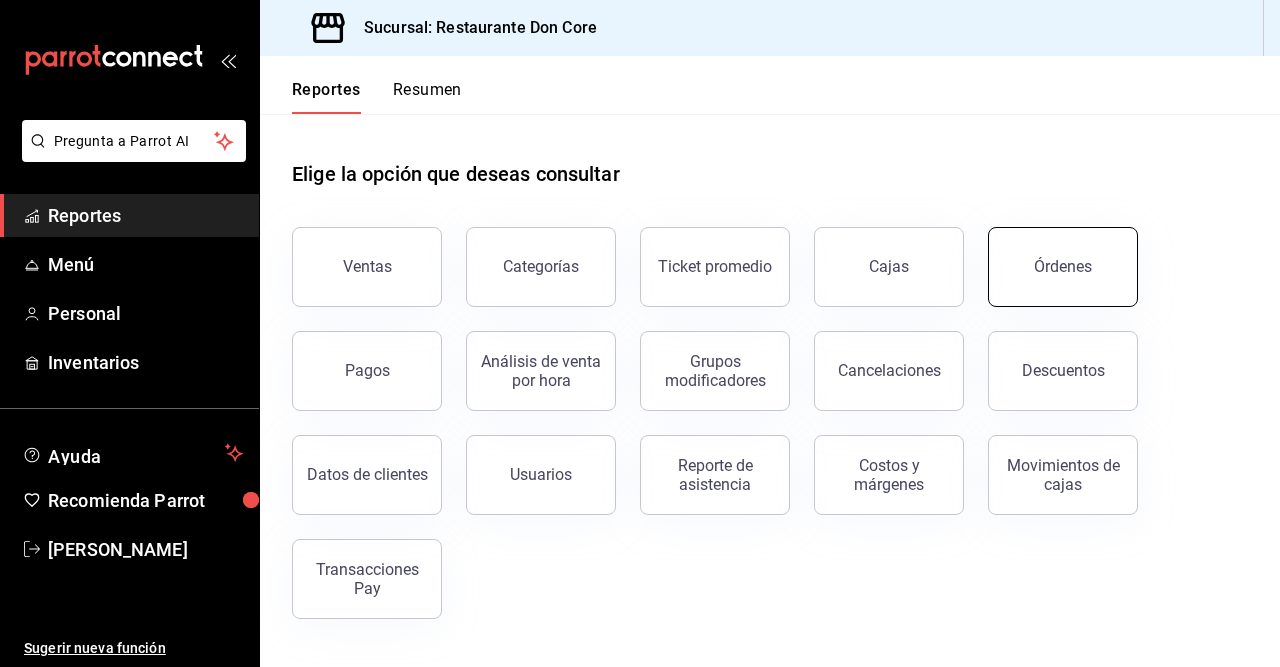 click on "Órdenes" at bounding box center (1063, 266) 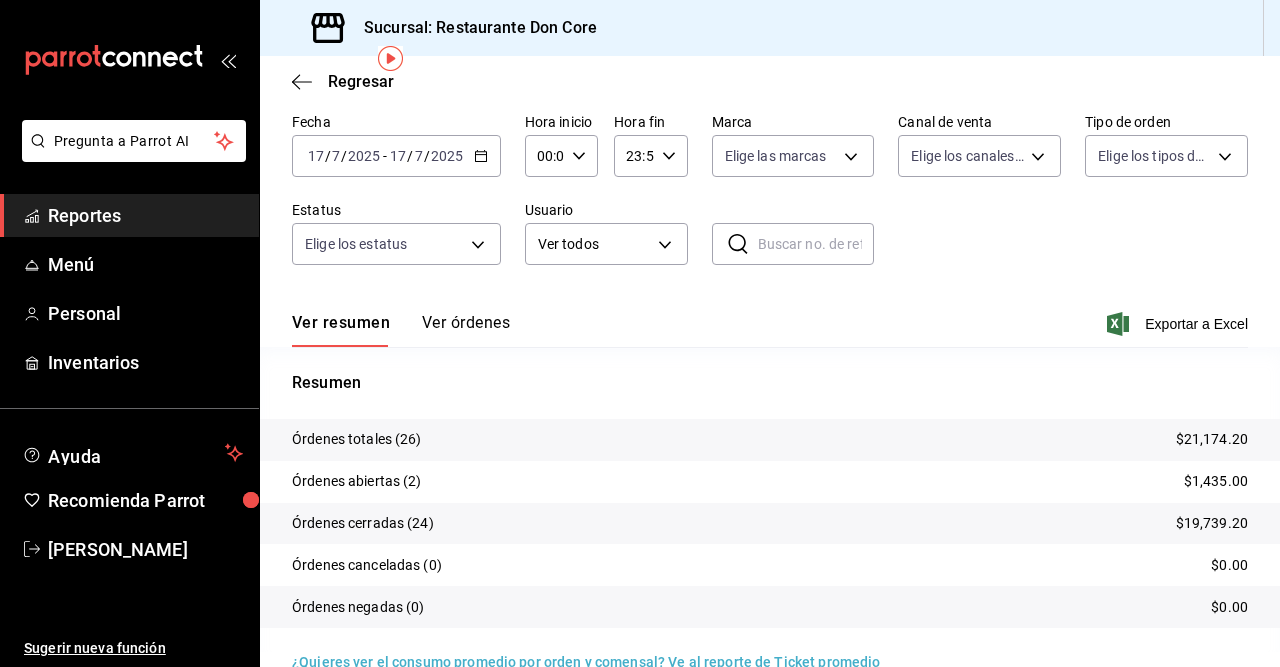 scroll, scrollTop: 118, scrollLeft: 0, axis: vertical 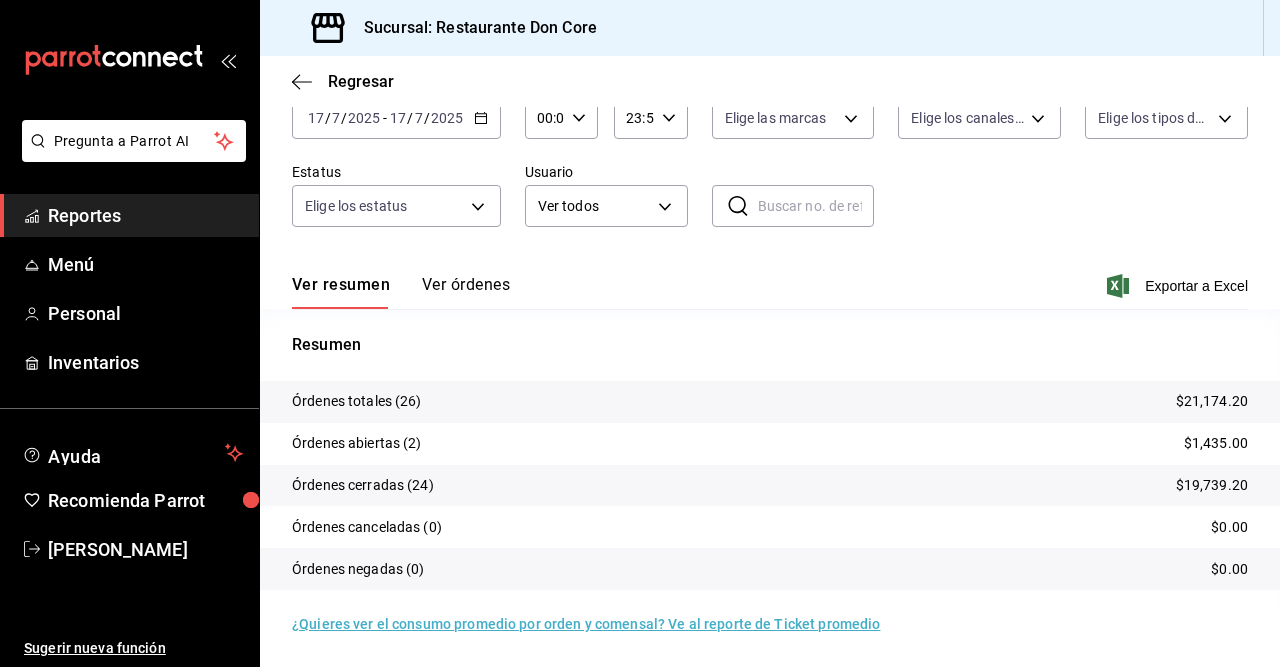 click on "Ver órdenes" at bounding box center [466, 292] 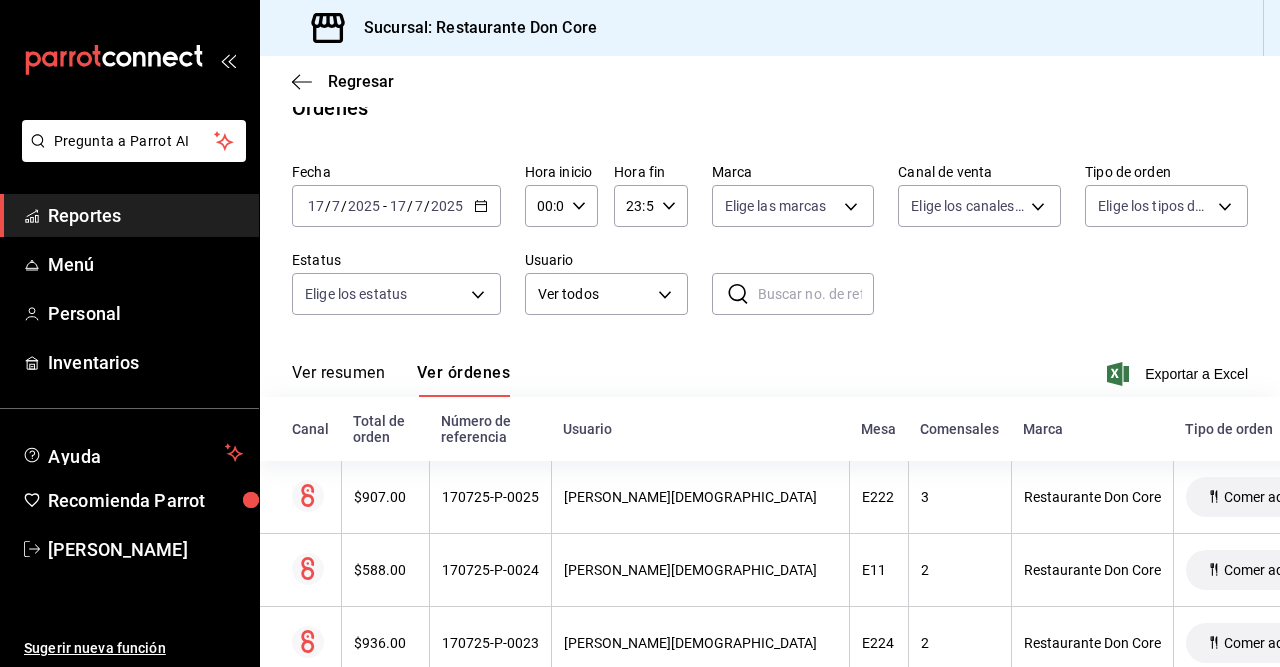 scroll, scrollTop: 118, scrollLeft: 0, axis: vertical 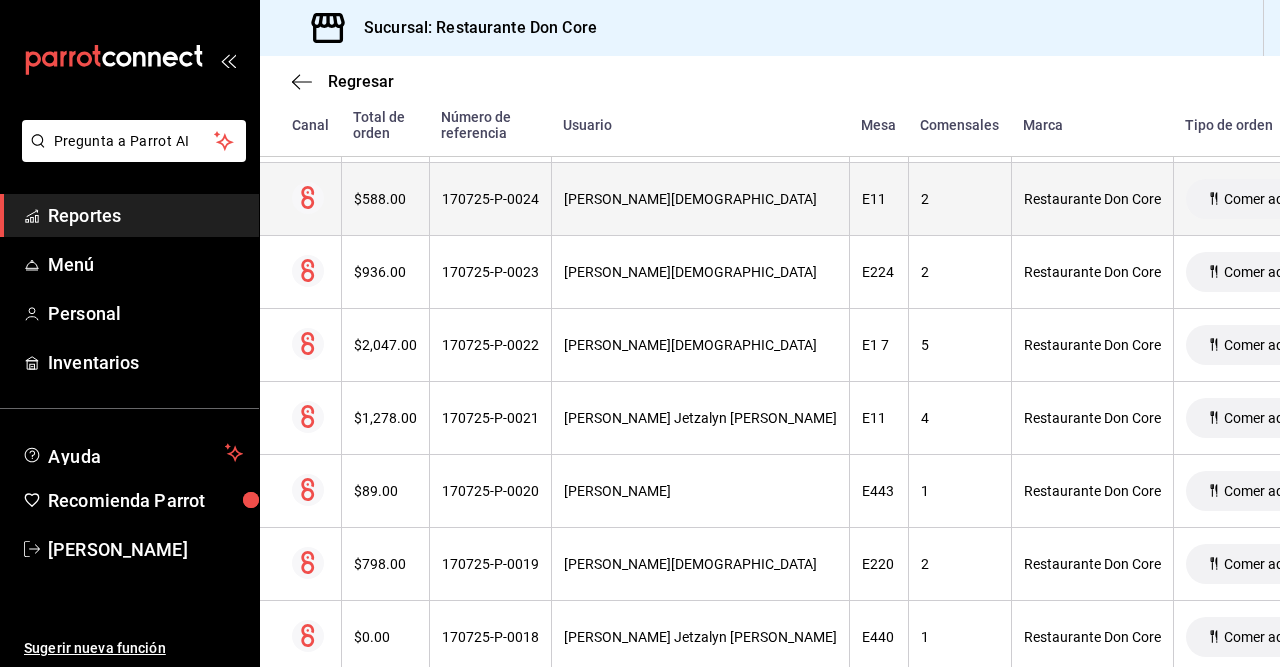 click on "[PERSON_NAME][DEMOGRAPHIC_DATA]" at bounding box center [700, 199] 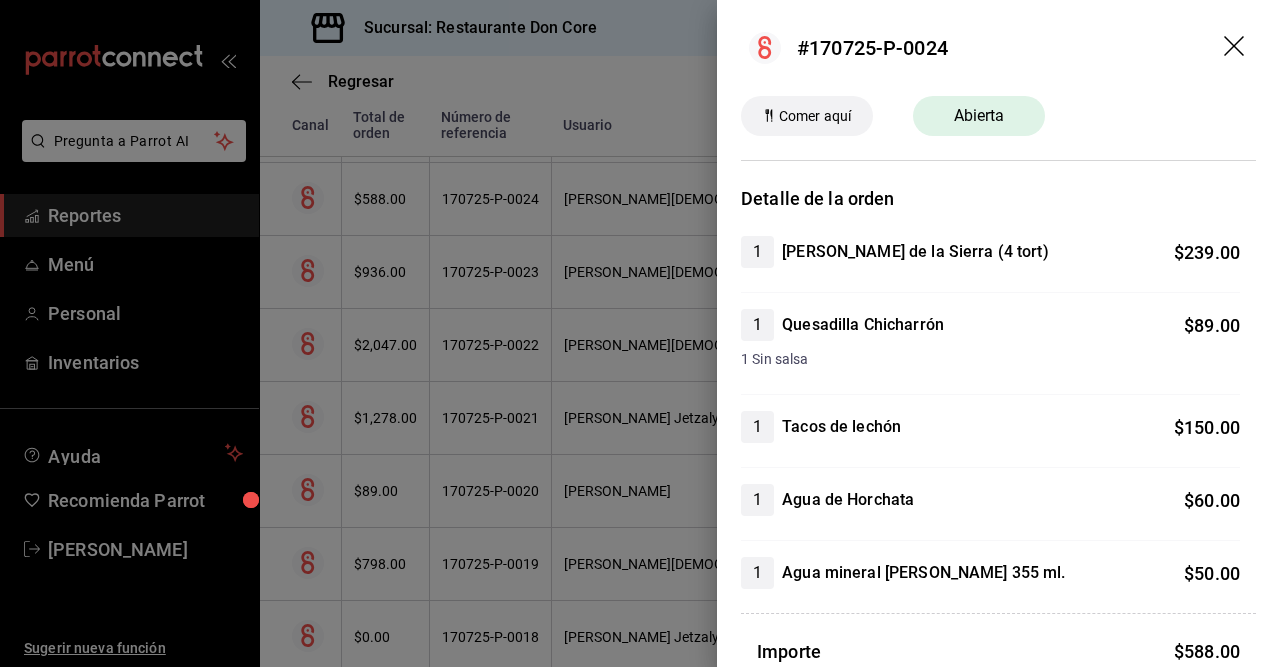 click 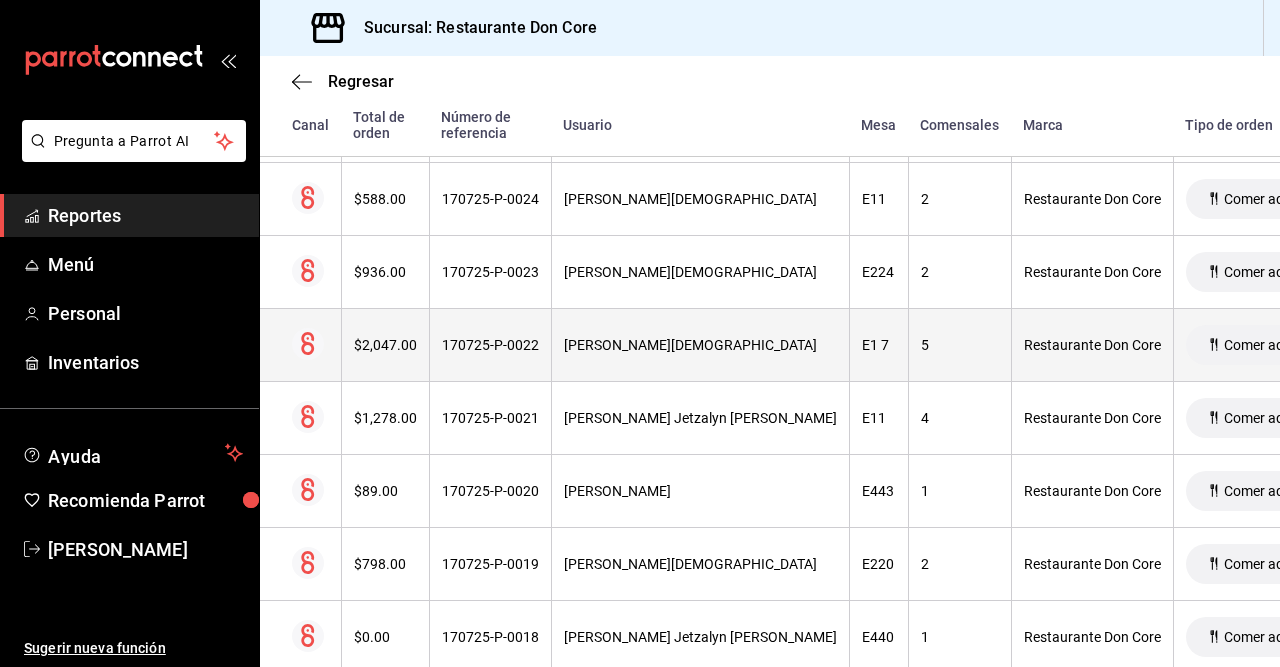 click on "[PERSON_NAME][DEMOGRAPHIC_DATA]" at bounding box center [700, 345] 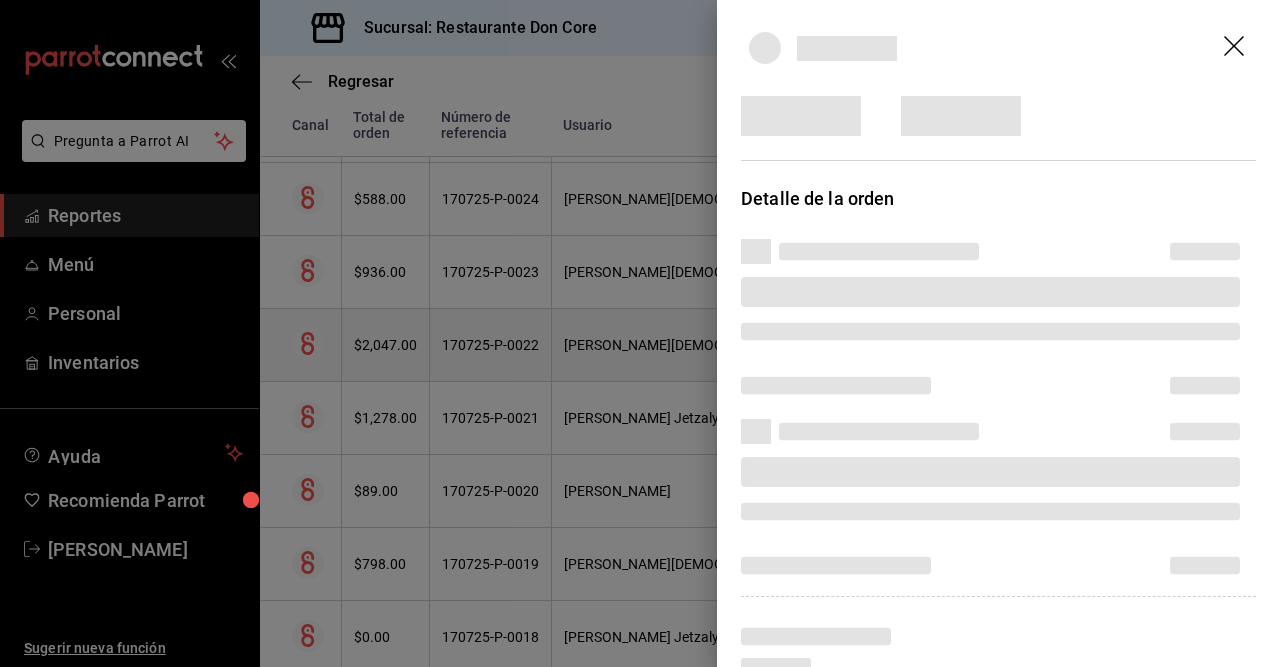 click at bounding box center (640, 333) 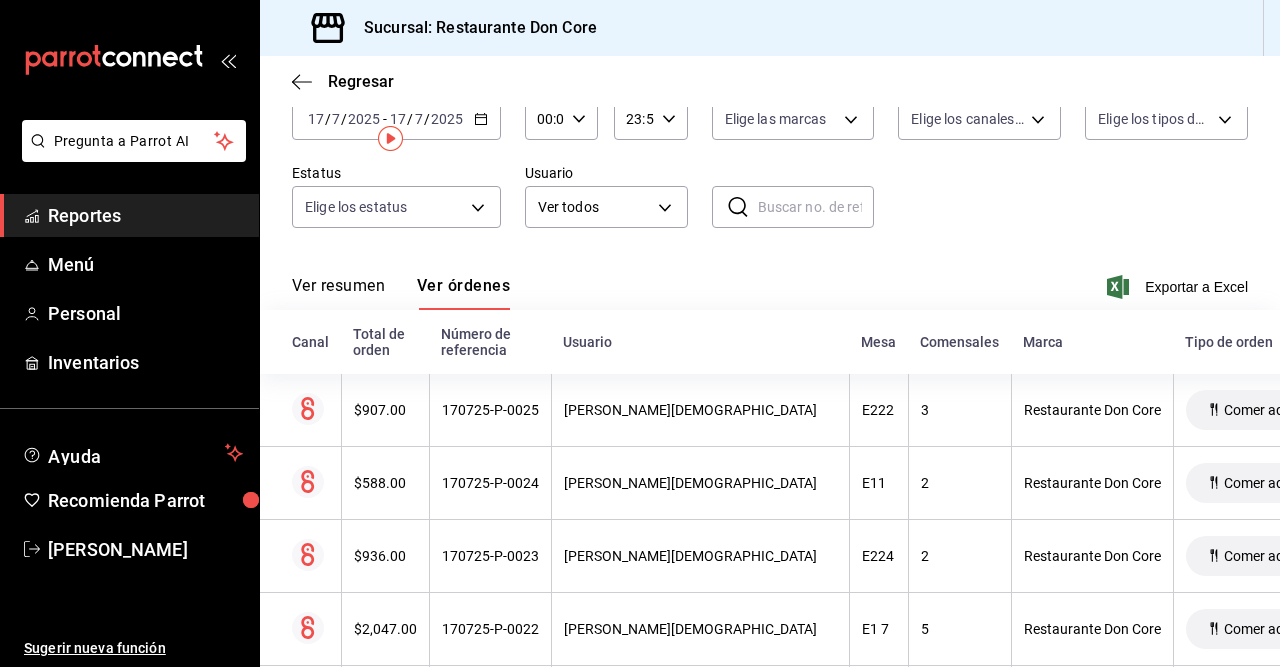 scroll, scrollTop: 0, scrollLeft: 0, axis: both 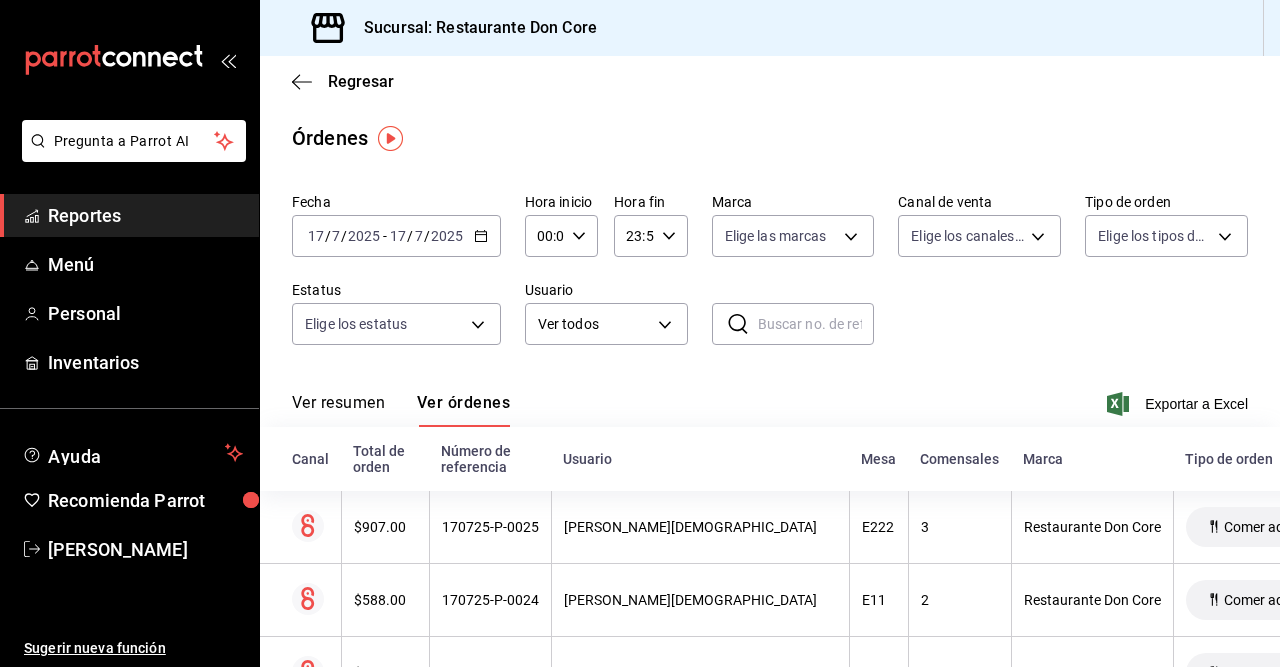 click on "Ver resumen" at bounding box center [338, 410] 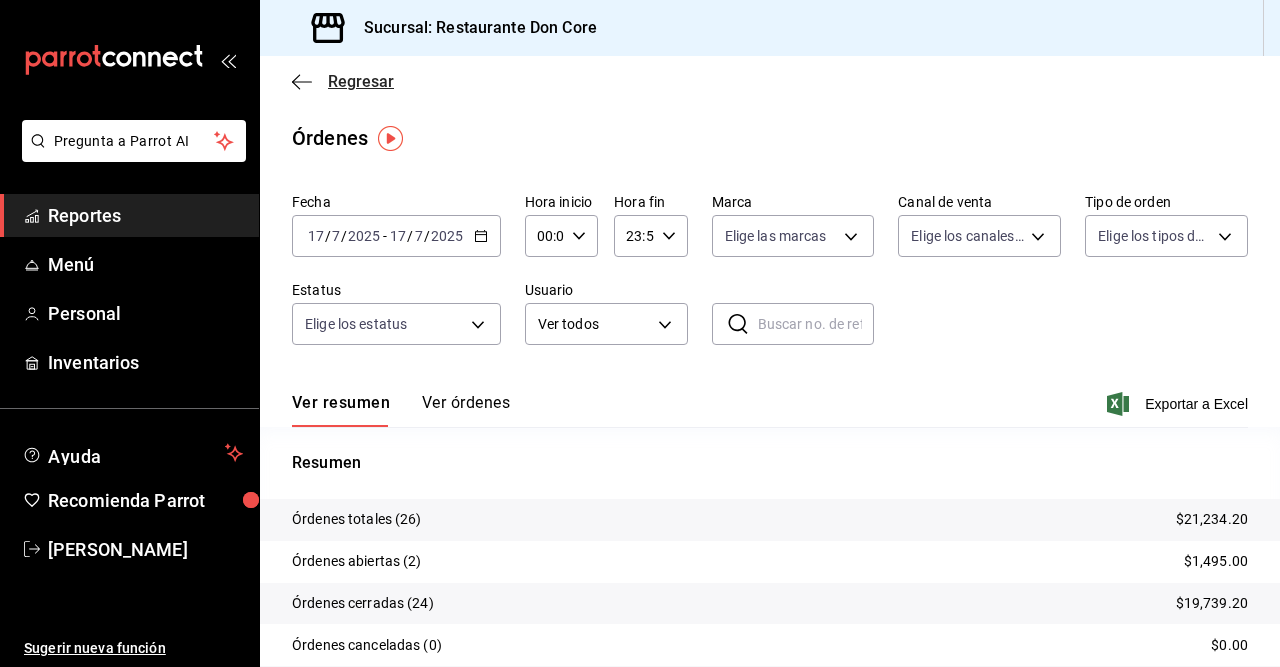 click on "Regresar" at bounding box center (361, 81) 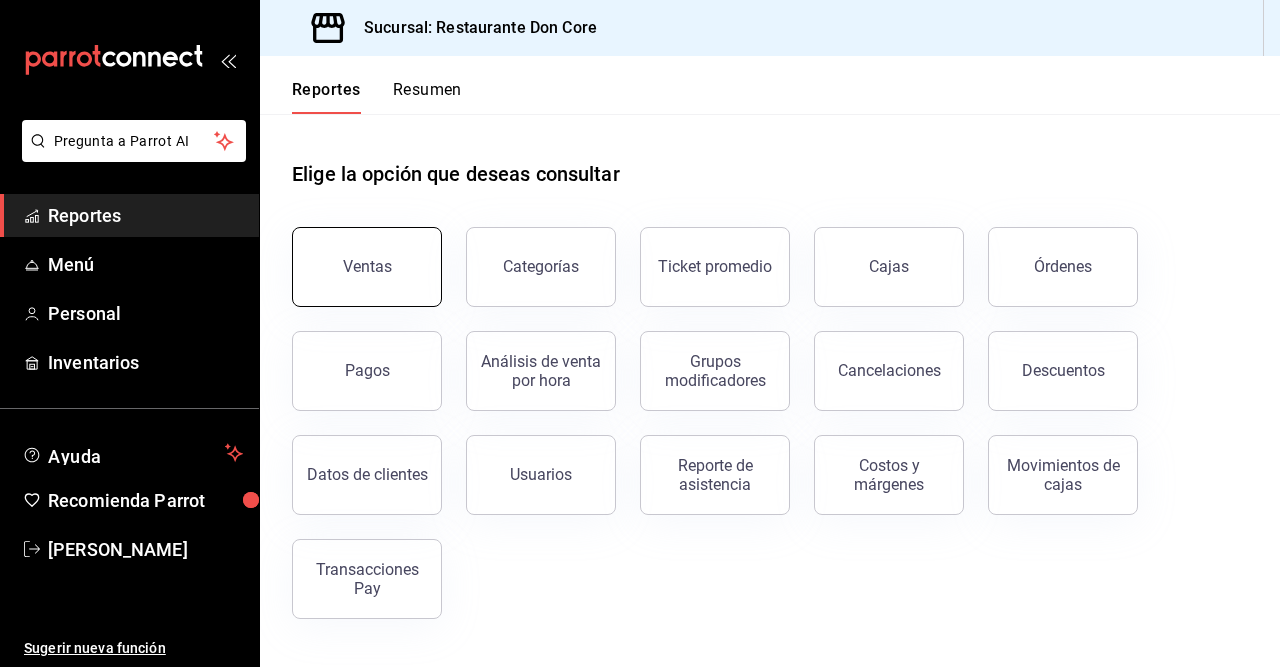 click on "Ventas" at bounding box center (367, 267) 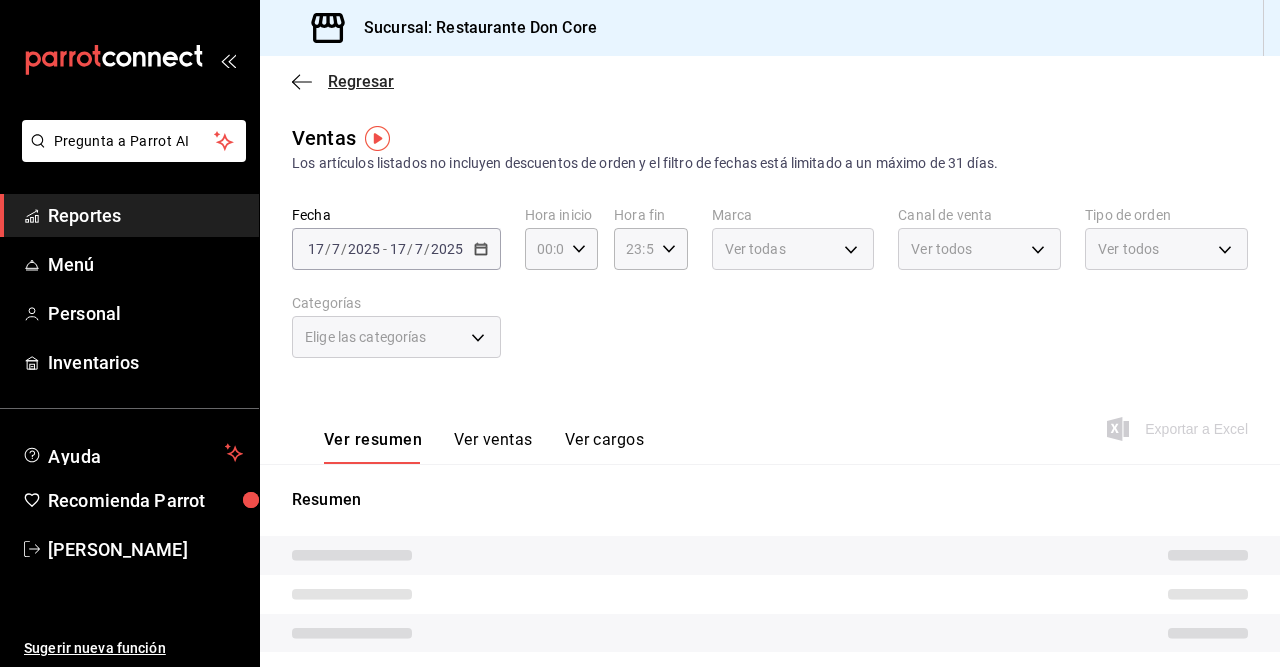 click on "Regresar" at bounding box center (361, 81) 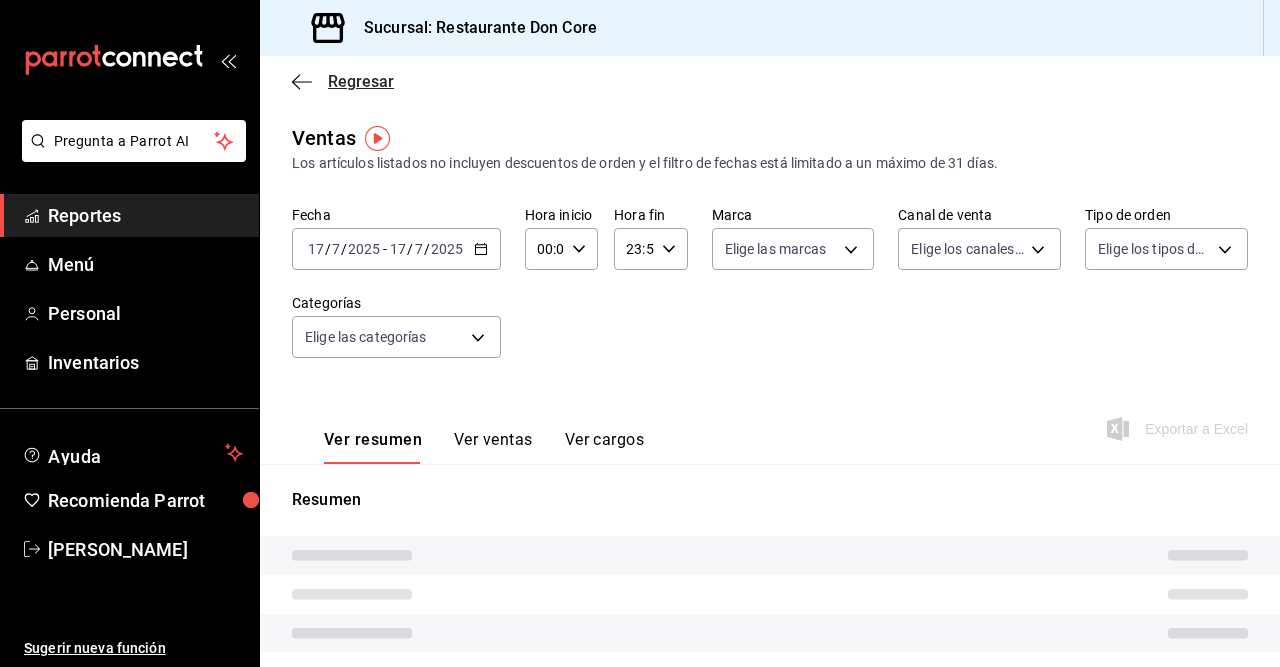 click on "Regresar" at bounding box center [361, 81] 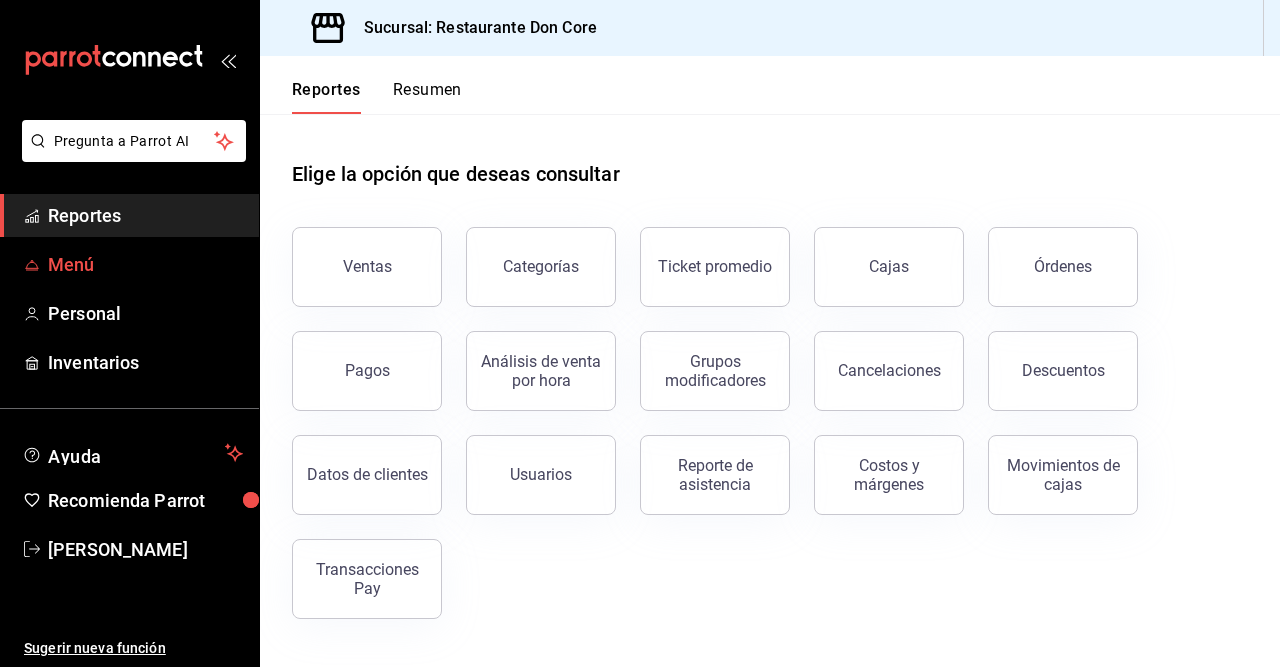 click on "Menú" at bounding box center [145, 264] 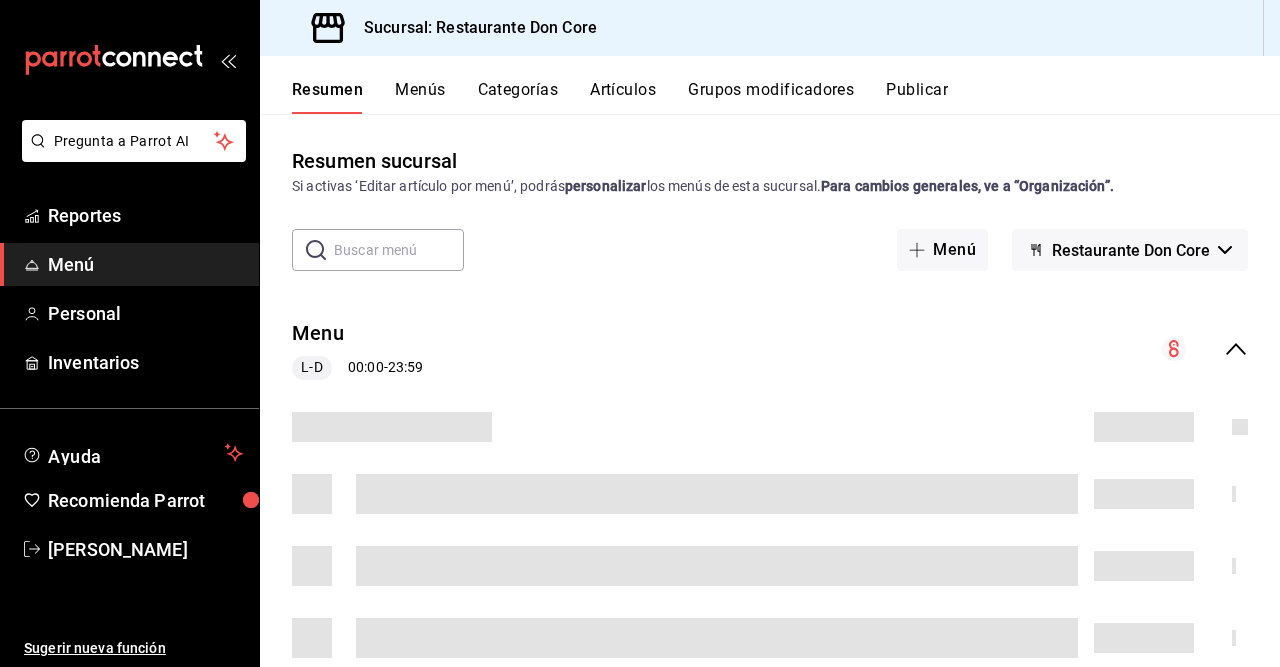 scroll, scrollTop: 0, scrollLeft: 0, axis: both 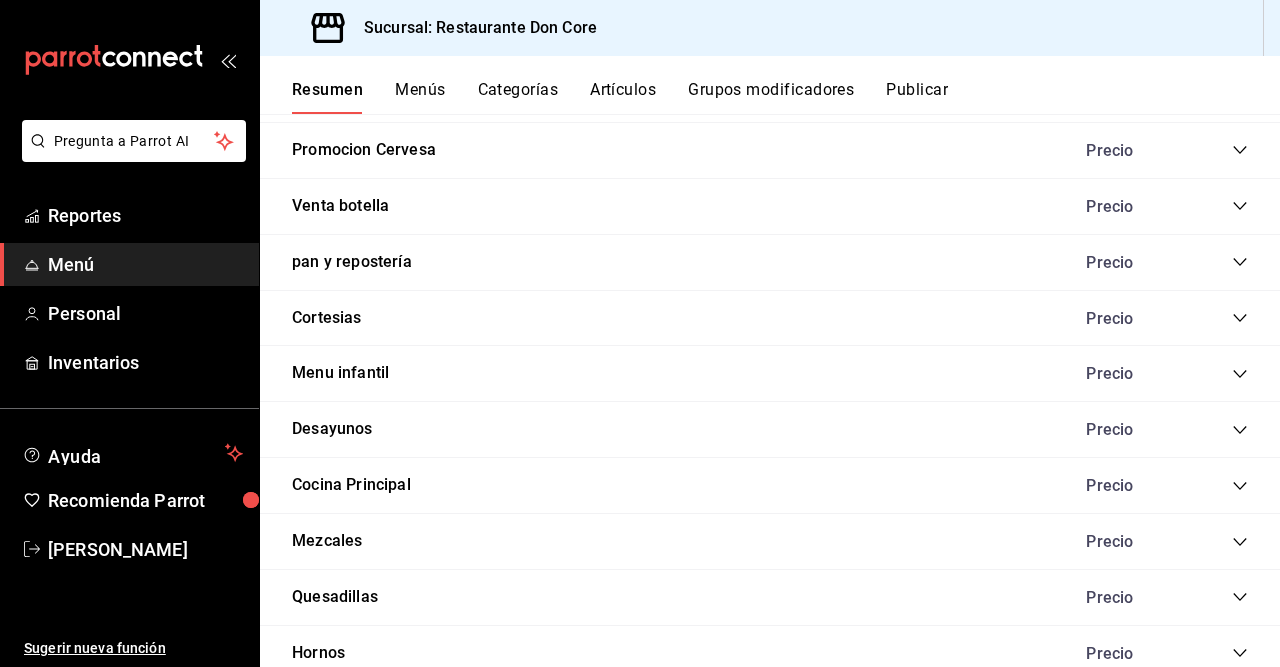 click 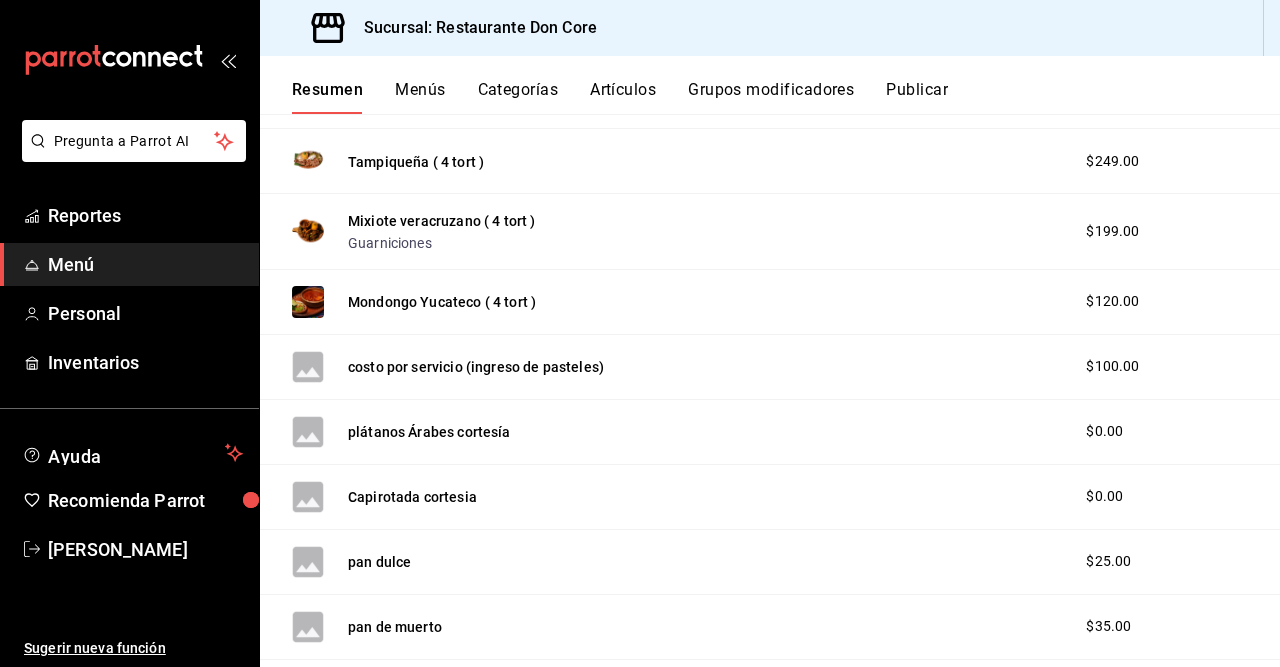 scroll, scrollTop: 2160, scrollLeft: 0, axis: vertical 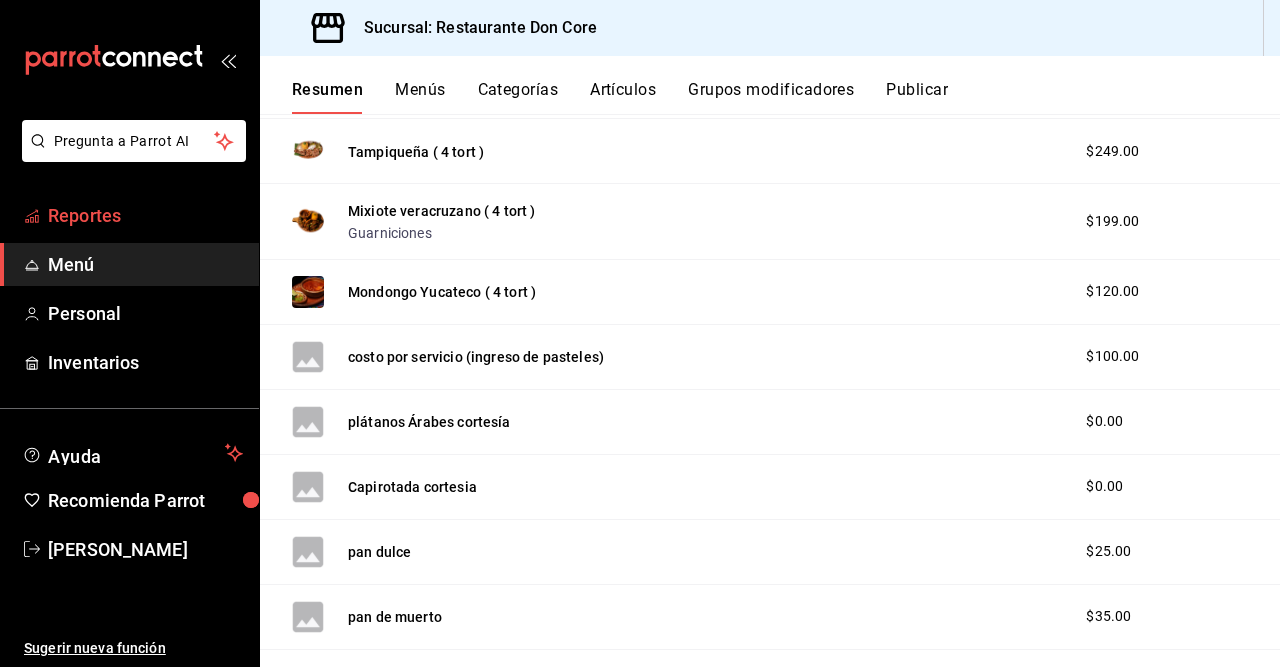 click on "Reportes" at bounding box center [145, 215] 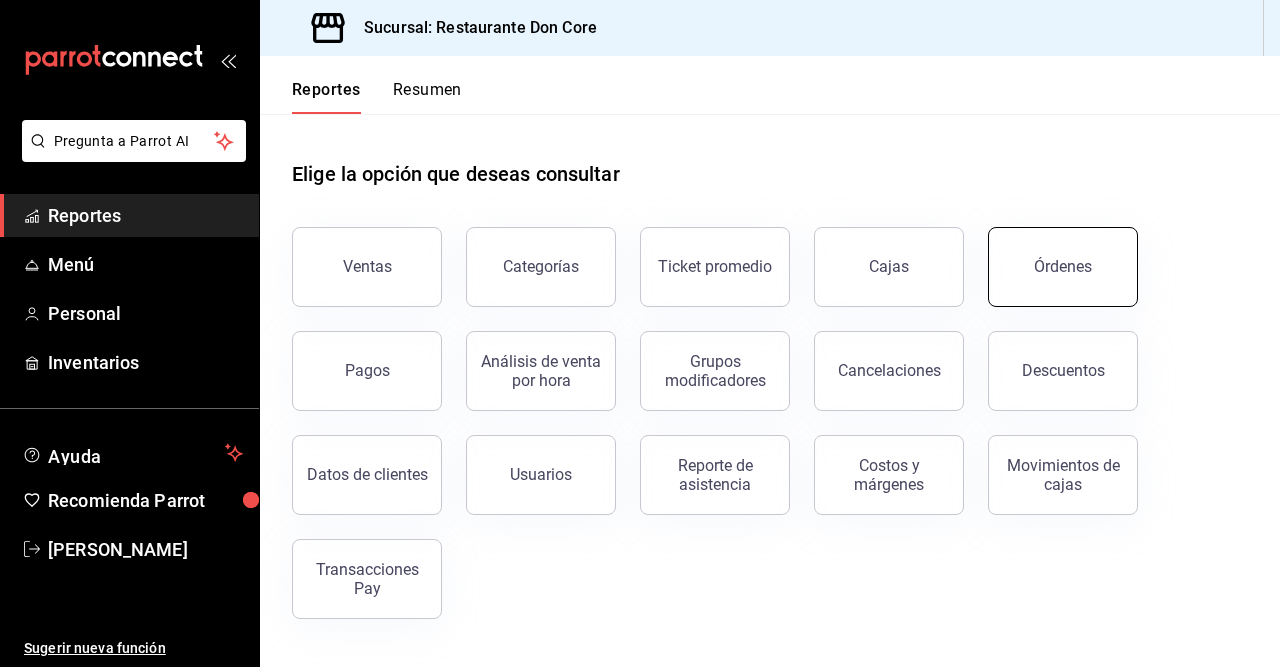 click on "Órdenes" at bounding box center [1063, 266] 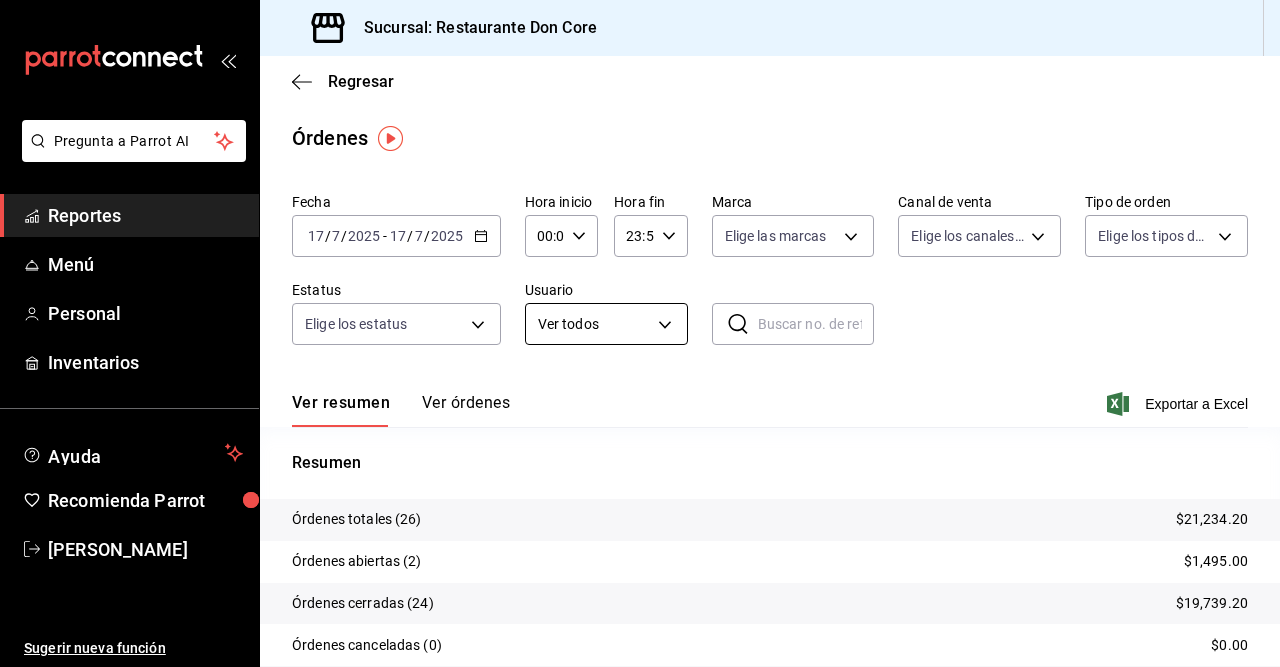 click on "Pregunta a Parrot AI Reportes   Menú   Personal   Inventarios   Ayuda Recomienda Parrot   [PERSON_NAME]   Sugerir nueva función   Sucursal: Restaurante Don Core Regresar Órdenes Fecha [DATE] [DATE] - [DATE] [DATE] Hora inicio 00:00 Hora inicio Hora fin 23:59 Hora fin Marca Elige las marcas Canal de venta Elige los canales de venta Tipo de orden Elige los tipos de orden Estatus Elige los estatus Usuario Ver todos ALL ​ ​ Ver resumen Ver órdenes Exportar a Excel Resumen Órdenes totales (26) $21,234.20 Órdenes abiertas (2) $1,495.00 Órdenes cerradas (24) $19,739.20 Órdenes canceladas (0) $0.00 Órdenes negadas (0) $0.00 ¿Quieres ver el consumo promedio por orden y comensal? Ve al reporte de Ticket promedio GANA 1 MES GRATIS EN TU SUSCRIPCIÓN AQUÍ Ver video tutorial Ir a video Pregunta a Parrot AI Reportes   Menú   Personal   Inventarios   Ayuda Recomienda Parrot   [PERSON_NAME]   Sugerir nueva función   Visitar centro de ayuda [PHONE_NUMBER] [PHONE_NUMBER]" at bounding box center [640, 333] 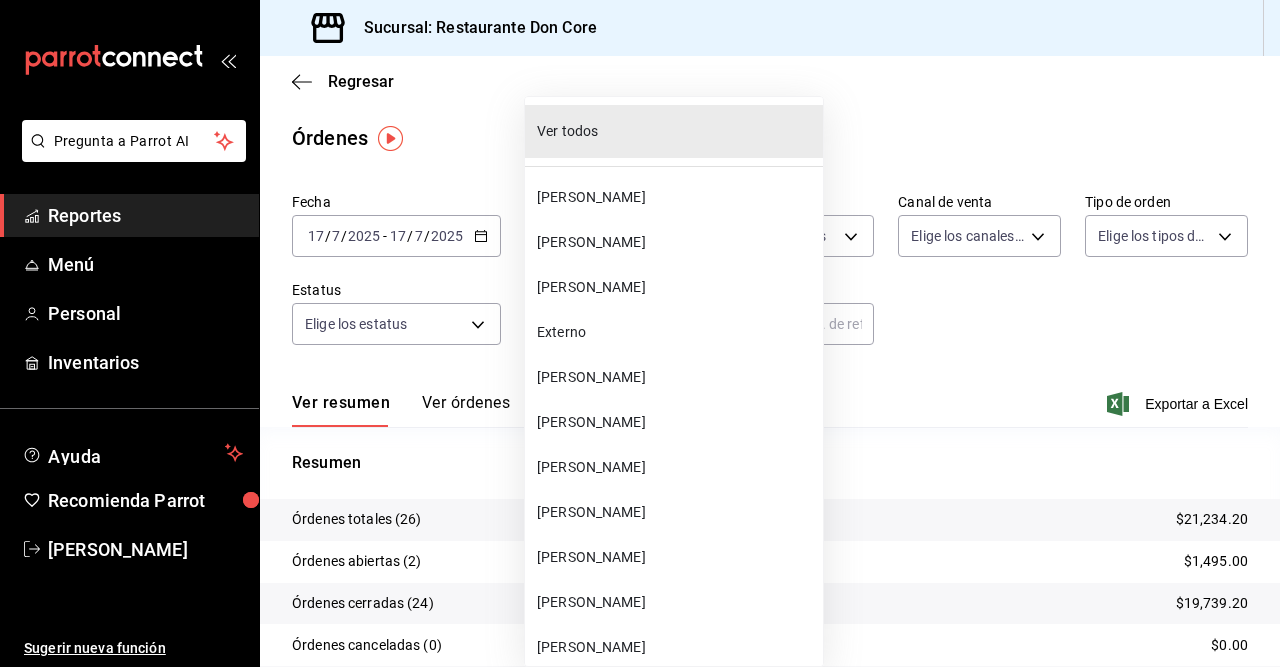 click at bounding box center [640, 333] 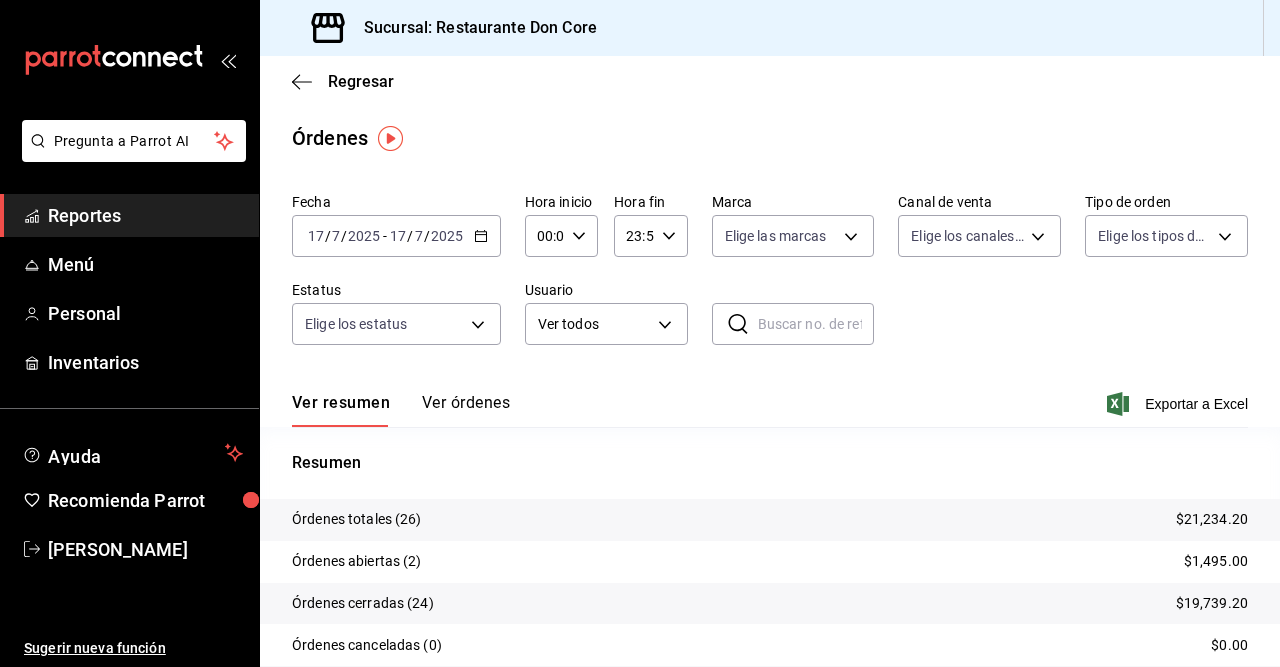click 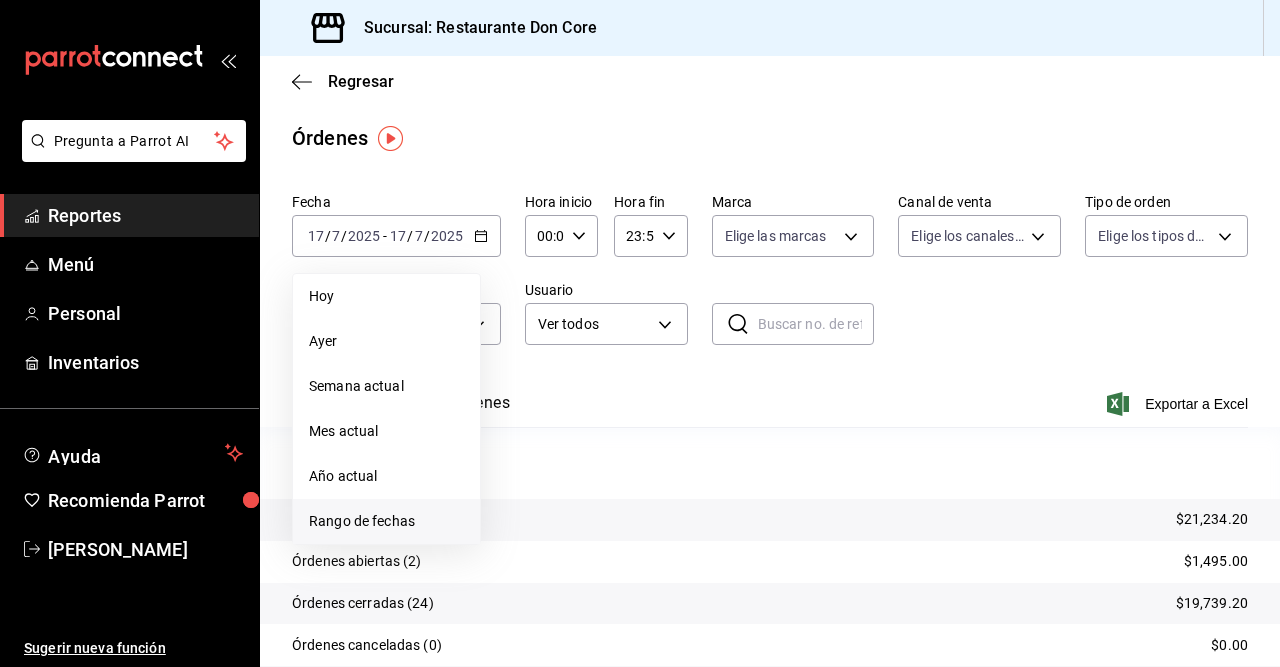 click on "Rango de fechas" at bounding box center (386, 521) 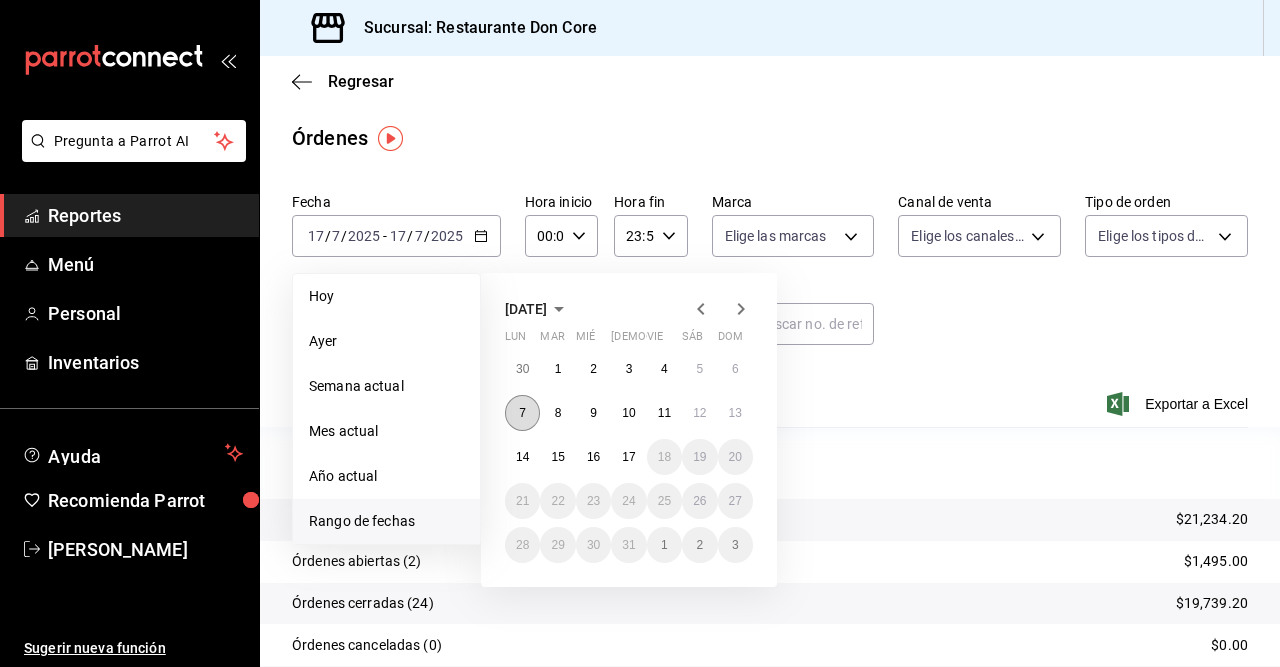 click on "7" at bounding box center [522, 413] 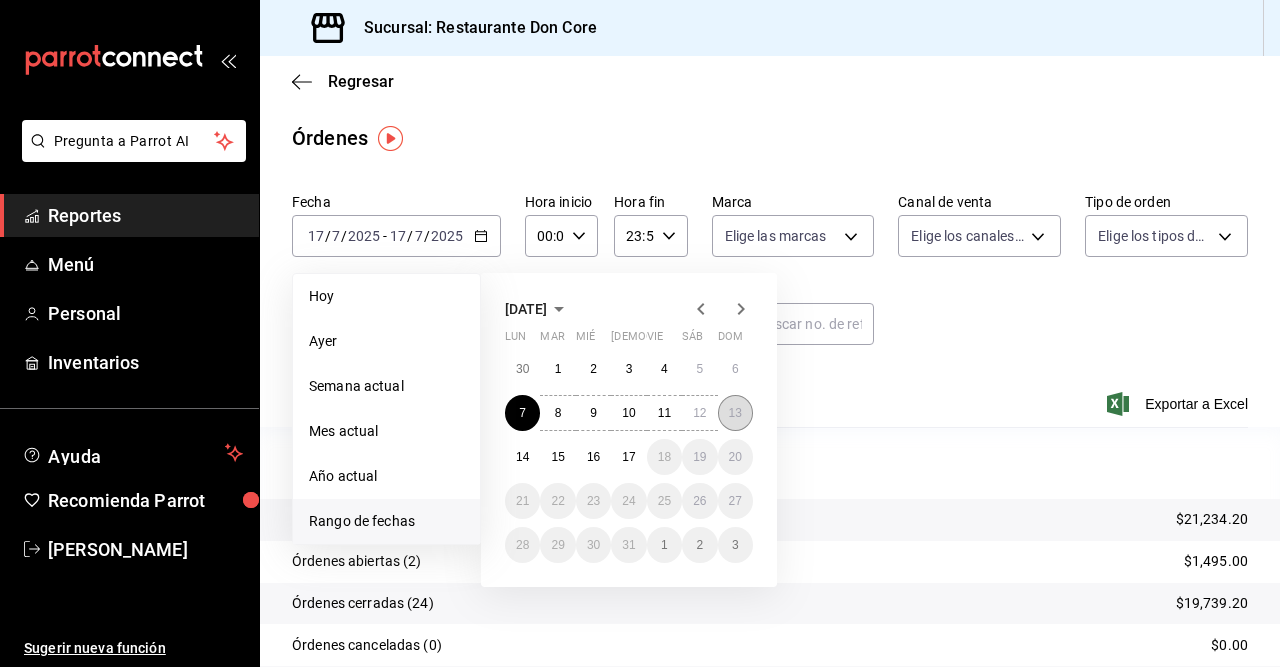 click on "13" at bounding box center [735, 413] 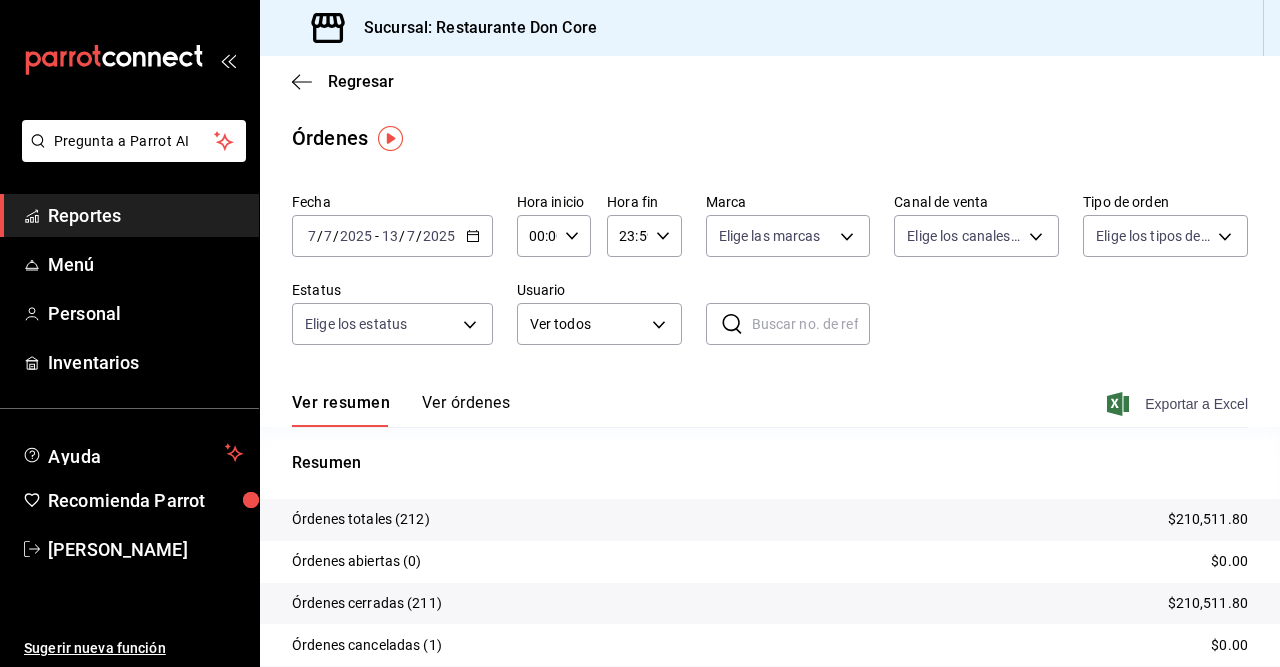 click on "Exportar a Excel" at bounding box center (1179, 404) 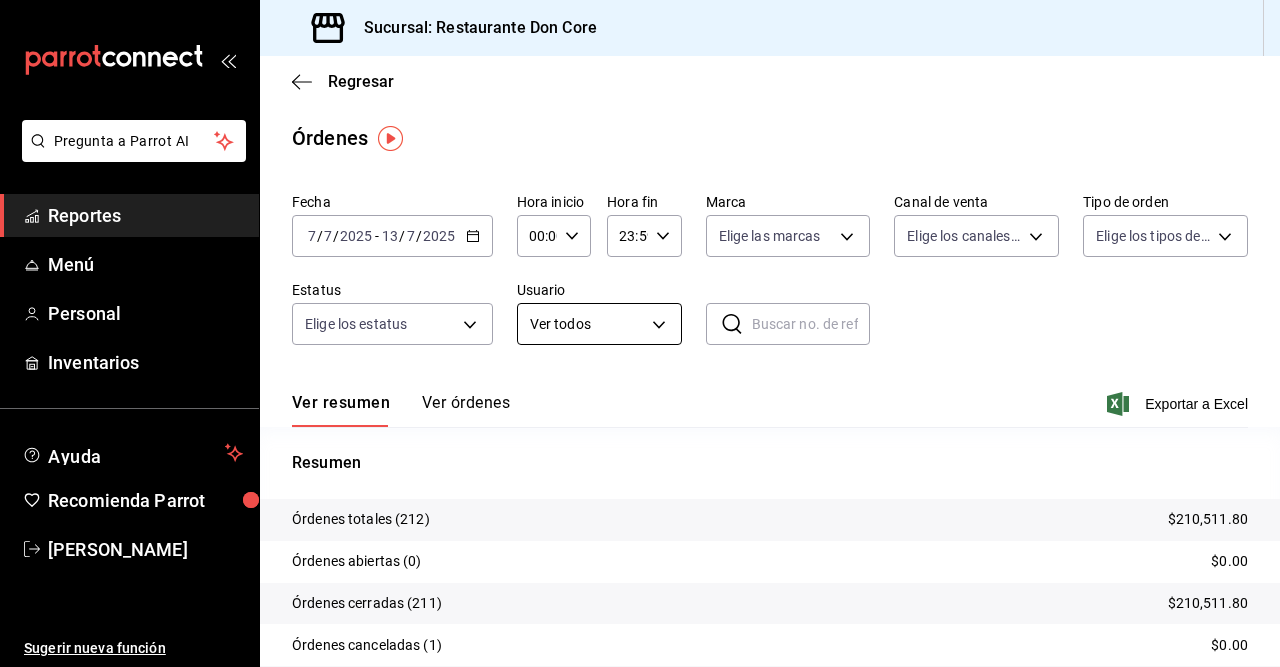 click on "Pregunta a Parrot AI Reportes   Menú   Personal   Inventarios   Ayuda Recomienda Parrot   [PERSON_NAME]   Sugerir nueva función   Sucursal: Restaurante Don Core Regresar Órdenes Fecha [DATE] [DATE] - [DATE] [DATE] Hora inicio 00:00 Hora inicio Hora fin 23:59 Hora fin Marca Elige las marcas Canal de venta Elige los canales de venta Tipo de orden Elige los tipos de orden Estatus Elige los estatus Usuario Ver todos ALL ​ ​ Ver resumen Ver órdenes Exportar a Excel Resumen Órdenes totales (212) $210,511.80 Órdenes abiertas (0) $0.00 Órdenes cerradas (211) $210,511.80 Órdenes canceladas (1) $0.00 Órdenes negadas (0) $0.00 ¿Quieres ver el consumo promedio por orden y comensal? Ve al reporte de Ticket promedio GANA 1 MES GRATIS EN TU SUSCRIPCIÓN AQUÍ Ver video tutorial Ir a video Pregunta a Parrot AI Reportes   Menú   Personal   Inventarios   Ayuda Recomienda Parrot   [PERSON_NAME]   Sugerir nueva función   Visitar centro de ayuda [PHONE_NUMBER] [PHONE_NUMBER]" at bounding box center (640, 333) 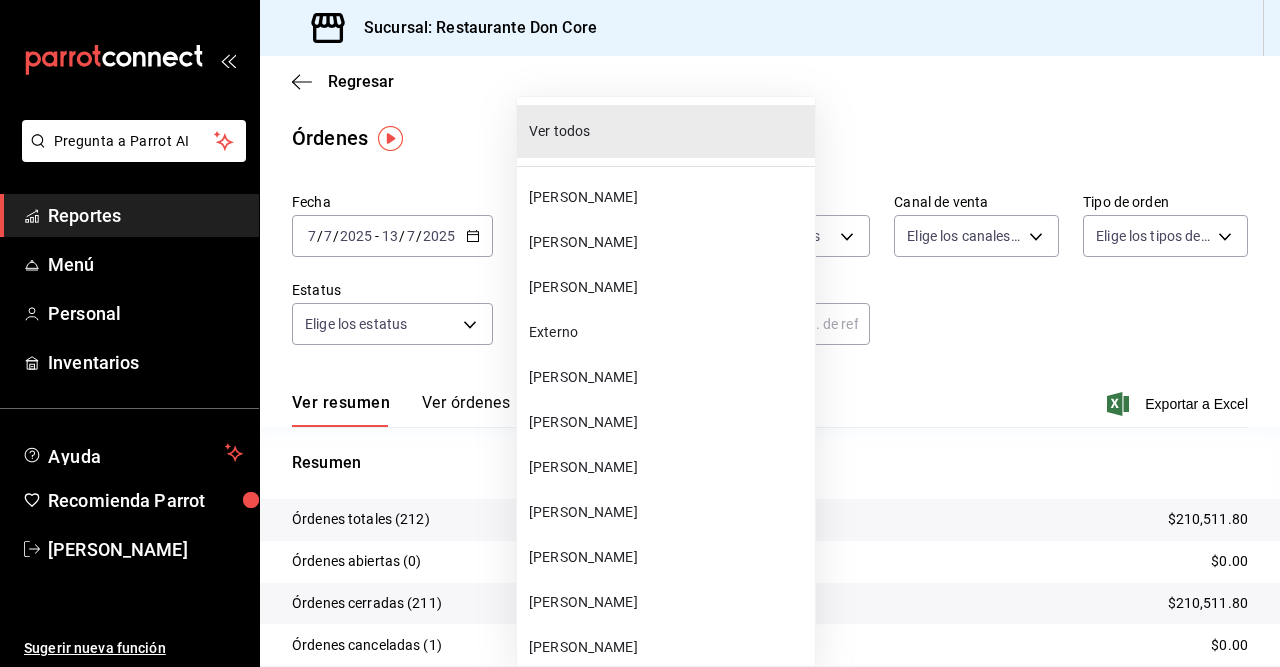 click on "[PERSON_NAME]" at bounding box center [668, 602] 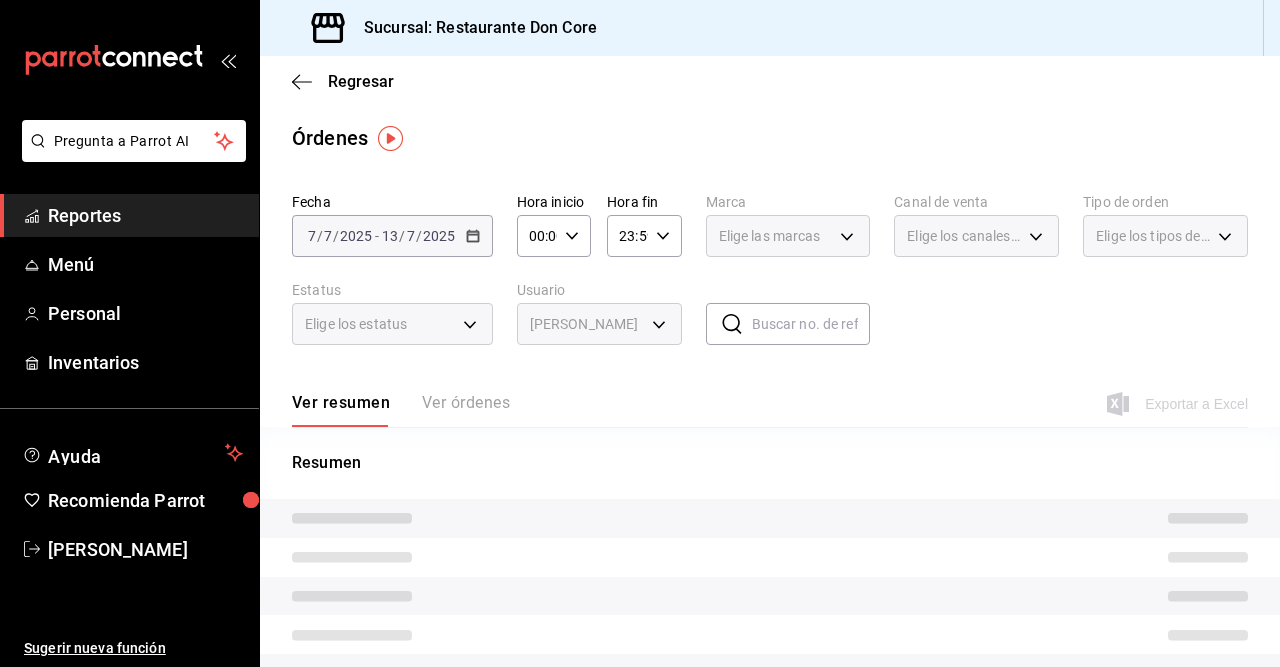 type on "4a81bf57-4da8-4376-ac3a-2d68839c73e5" 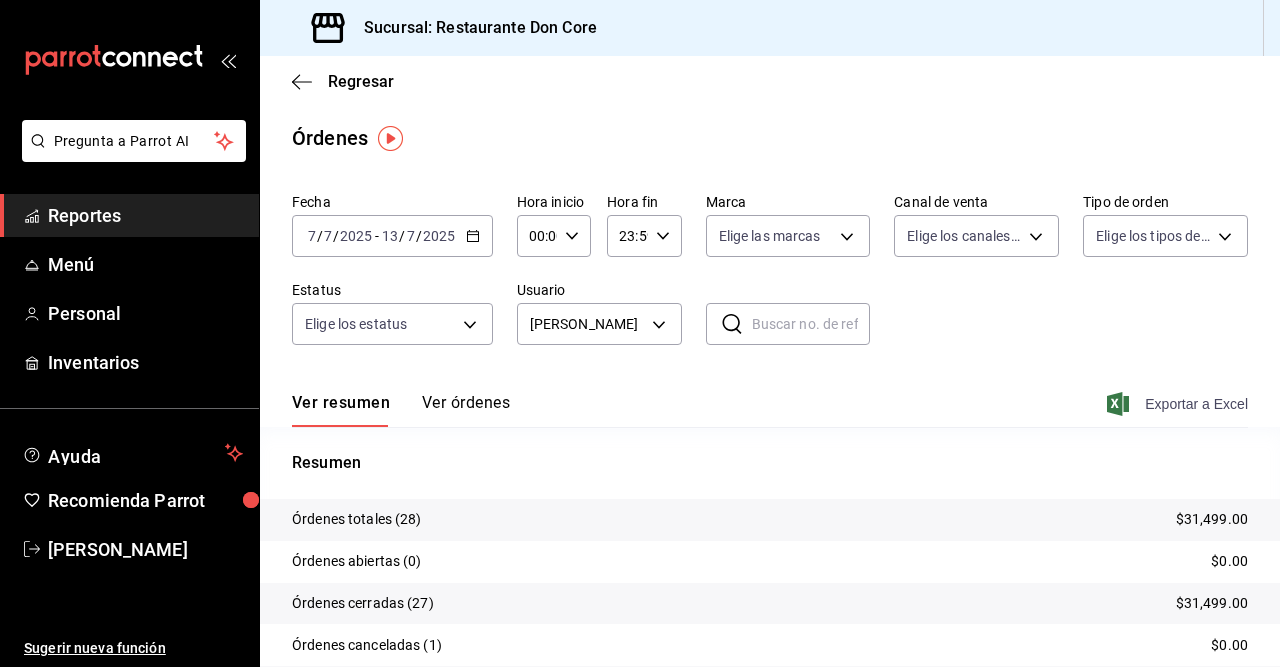 click on "Exportar a Excel" at bounding box center [1179, 404] 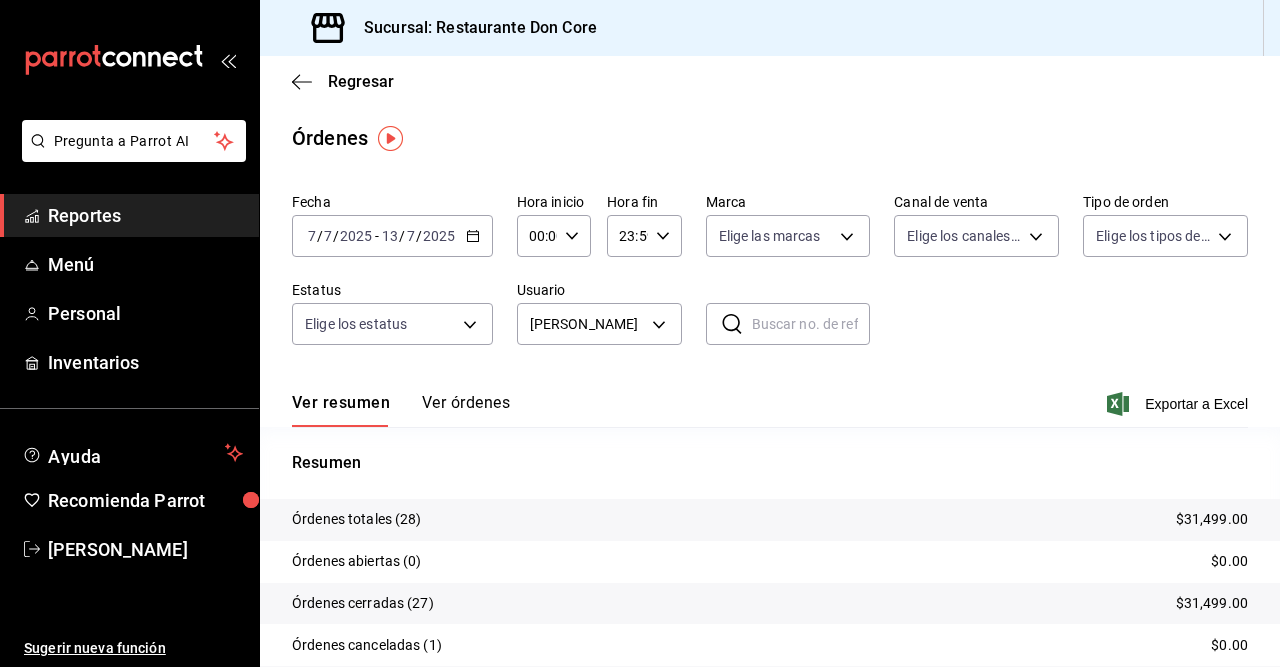 click on "Reportes" at bounding box center (145, 215) 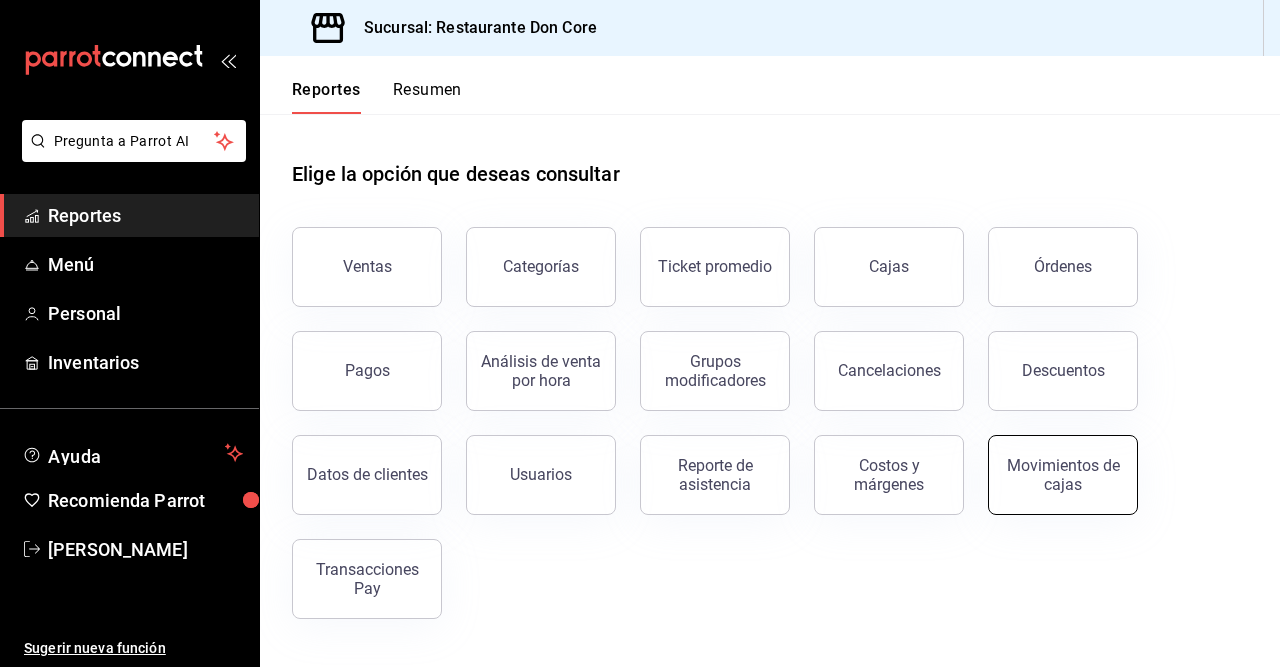 click on "Movimientos de cajas" at bounding box center (1063, 475) 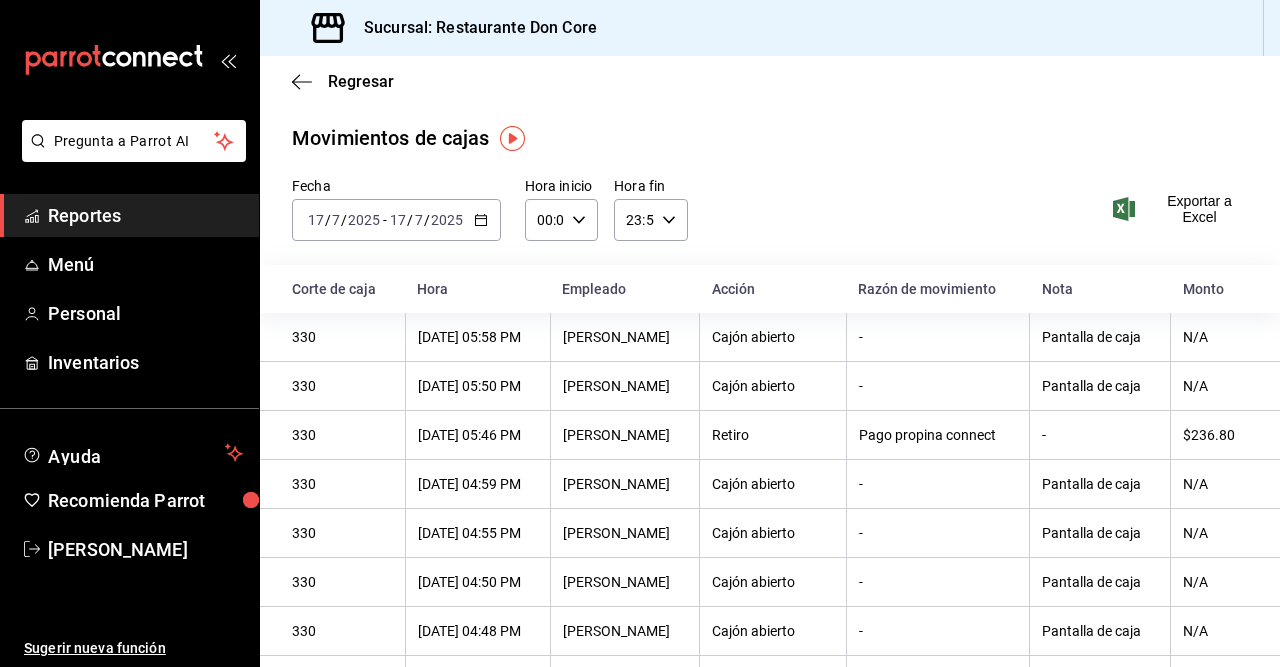 click on "Fecha [DATE] [DATE] - [DATE] [DATE] Hora inicio 00:00 Hora inicio Hora fin 23:59 Hora fin Exportar a Excel" at bounding box center [770, 221] 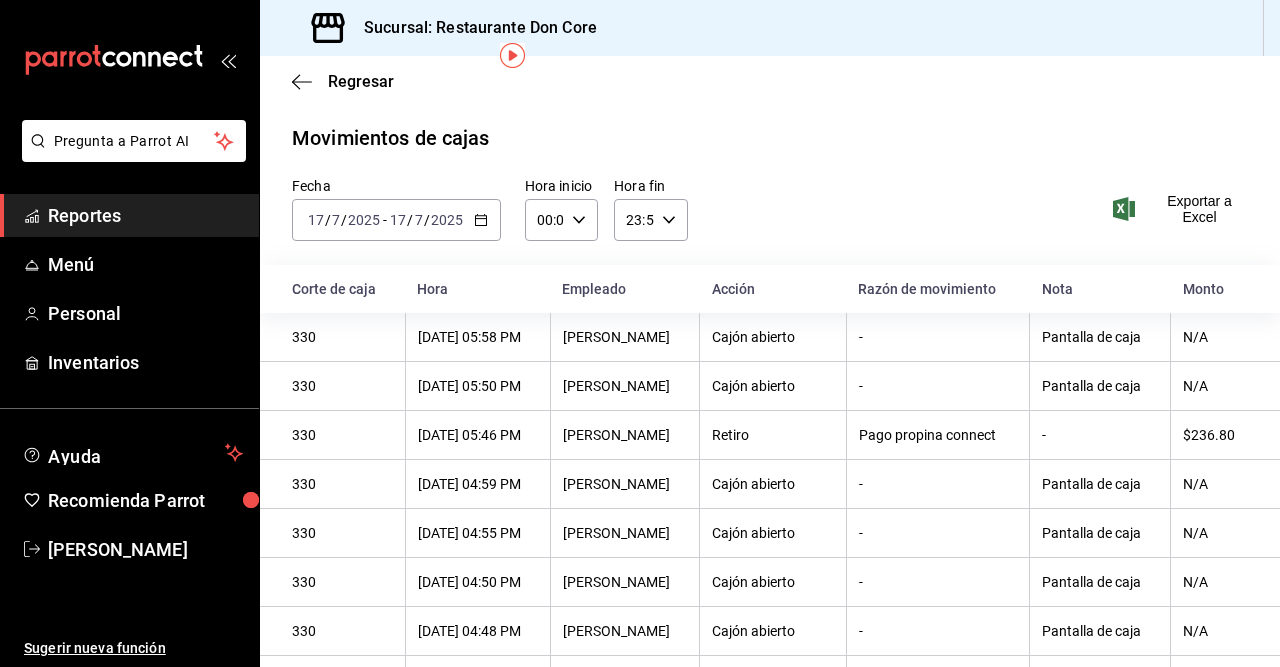 scroll, scrollTop: 120, scrollLeft: 0, axis: vertical 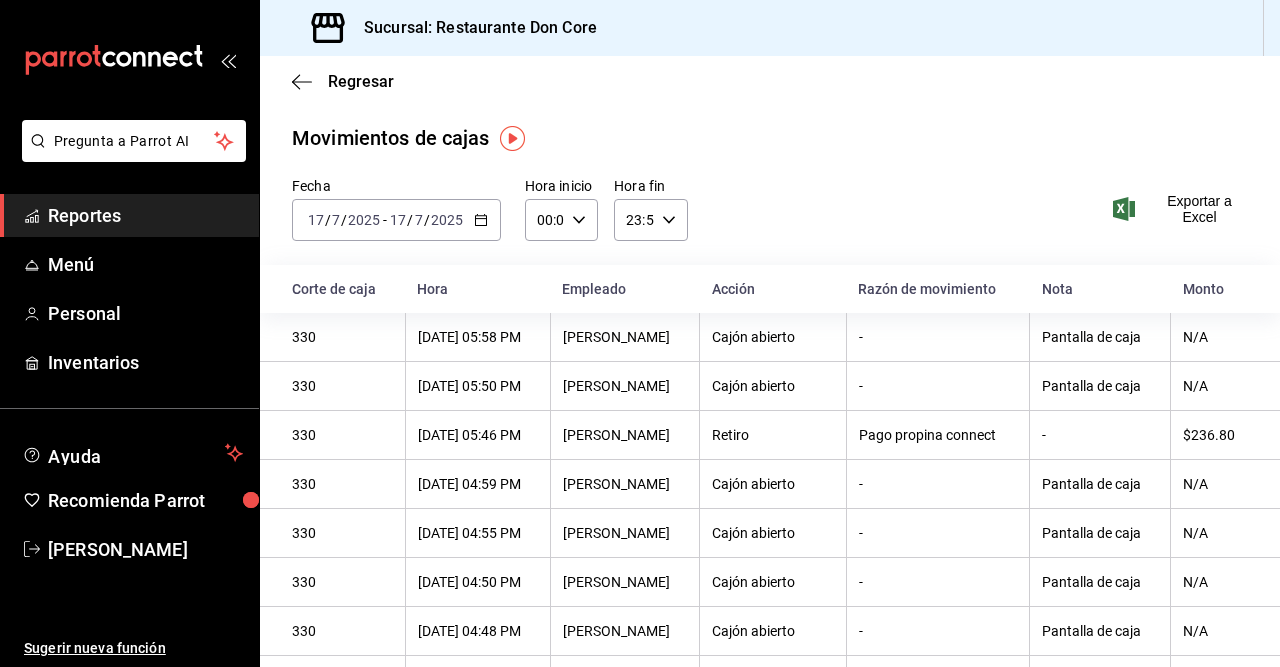 click on "Reportes" at bounding box center (145, 215) 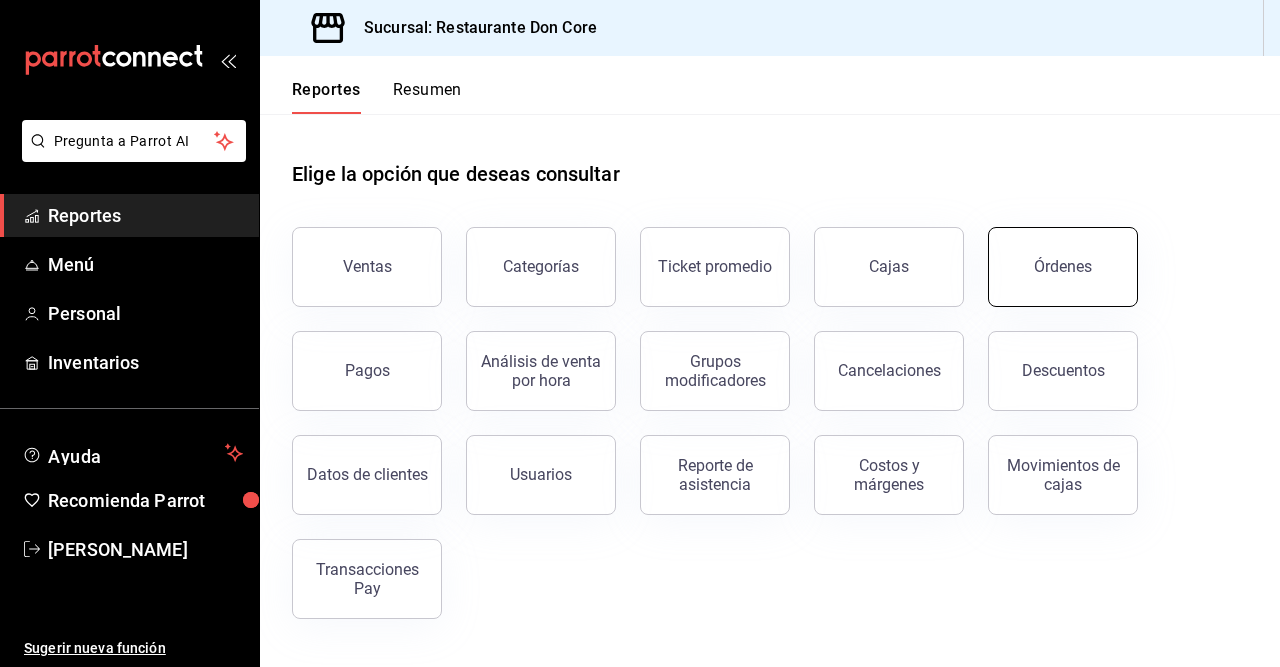 click on "Órdenes" at bounding box center (1063, 267) 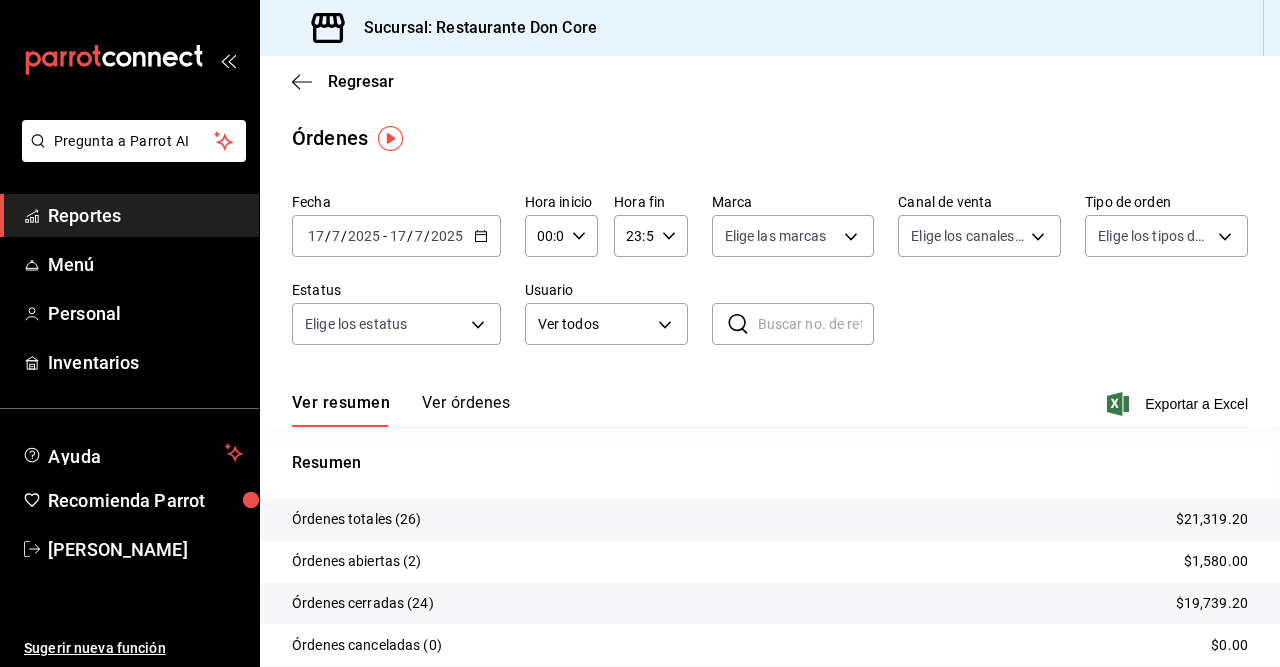 click 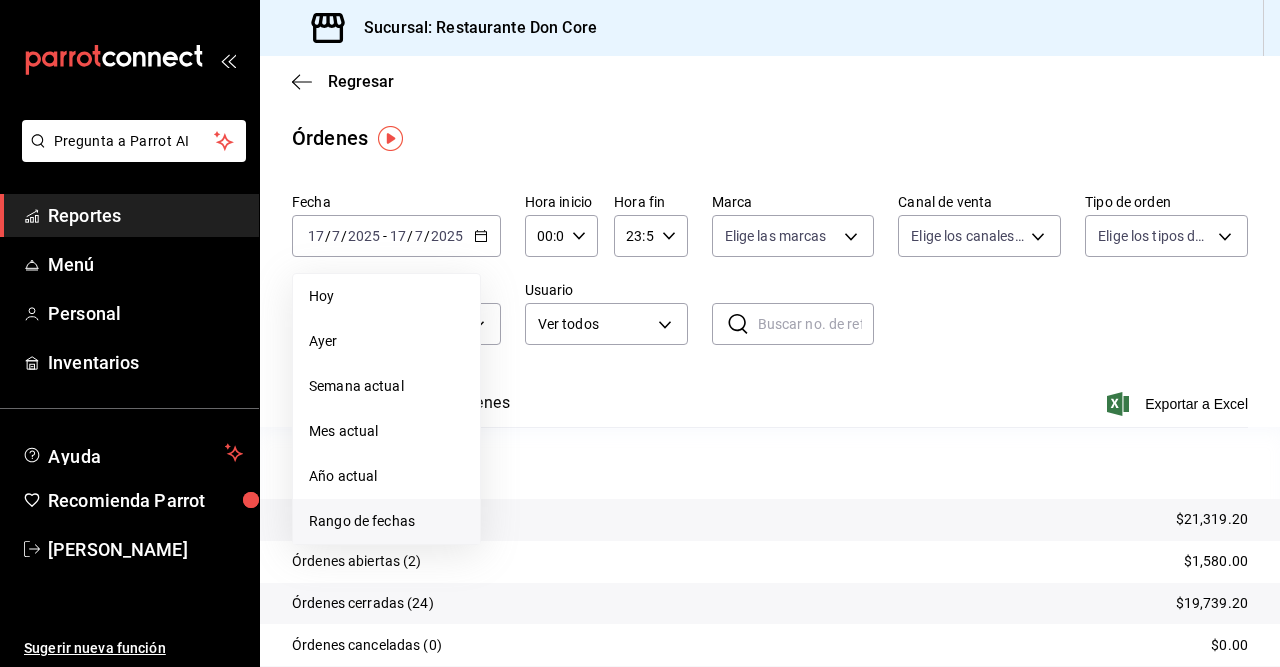 click on "Rango de fechas" at bounding box center (386, 521) 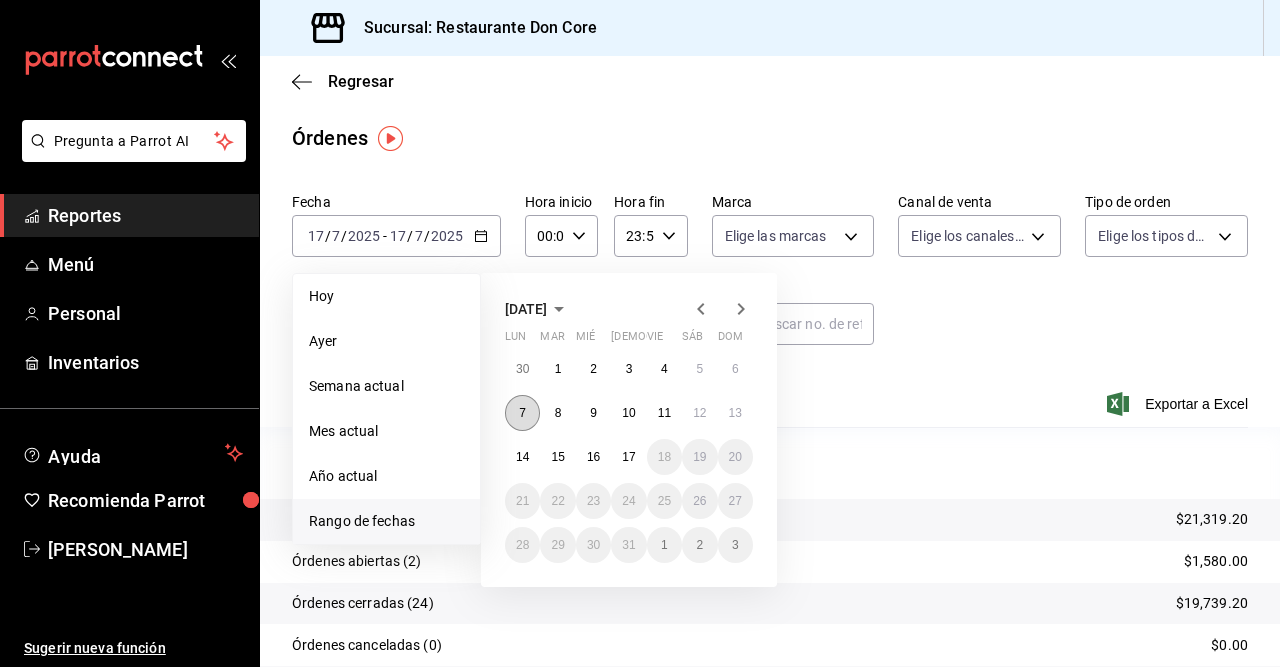 click on "7" at bounding box center (522, 413) 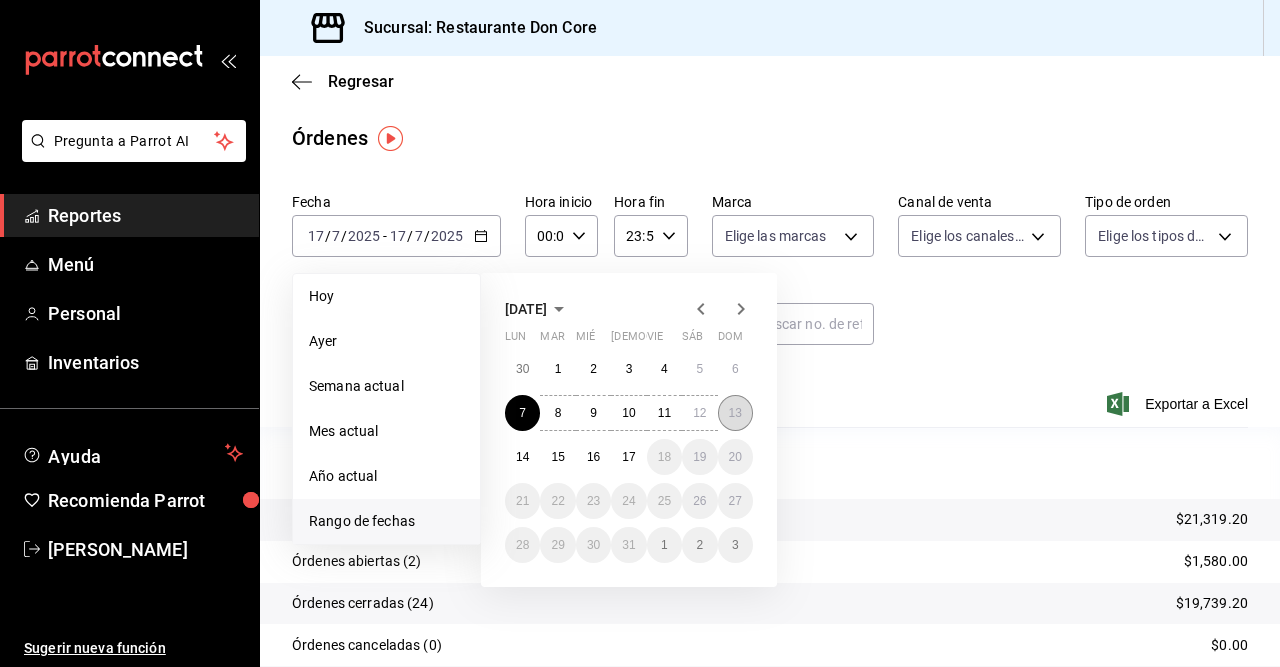 click on "13" at bounding box center (735, 413) 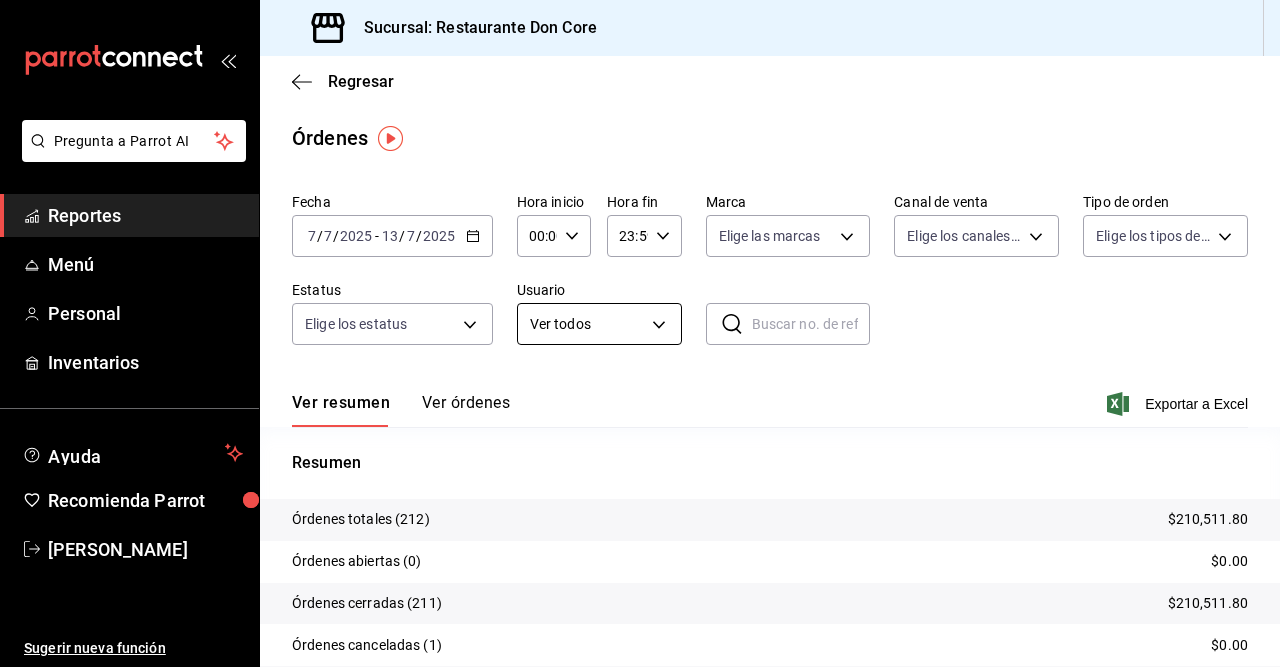 click on "Pregunta a Parrot AI Reportes   Menú   Personal   Inventarios   Ayuda Recomienda Parrot   [PERSON_NAME]   Sugerir nueva función   Sucursal: Restaurante Don Core Regresar Órdenes Fecha [DATE] [DATE] - [DATE] [DATE] Hora inicio 00:00 Hora inicio Hora fin 23:59 Hora fin Marca Elige las marcas Canal de venta Elige los canales de venta Tipo de orden Elige los tipos de orden Estatus Elige los estatus Usuario Ver todos ALL ​ ​ Ver resumen Ver órdenes Exportar a Excel Resumen Órdenes totales (212) $210,511.80 Órdenes abiertas (0) $0.00 Órdenes cerradas (211) $210,511.80 Órdenes canceladas (1) $0.00 Órdenes negadas (0) $0.00 ¿Quieres ver el consumo promedio por orden y comensal? Ve al reporte de Ticket promedio GANA 1 MES GRATIS EN TU SUSCRIPCIÓN AQUÍ Ver video tutorial Ir a video Pregunta a Parrot AI Reportes   Menú   Personal   Inventarios   Ayuda Recomienda Parrot   [PERSON_NAME]   Sugerir nueva función   Visitar centro de ayuda [PHONE_NUMBER] [PHONE_NUMBER]" at bounding box center [640, 333] 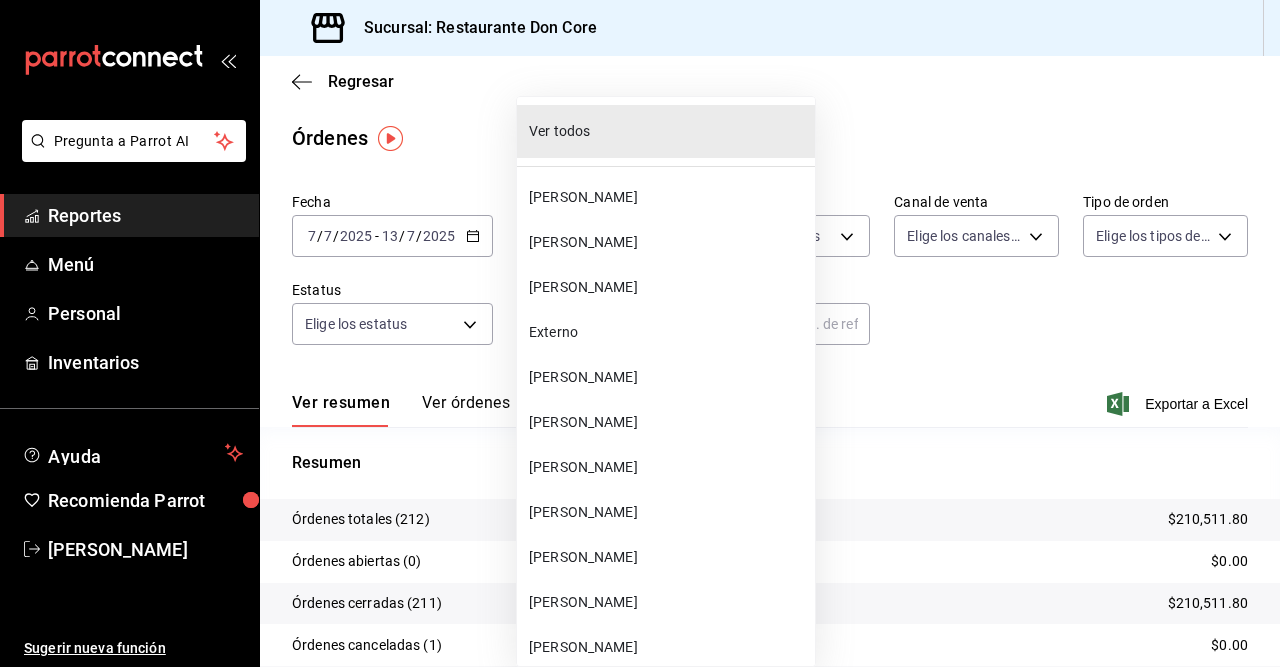 click on "[PERSON_NAME]" at bounding box center (668, 602) 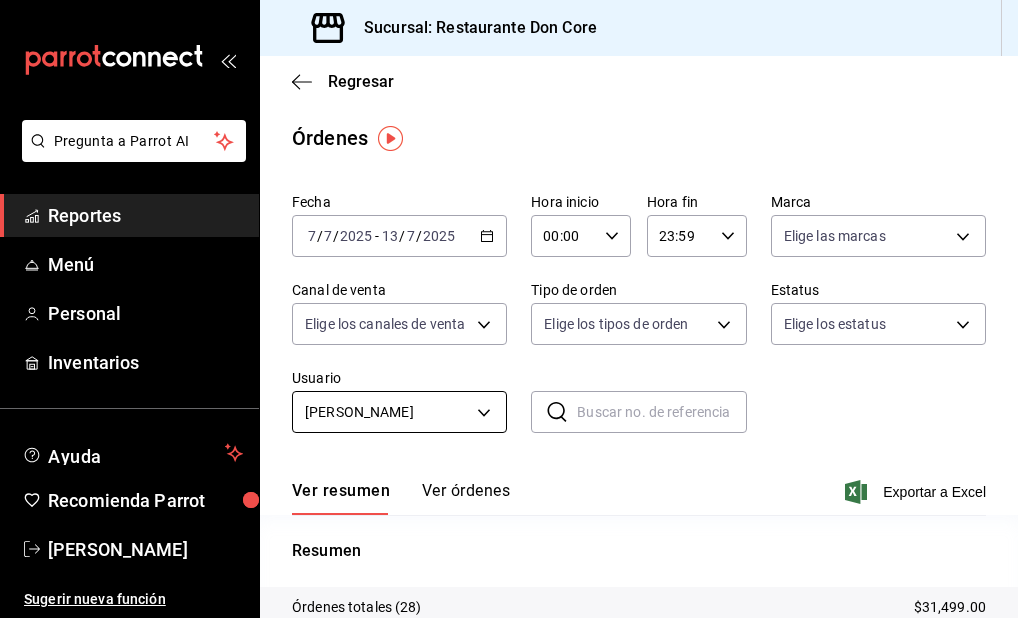 click on "Pregunta a Parrot AI Reportes   Menú   Personal   Inventarios   Ayuda Recomienda Parrot   [PERSON_NAME]   Sugerir nueva función   Sucursal: Restaurante Don Core Regresar Órdenes Fecha [DATE] [DATE] - [DATE] [DATE] Hora inicio 00:00 Hora inicio Hora fin 23:59 Hora fin Marca Elige las marcas Canal de venta Elige los canales de venta Tipo de orden Elige los tipos de orden Estatus Elige los estatus Usuario [PERSON_NAME] 4a81bf57-4da8-4376-ac3a-2d68839c73e5 ​ ​ Ver resumen Ver órdenes Exportar a Excel Resumen Órdenes totales (28) $31,499.00 Órdenes abiertas (0) $0.00 Órdenes cerradas (27) $31,499.00 Órdenes canceladas (1) $0.00 Órdenes negadas (0) $0.00 ¿Quieres ver el consumo promedio por orden y comensal? Ve al reporte de Ticket promedio GANA 1 MES GRATIS EN TU SUSCRIPCIÓN AQUÍ Ver video tutorial Ir a video Pregunta a Parrot AI Reportes   Menú   Personal   Inventarios   Ayuda Recomienda Parrot   [PERSON_NAME]   Sugerir nueva función" at bounding box center [509, 309] 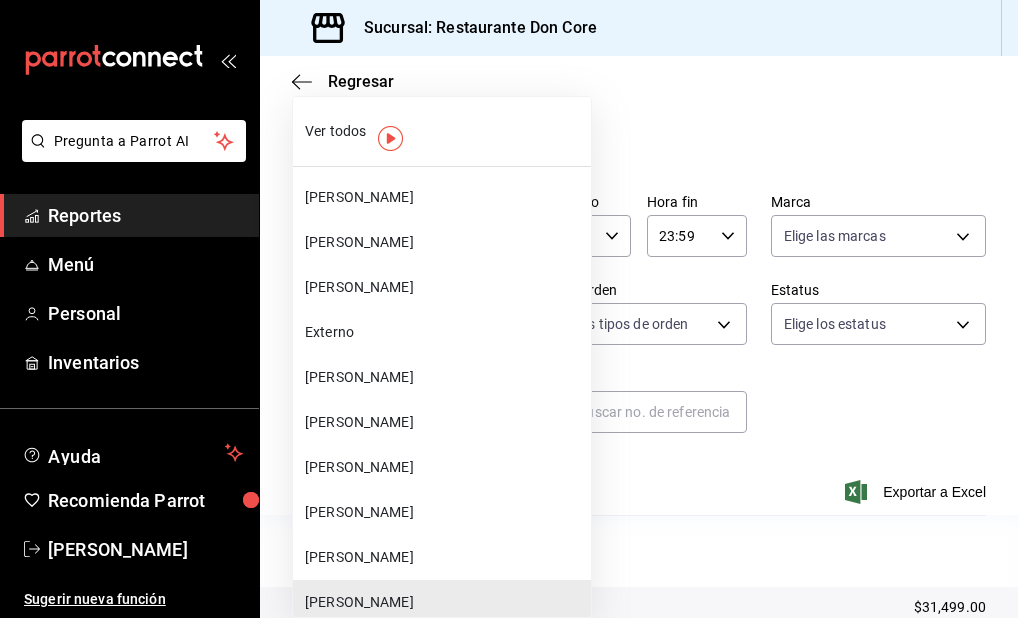 click on "[PERSON_NAME]" at bounding box center (444, 422) 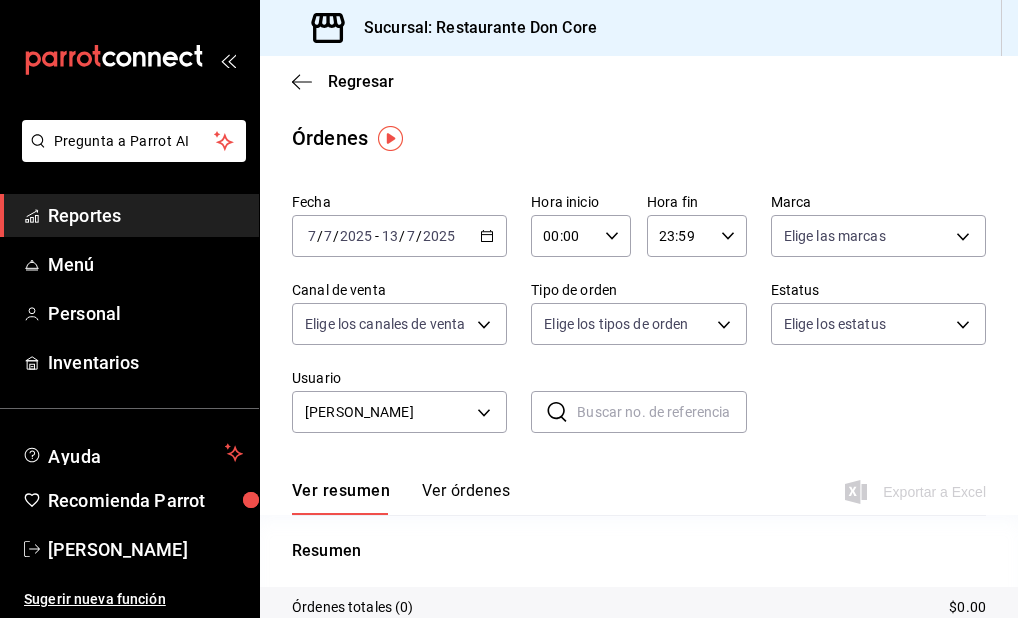 click on "Pregunta a Parrot AI Reportes   Menú   Personal   Inventarios   Ayuda Recomienda Parrot   [PERSON_NAME]   Sugerir nueva función   Sucursal: Restaurante Don Core Regresar Órdenes Fecha [DATE] [DATE] - [DATE] [DATE] Hora inicio 00:00 Hora inicio Hora fin 23:59 Hora fin Marca Elige las marcas Canal de venta Elige los canales de venta Tipo de orden Elige los tipos de orden Estatus Elige los estatus Usuario [PERSON_NAME] 026bab94-b30a-4d7f-b0ad-8ed3088f040f ​ ​ Ver resumen Ver órdenes Exportar a Excel Resumen Órdenes totales (0) $0.00 Órdenes abiertas (0) $0.00 Órdenes cerradas (0) $0.00 Órdenes canceladas (0) $0.00 Órdenes negadas (0) $0.00 ¿Quieres ver el consumo promedio por orden y comensal? Ve al reporte de Ticket promedio GANA 1 MES GRATIS EN TU SUSCRIPCIÓN AQUÍ Ver video tutorial Ir a video Pregunta a Parrot AI Reportes   Menú   Personal   Inventarios   Ayuda Recomienda Parrot   [PERSON_NAME]   Sugerir nueva función   [PHONE_NUMBER]" at bounding box center (509, 309) 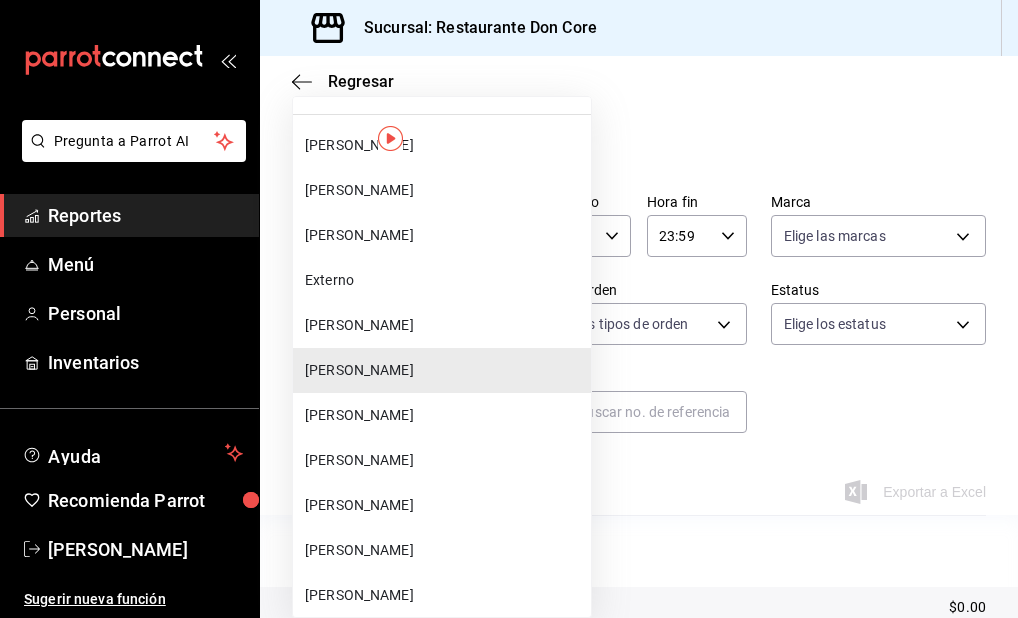 scroll, scrollTop: 80, scrollLeft: 0, axis: vertical 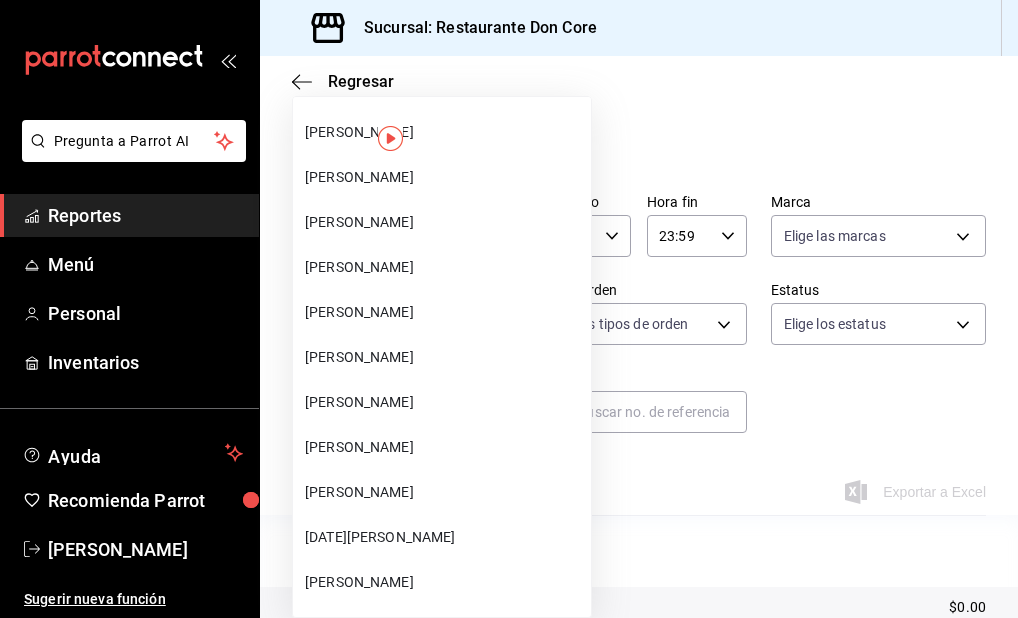 click on "[PERSON_NAME]" at bounding box center (444, 312) 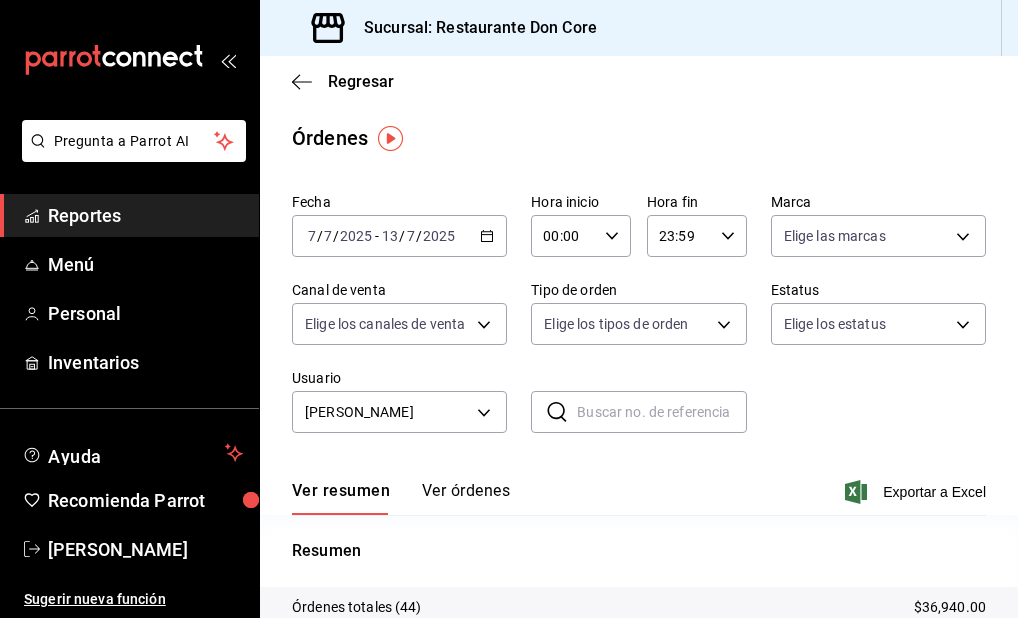 click on "Ver resumen Ver órdenes Exportar a Excel" at bounding box center [639, 486] 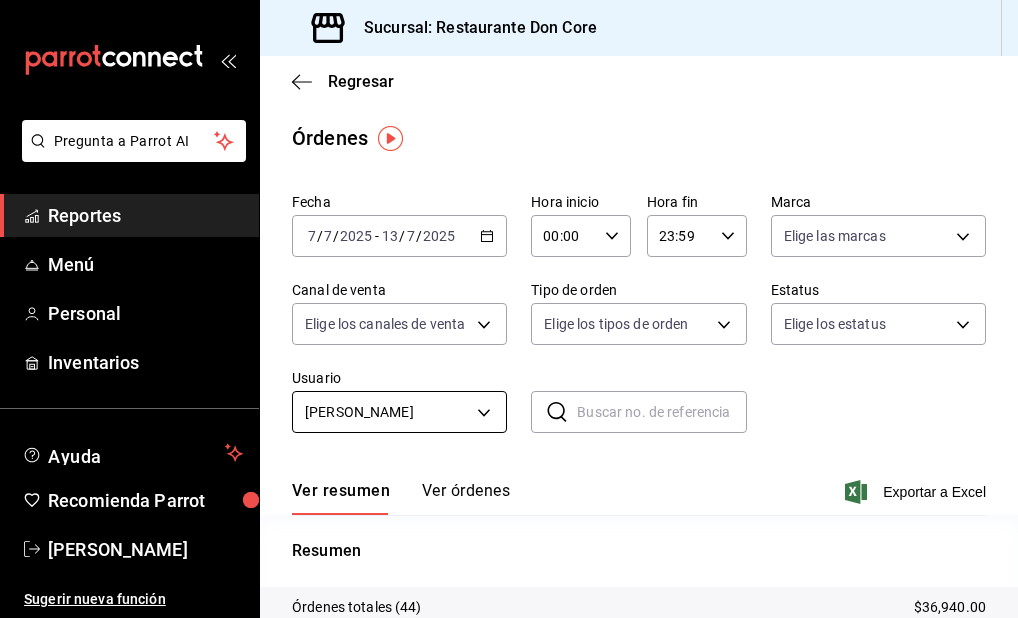 click on "Pregunta a Parrot AI Reportes   Menú   Personal   Inventarios   Ayuda Recomienda Parrot   [PERSON_NAME]   Sugerir nueva función   Sucursal: Restaurante Don Core Regresar Órdenes Fecha [DATE] [DATE] - [DATE] [DATE] Hora inicio 00:00 Hora inicio Hora fin 23:59 Hora fin Marca Elige las marcas Canal de venta Elige los canales de venta Tipo de orden Elige los tipos de orden Estatus Elige los estatus Usuario [PERSON_NAME] f418b4ba-ac66-4908-a30f-b40886023c8f ​ ​ Ver resumen Ver órdenes Exportar a Excel Resumen Órdenes totales (44) $36,940.00 Órdenes abiertas (0) $0.00 Órdenes cerradas (44) $36,940.00 Órdenes canceladas (0) $0.00 Órdenes negadas (0) $0.00 ¿Quieres ver el consumo promedio por orden y comensal? Ve al reporte de Ticket promedio GANA 1 MES GRATIS EN TU SUSCRIPCIÓN AQUÍ Ver video tutorial Ir a video Pregunta a Parrot AI Reportes   Menú   Personal   Inventarios   Ayuda Recomienda Parrot   [PERSON_NAME]   Sugerir nueva función   [PHONE_NUMBER]" at bounding box center [509, 309] 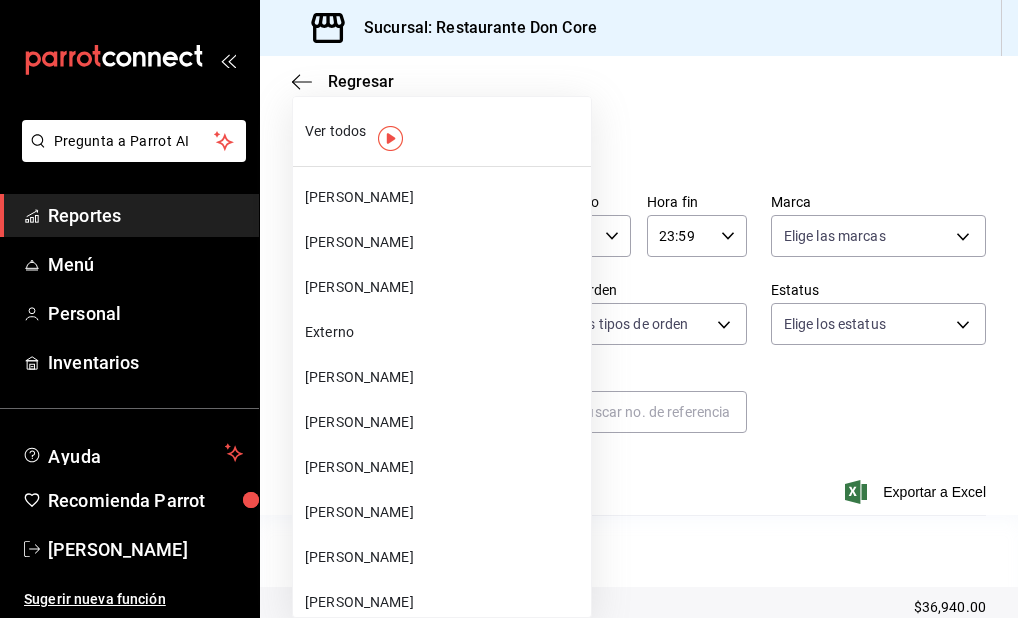 scroll, scrollTop: 516, scrollLeft: 0, axis: vertical 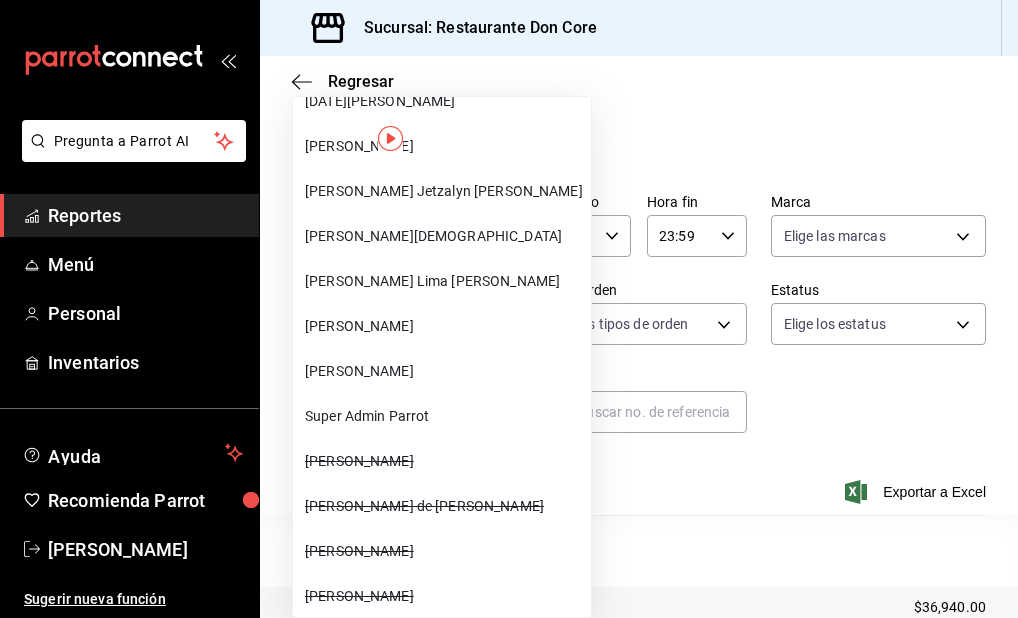 click on "[PERSON_NAME] Jetzalyn [PERSON_NAME]" at bounding box center (444, 191) 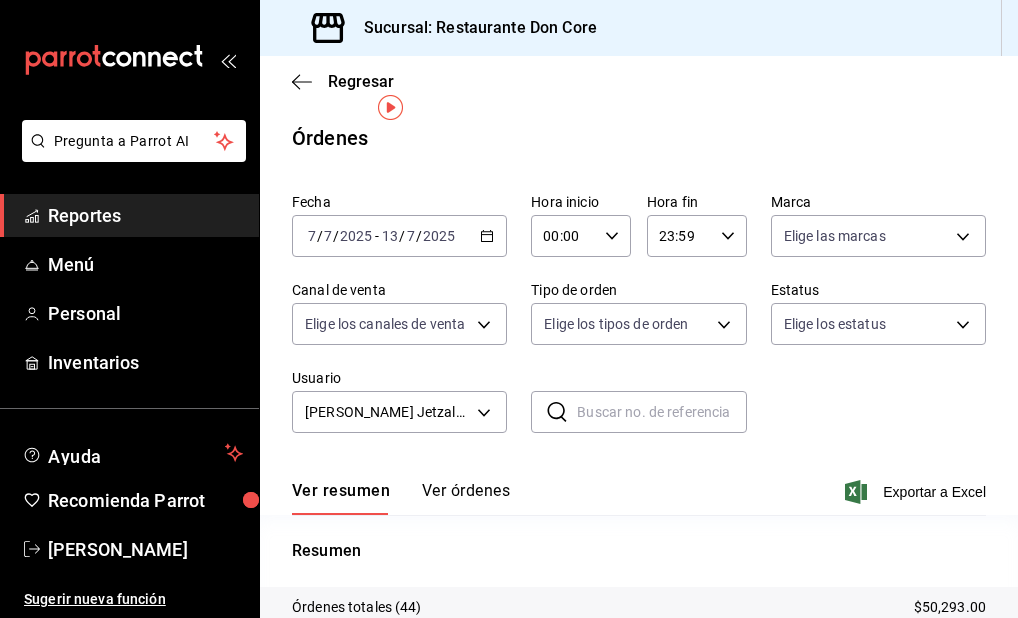scroll, scrollTop: 40, scrollLeft: 0, axis: vertical 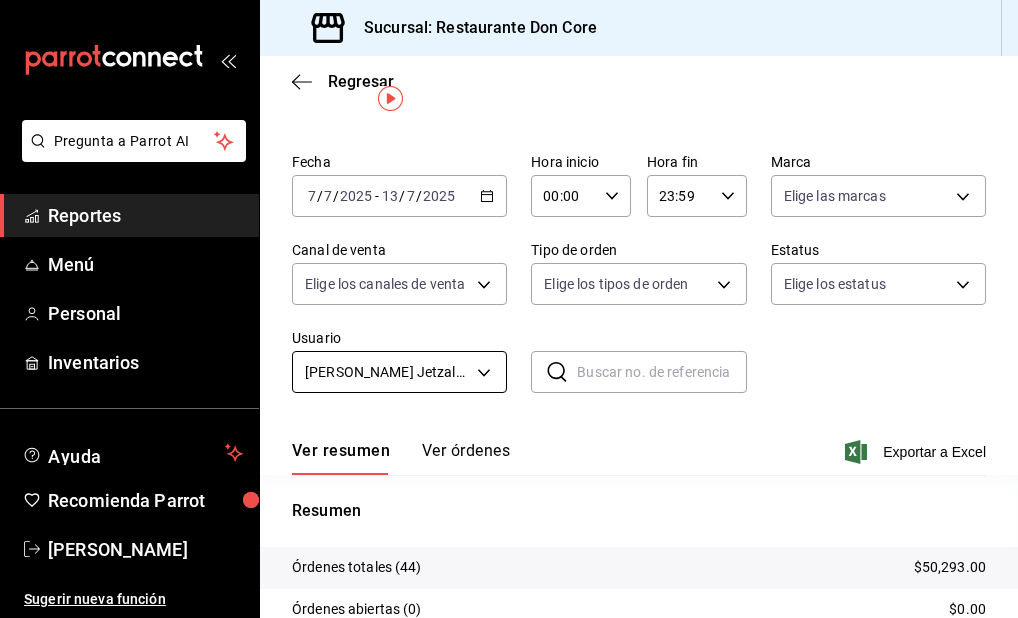 click on "Pregunta a Parrot AI Reportes   Menú   Personal   Inventarios   Ayuda Recomienda Parrot   [PERSON_NAME]   Sugerir nueva función   Sucursal: Restaurante Don Core Regresar Órdenes Fecha [DATE] [DATE] - [DATE] [DATE] Hora inicio 00:00 Hora inicio Hora fin 23:59 Hora fin Marca Elige las marcas Canal de venta Elige los canales de venta Tipo de orden Elige los tipos de orden Estatus Elige los estatus Usuario [PERSON_NAME] Jetzalyn [PERSON_NAME] a31d631e-193b-4c3c-be11-c9049b778c61 ​ ​ Ver resumen Ver órdenes Exportar a Excel Resumen Órdenes totales (44) $50,293.00 Órdenes abiertas (0) $0.00 Órdenes cerradas (44) $50,293.00 Órdenes canceladas (0) $0.00 Órdenes negadas (0) $0.00 ¿Quieres ver el consumo promedio por orden y comensal? Ve al reporte de Ticket promedio GANA 1 MES GRATIS EN TU SUSCRIPCIÓN AQUÍ Ver video tutorial Ir a video Pregunta a Parrot AI Reportes   Menú   Personal   Inventarios   Ayuda Recomienda Parrot   [PERSON_NAME]   Sugerir nueva función" at bounding box center (509, 309) 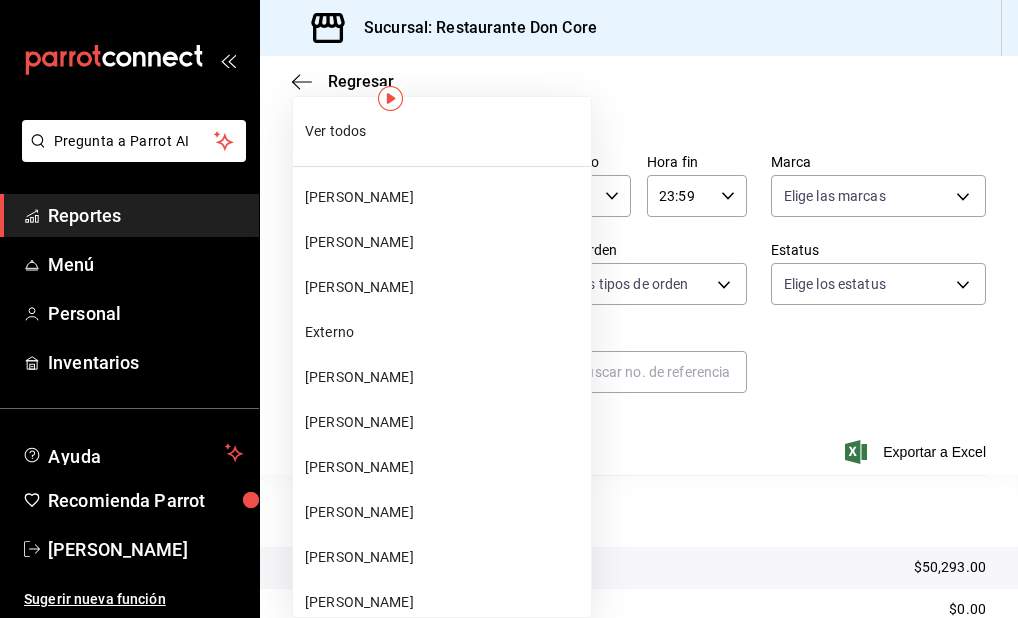 click on "[PERSON_NAME] Lima [PERSON_NAME]" at bounding box center (444, 1277) 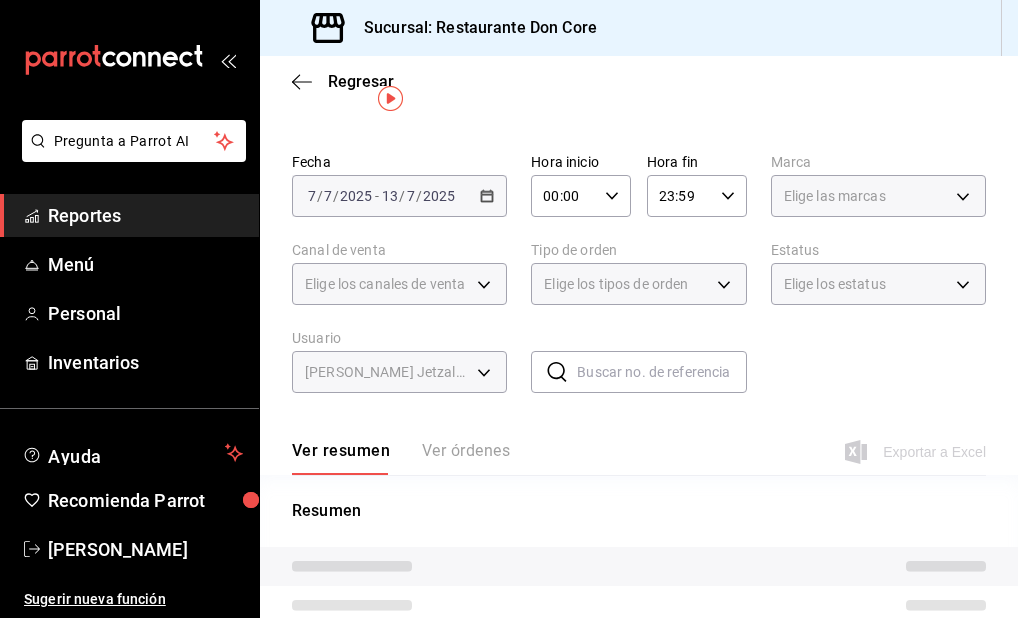 scroll, scrollTop: 831, scrollLeft: 0, axis: vertical 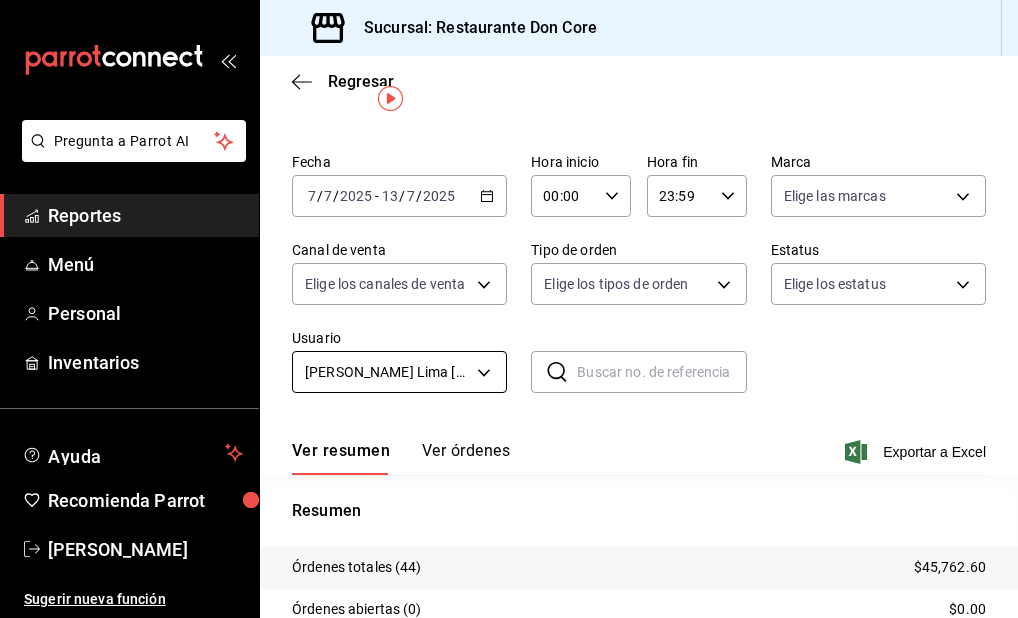 click on "Pregunta a Parrot AI Reportes   Menú   Personal   Inventarios   Ayuda Recomienda Parrot   [PERSON_NAME]   Sugerir nueva función   Sucursal: Restaurante Don Core Regresar Órdenes Fecha [DATE] [DATE] - [DATE] [DATE] Hora inicio 00:00 Hora inicio Hora fin 23:59 Hora fin Marca Elige las marcas Canal de venta Elige los canales de venta Tipo de orden Elige los tipos de orden Estatus Elige los estatus Usuario [PERSON_NAME] Lima [PERSON_NAME] 5690d7d8-662f-4959-b767-248b2332666a ​ ​ Ver resumen Ver órdenes Exportar a Excel Resumen Órdenes totales (44) $45,762.60 Órdenes abiertas (0) $0.00 Órdenes cerradas (44) $45,762.60 Órdenes canceladas (0) $0.00 Órdenes negadas (0) $0.00 ¿Quieres ver el consumo promedio por orden y comensal? Ve al reporte de Ticket promedio GANA 1 MES GRATIS EN TU SUSCRIPCIÓN AQUÍ Ver video tutorial Ir a video Pregunta a Parrot AI Reportes   Menú   Personal   Inventarios   Ayuda Recomienda Parrot   [PERSON_NAME]   Sugerir nueva función" at bounding box center [509, 309] 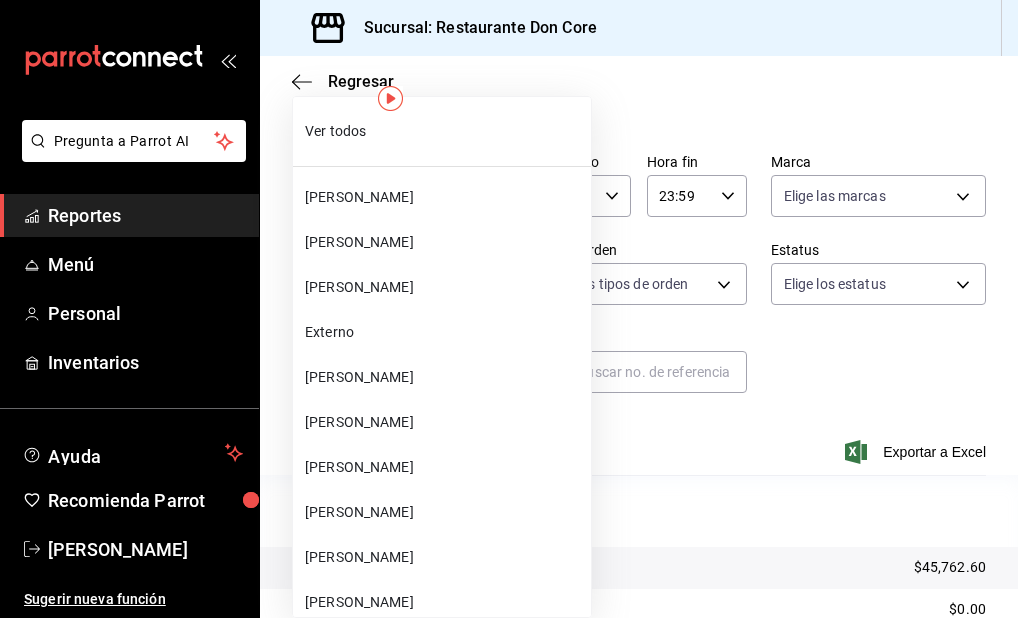 scroll, scrollTop: 921, scrollLeft: 0, axis: vertical 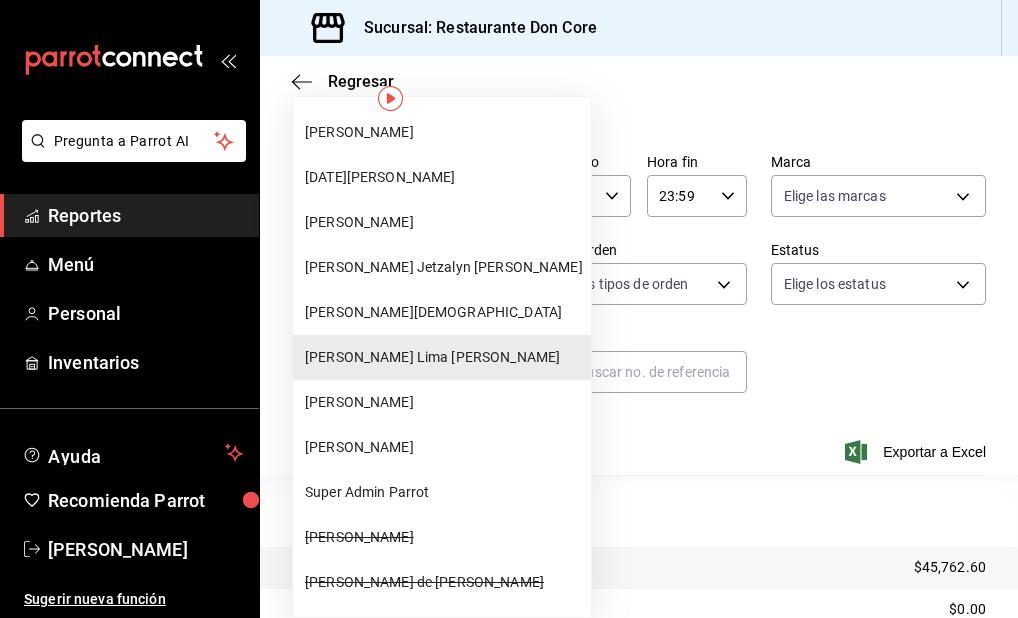 click on "[PERSON_NAME][DEMOGRAPHIC_DATA]" at bounding box center [444, 312] 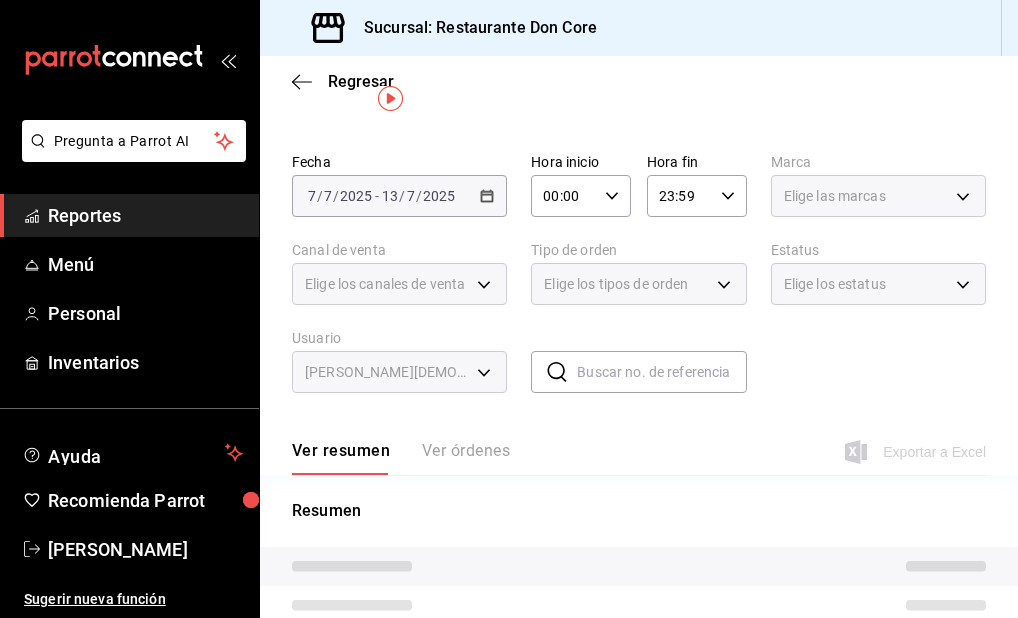 type on "438eede4-8164-40df-a70b-244b70385491" 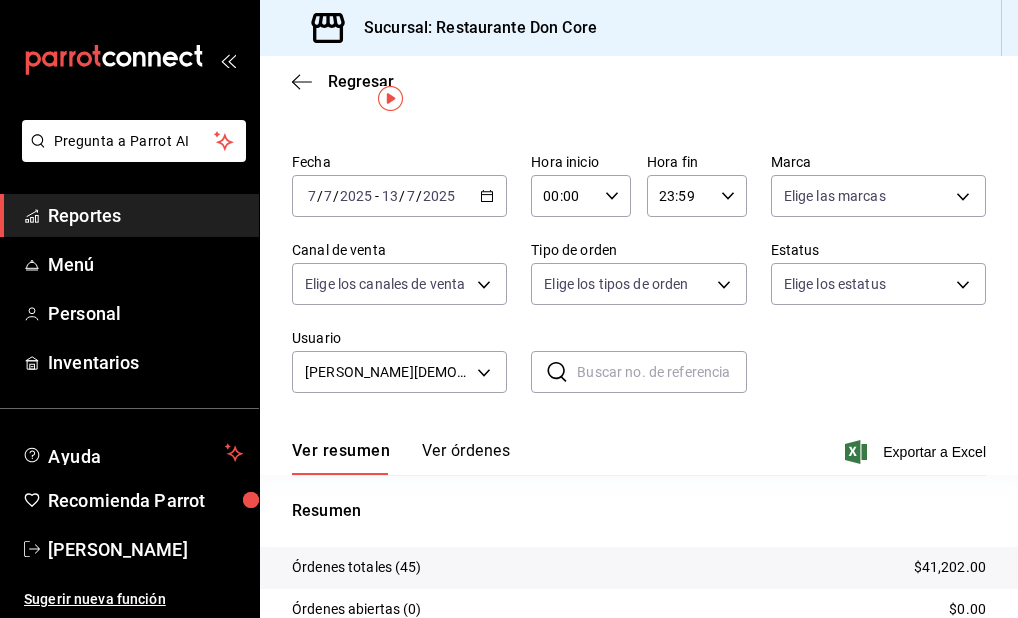 click 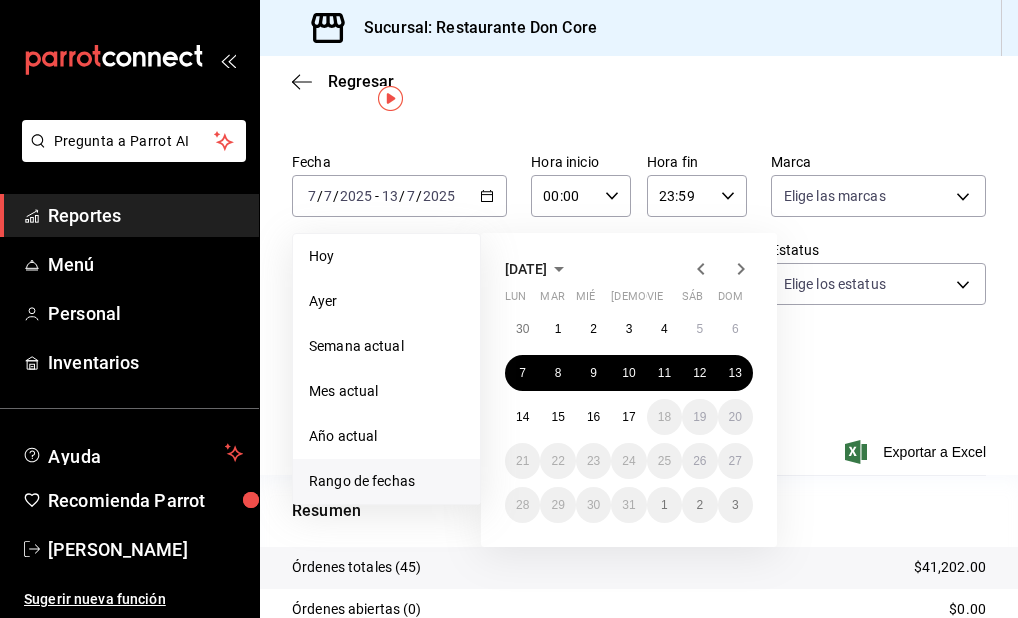 click on "Rango de fechas" at bounding box center (386, 481) 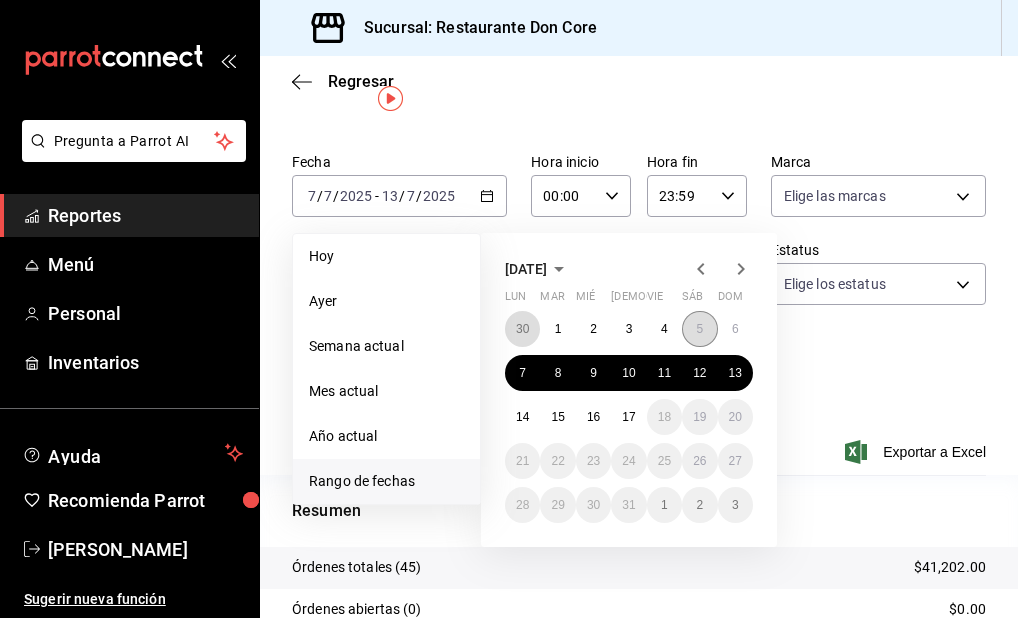 drag, startPoint x: 522, startPoint y: 326, endPoint x: 706, endPoint y: 318, distance: 184.17383 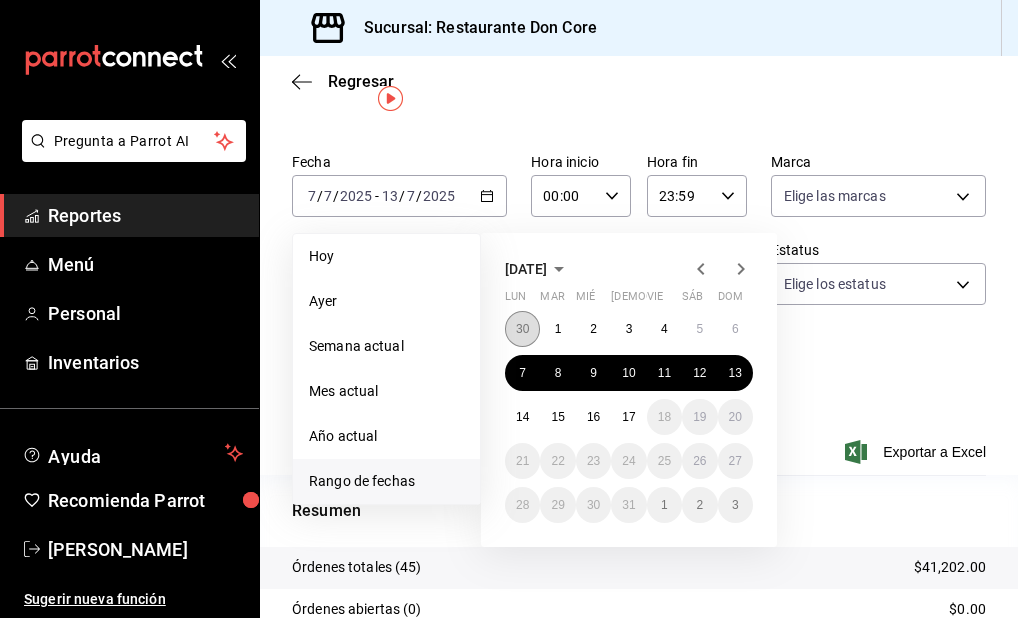 click on "30" at bounding box center [522, 329] 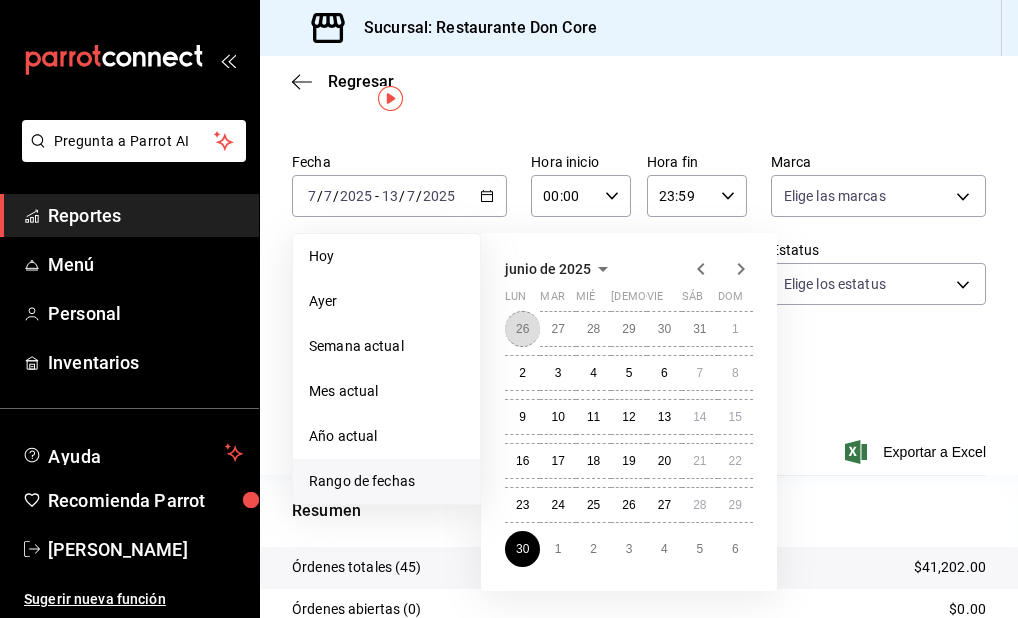 drag, startPoint x: 523, startPoint y: 325, endPoint x: 432, endPoint y: 352, distance: 94.92102 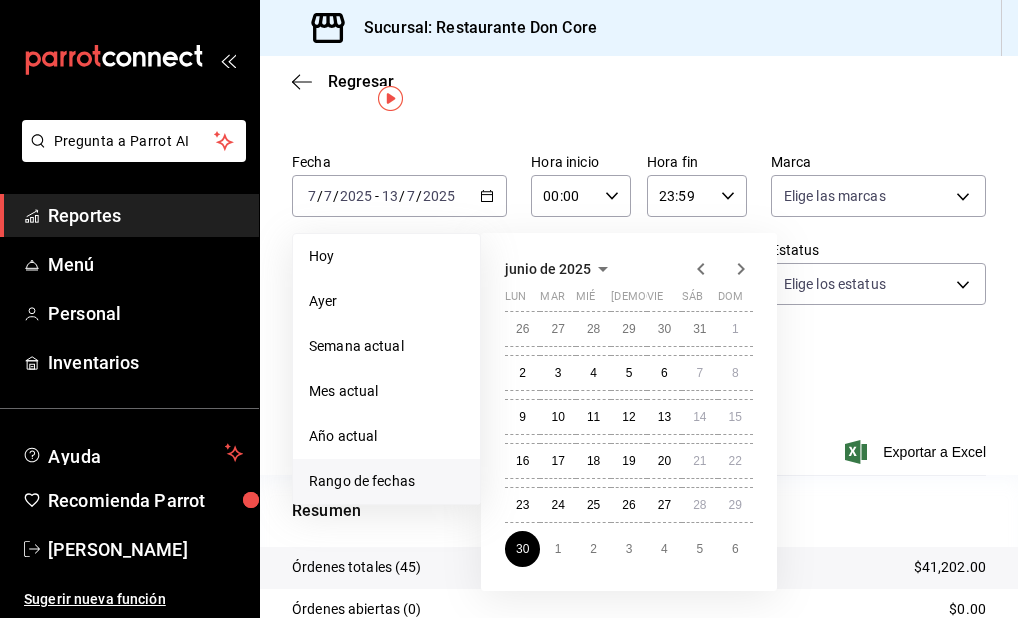 click on "Fecha [DATE] [DATE] - [DATE] [DATE] [DATE] [DATE] Semana actual Mes actual Año actual [GEOGRAPHIC_DATA] de fechas [DATE] lun mar mié jue vie sáb dom 26 27 28 29 30 31 1 2 3 4 5 6 7 8 9 10 11 12 13 14 15 16 17 18 19 20 21 22 23 24 25 26 27 28 29 30 1 2 3 4 5 6 Hora inicio 00:00 Hora inicio Hora fin 23:59 Hora fin Marca Elige las marcas Canal de venta Elige los canales de venta Tipo de orden Elige los tipos de orden Estatus Elige los estatus Usuario [PERSON_NAME] 438eede4-8164-40df-a70b-244b70385491 ​ ​" at bounding box center [639, 281] 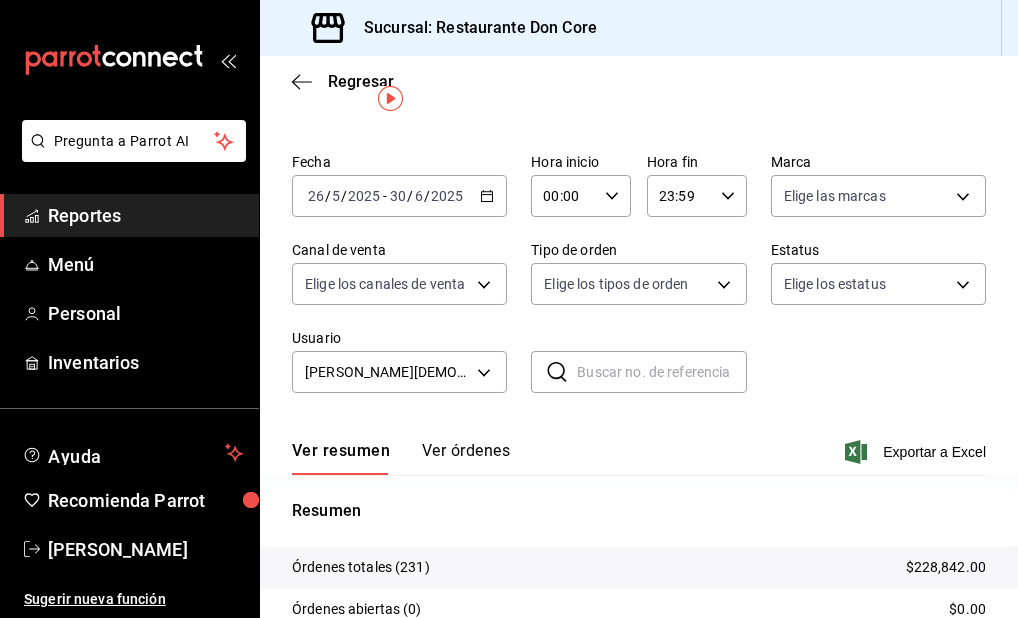 click 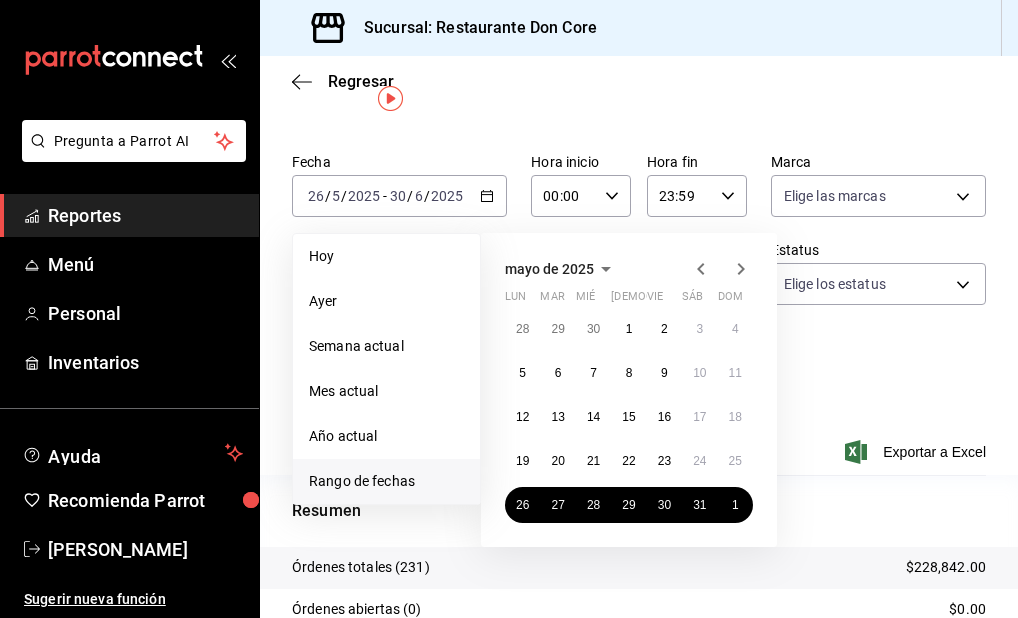 click 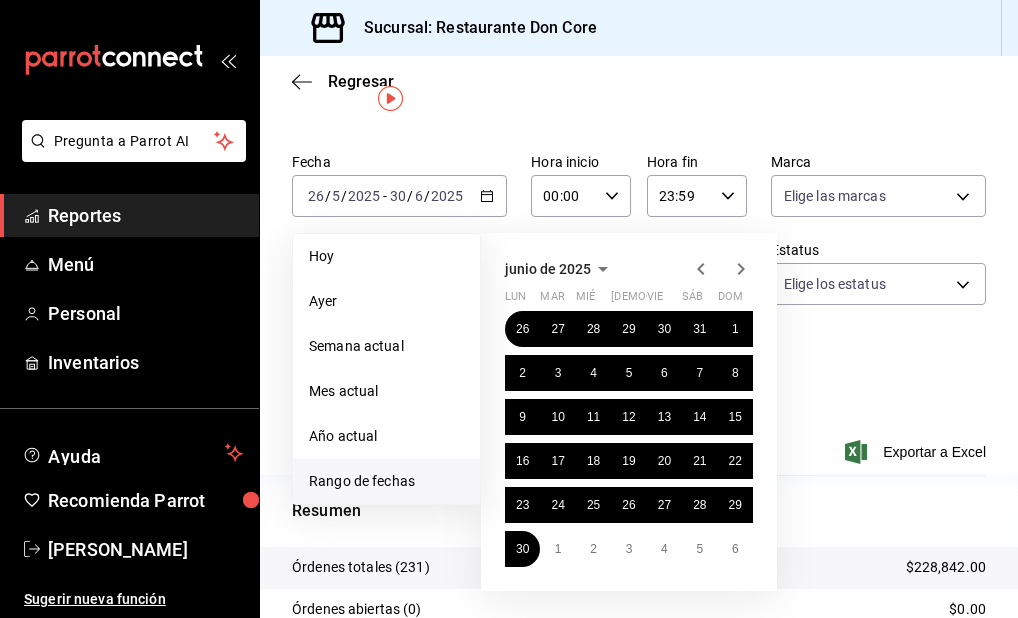 click 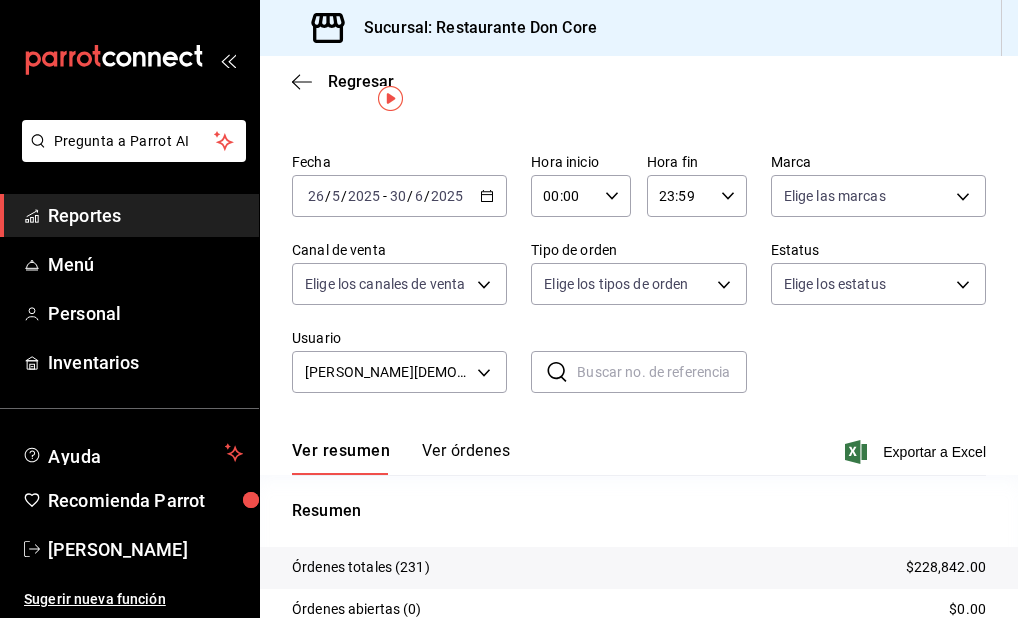 click 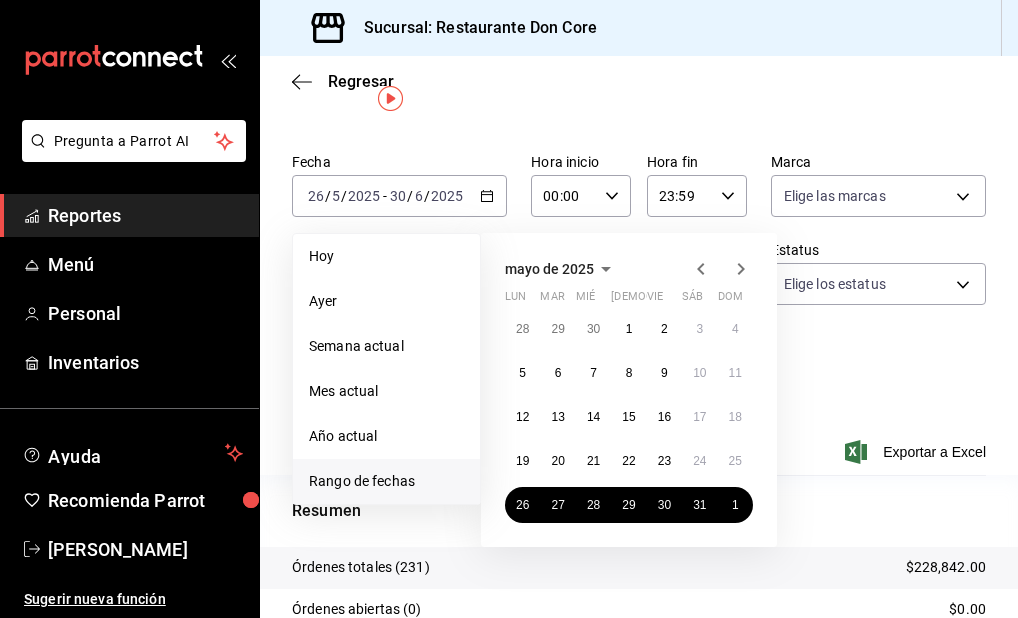 click on "Rango de fechas" at bounding box center (386, 481) 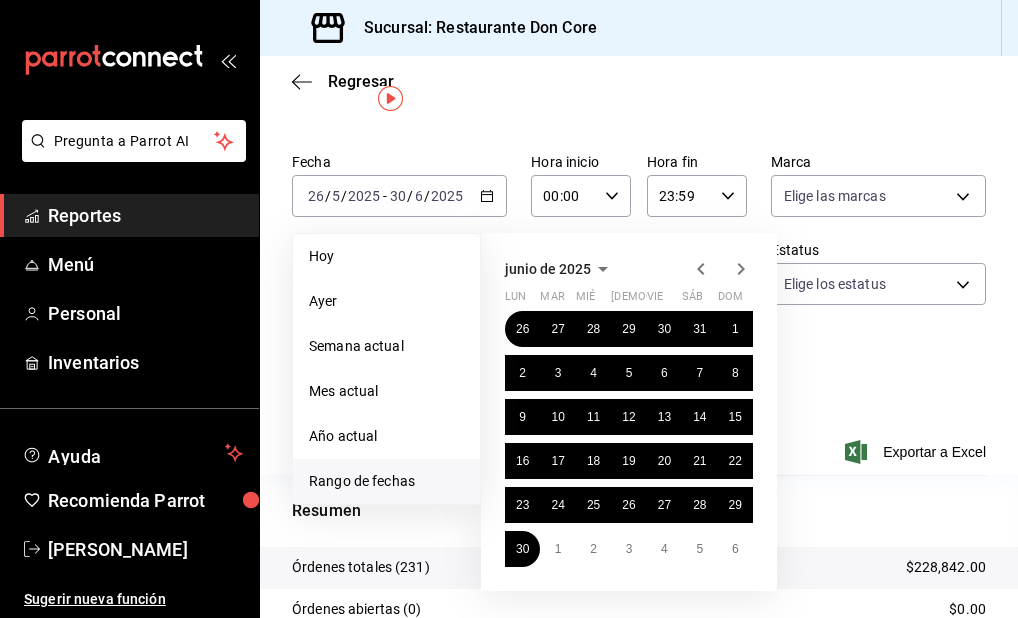 click 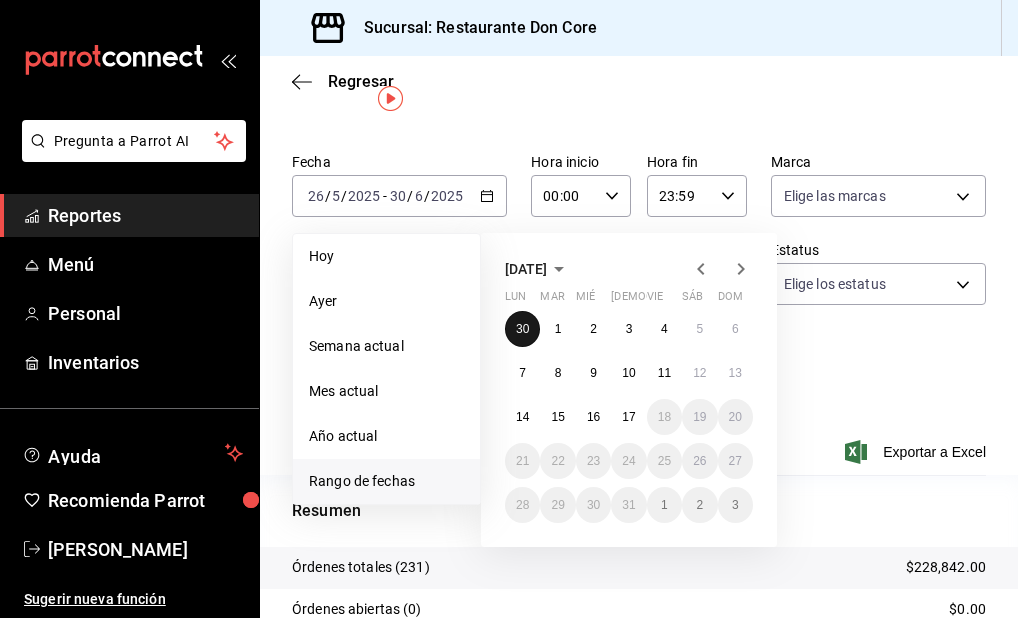 click on "30" at bounding box center [522, 329] 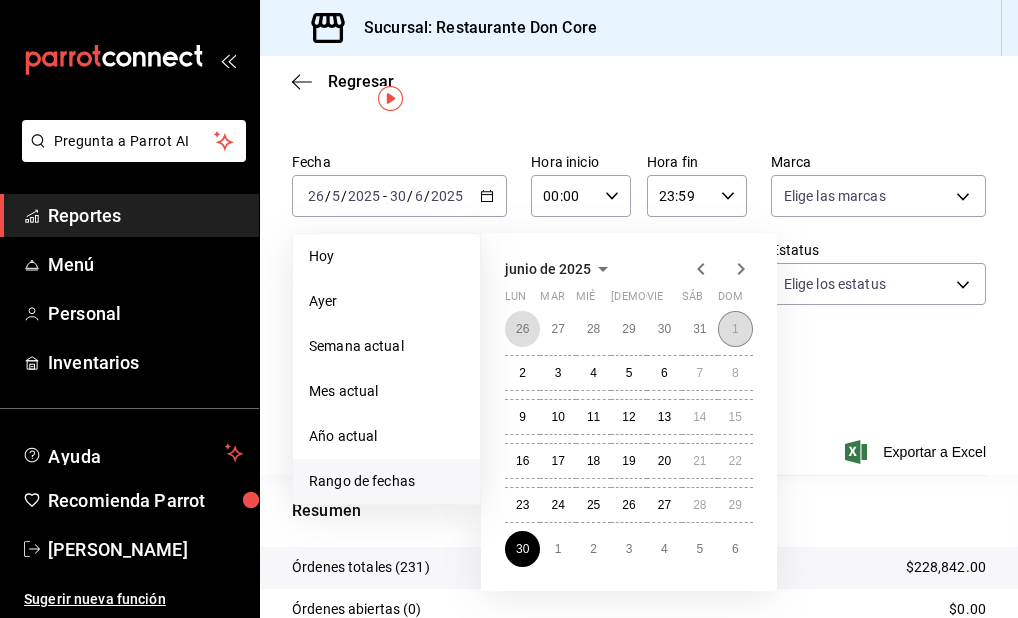 drag, startPoint x: 527, startPoint y: 327, endPoint x: 725, endPoint y: 332, distance: 198.06313 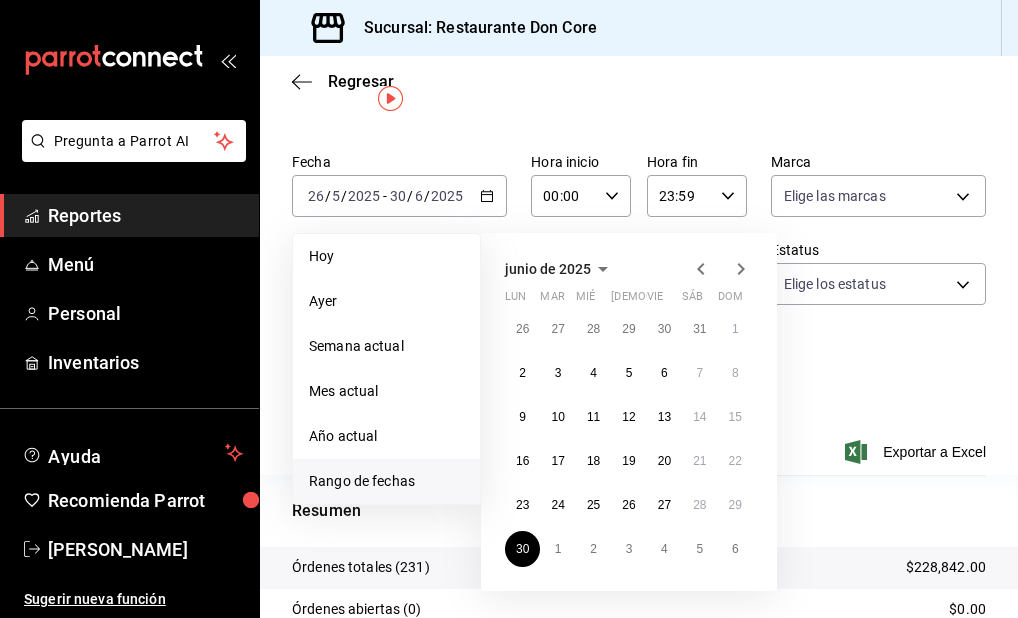 click on "Rango de fechas" at bounding box center (386, 481) 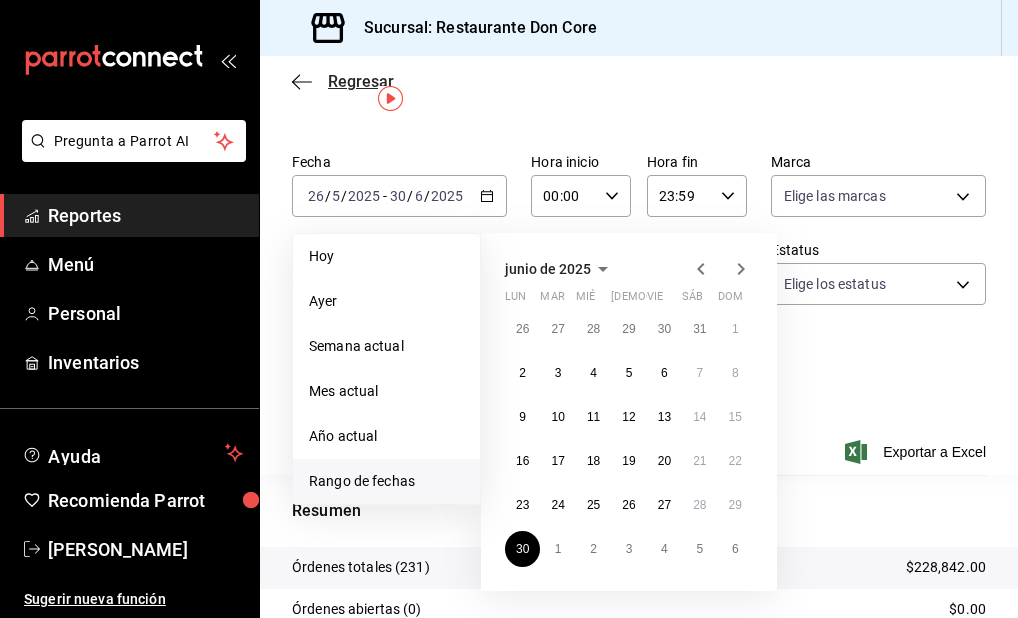 click on "Regresar" at bounding box center [361, 81] 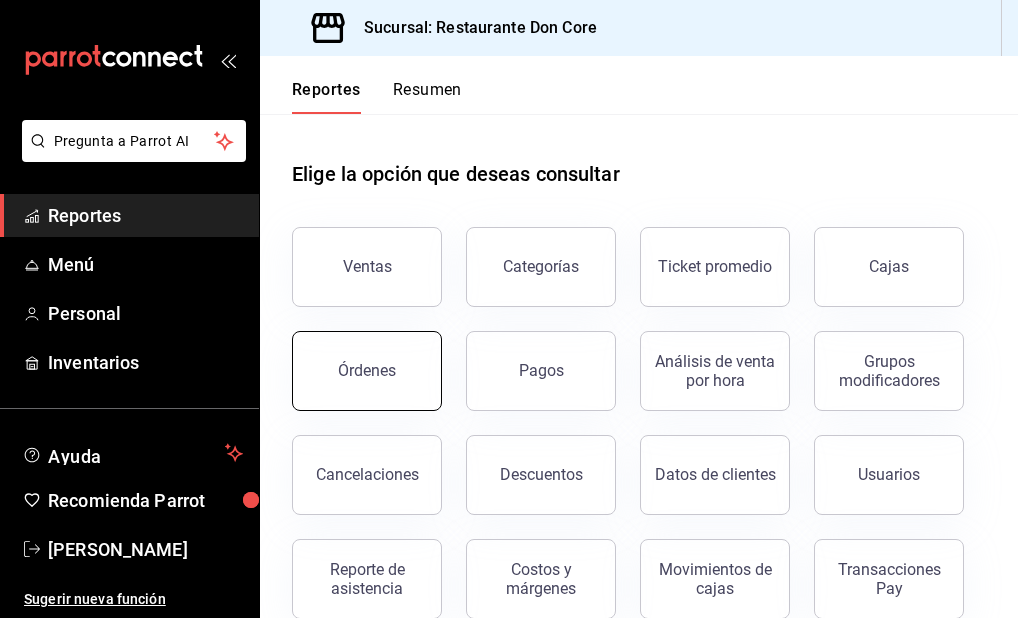 click on "Órdenes" at bounding box center (367, 371) 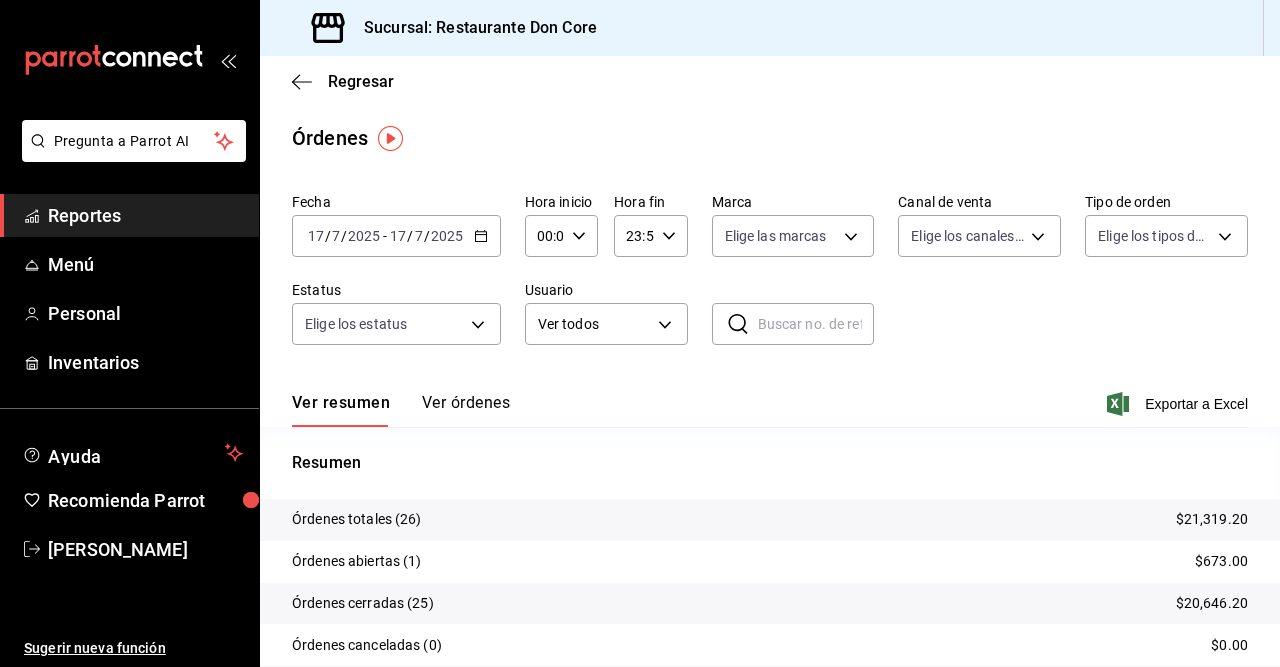 click 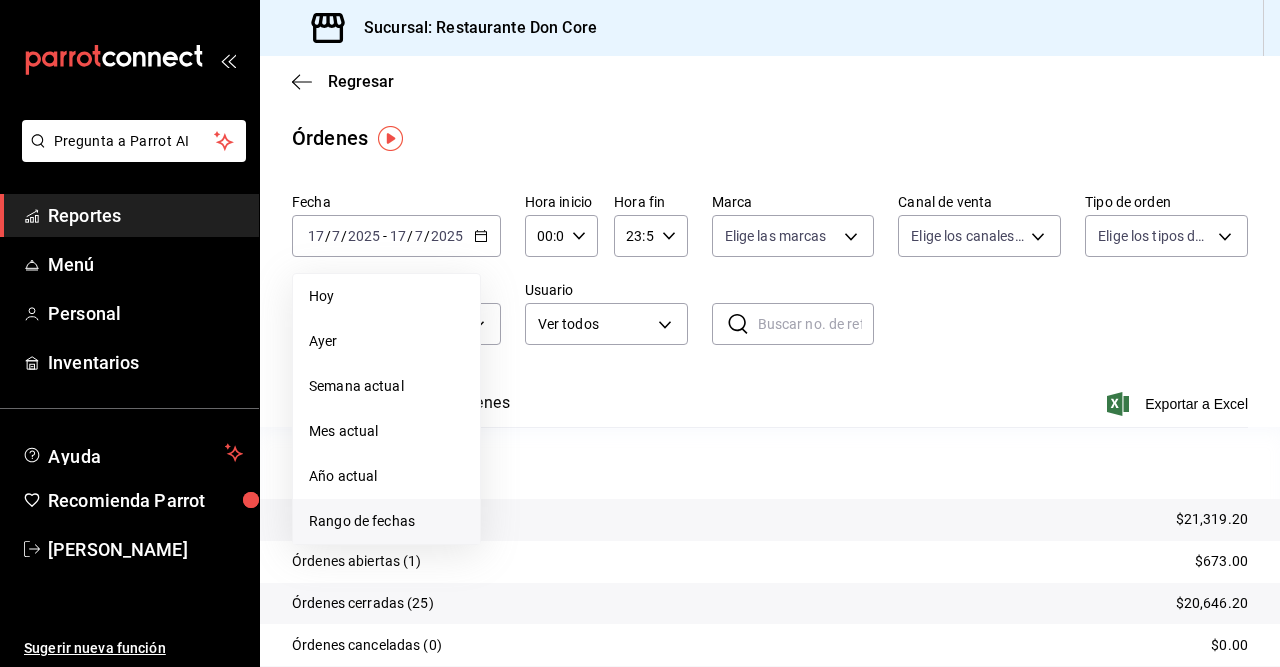 click on "Rango de fechas" at bounding box center [386, 521] 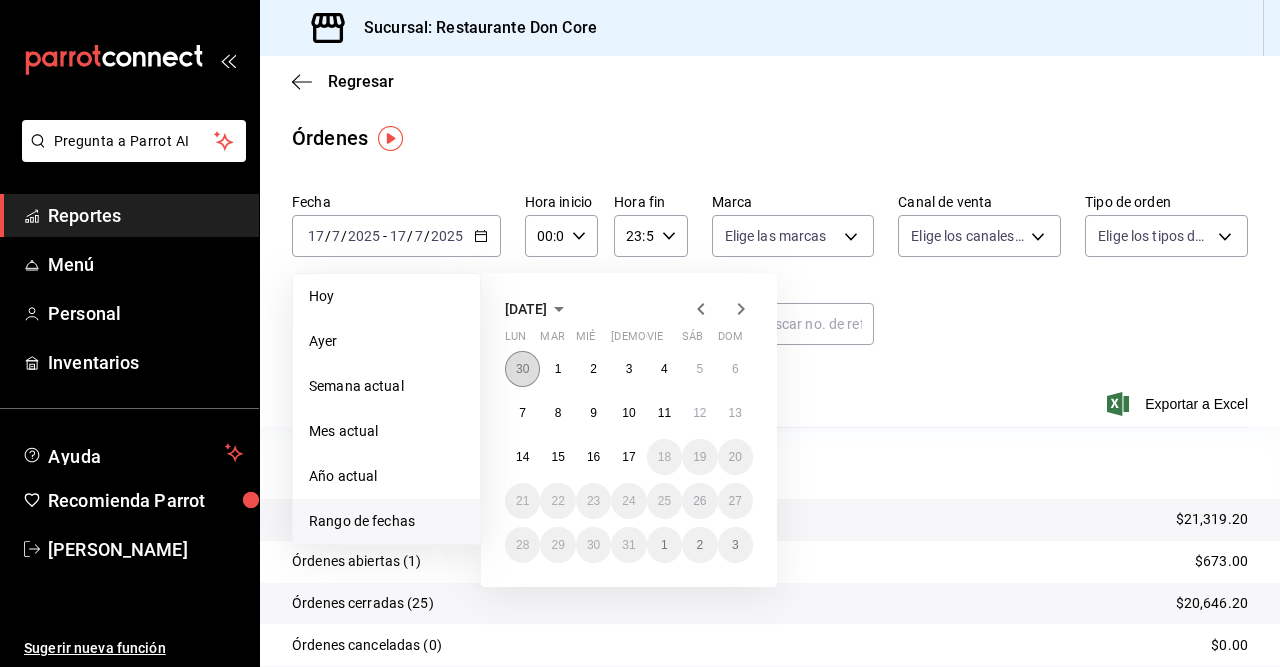 drag, startPoint x: 530, startPoint y: 362, endPoint x: 516, endPoint y: 361, distance: 14.035668 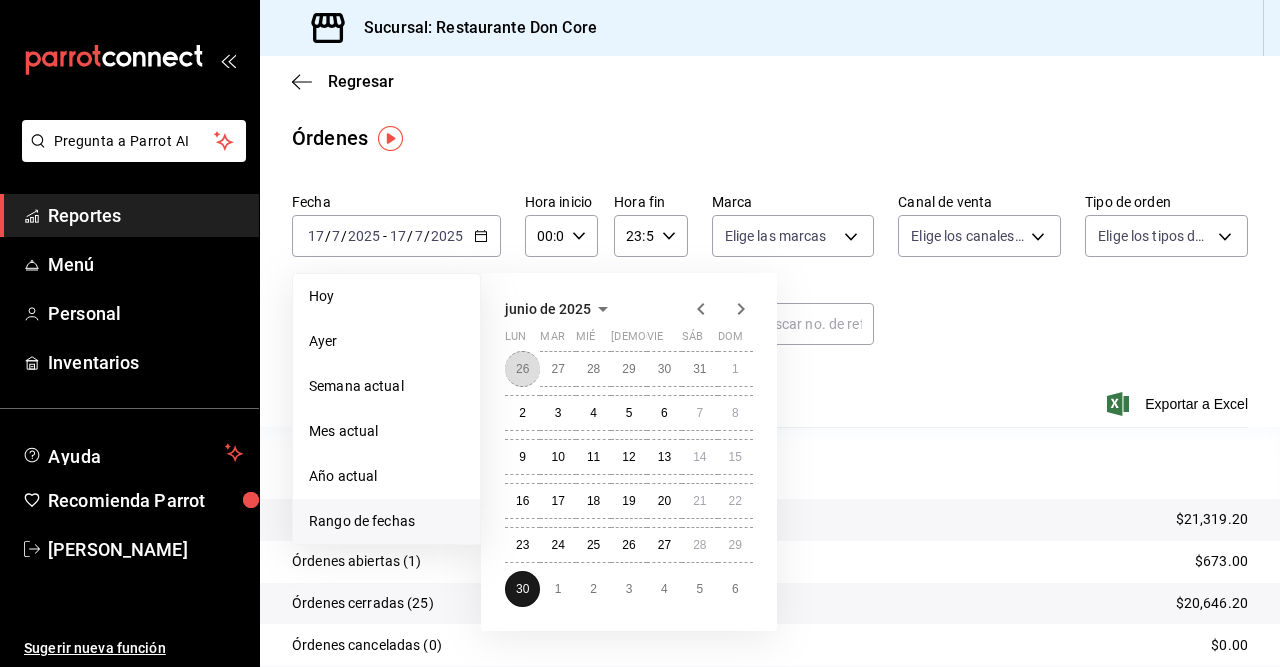 click on "26" at bounding box center (522, 369) 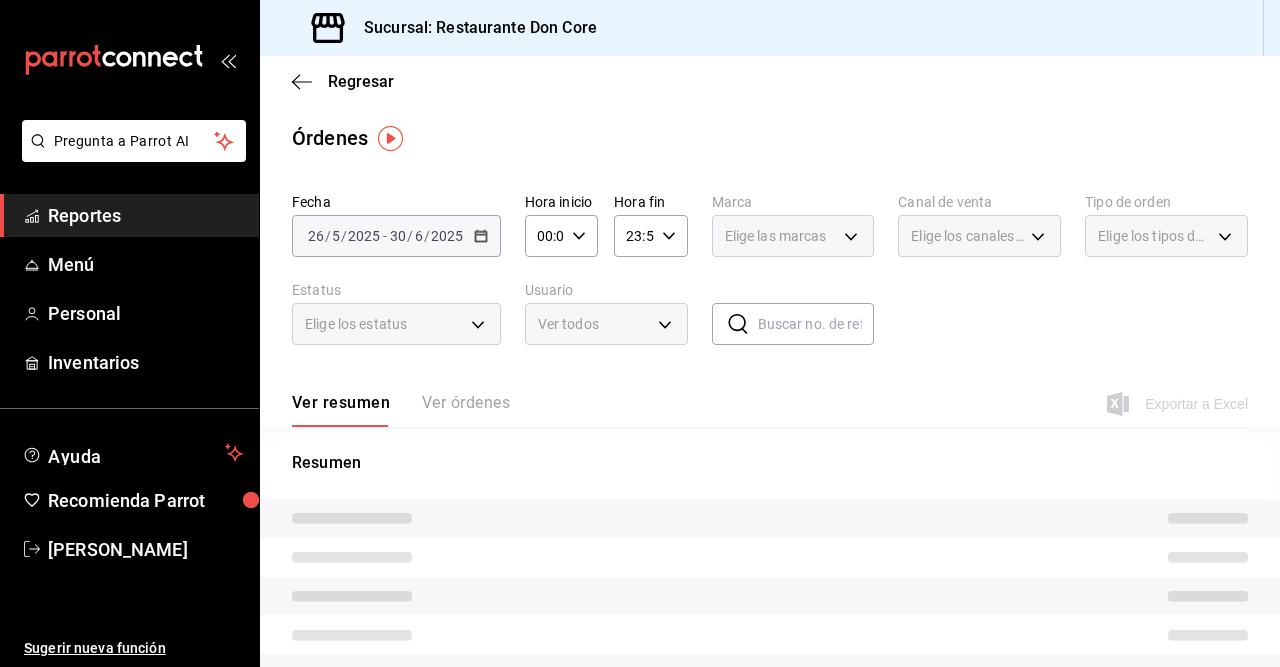 click 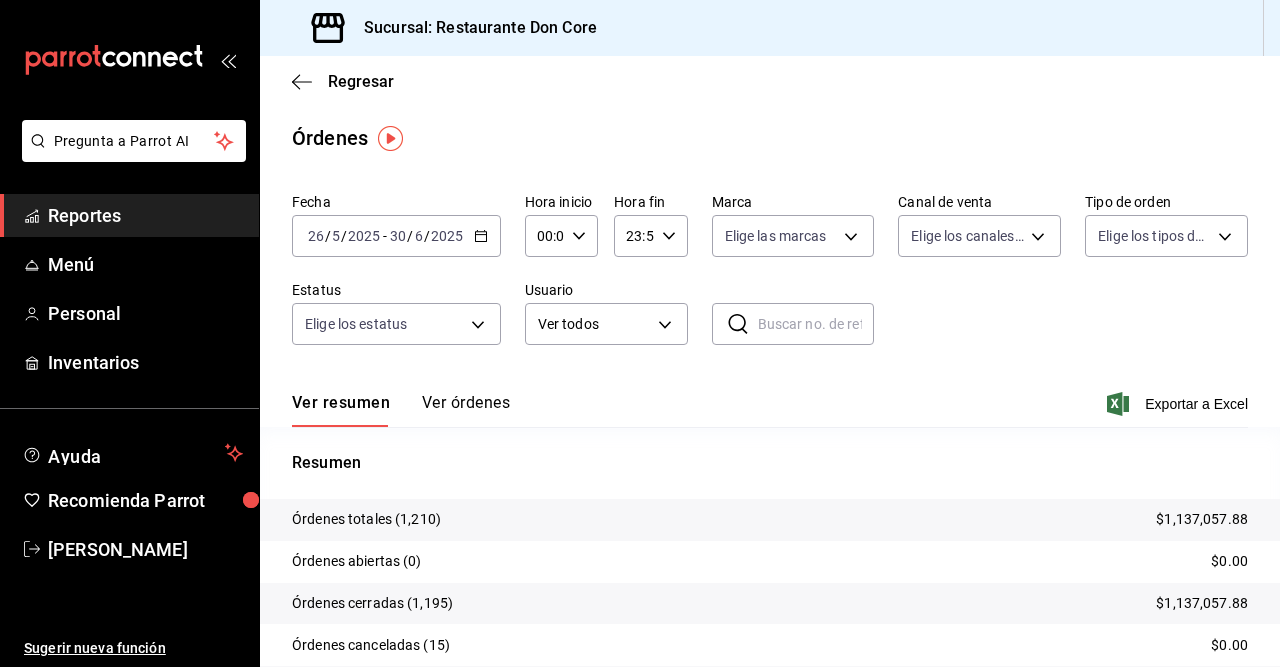 click 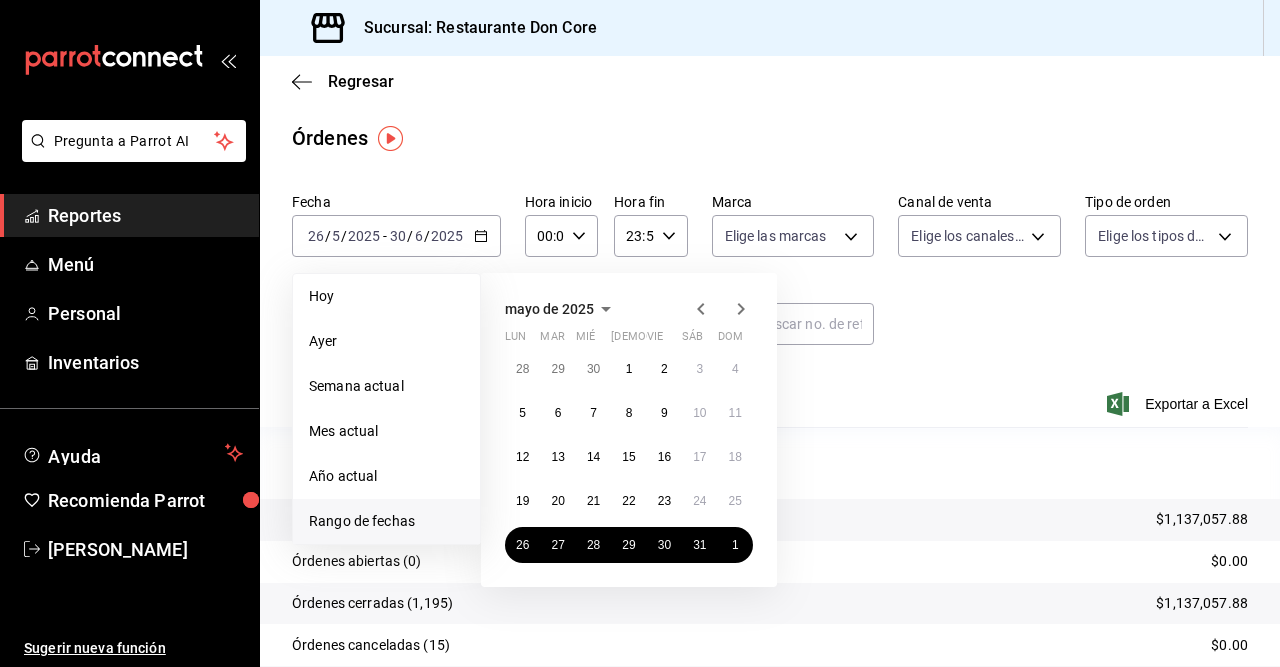 click on "Rango de fechas" at bounding box center [386, 521] 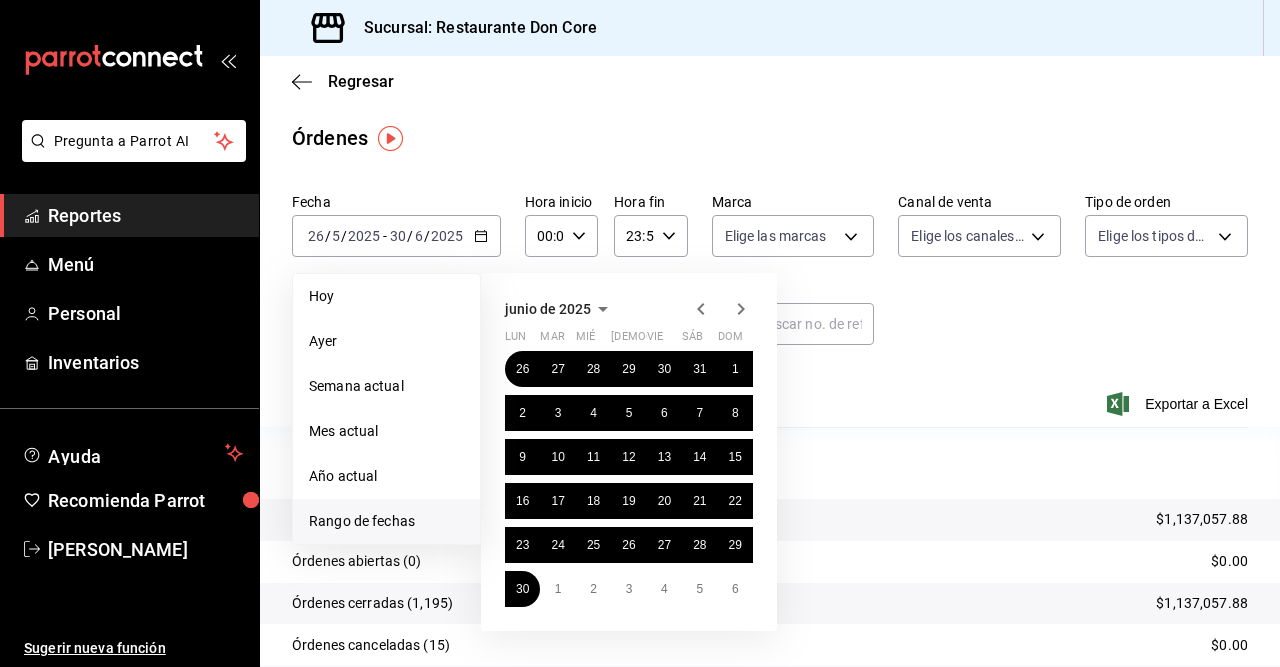 click 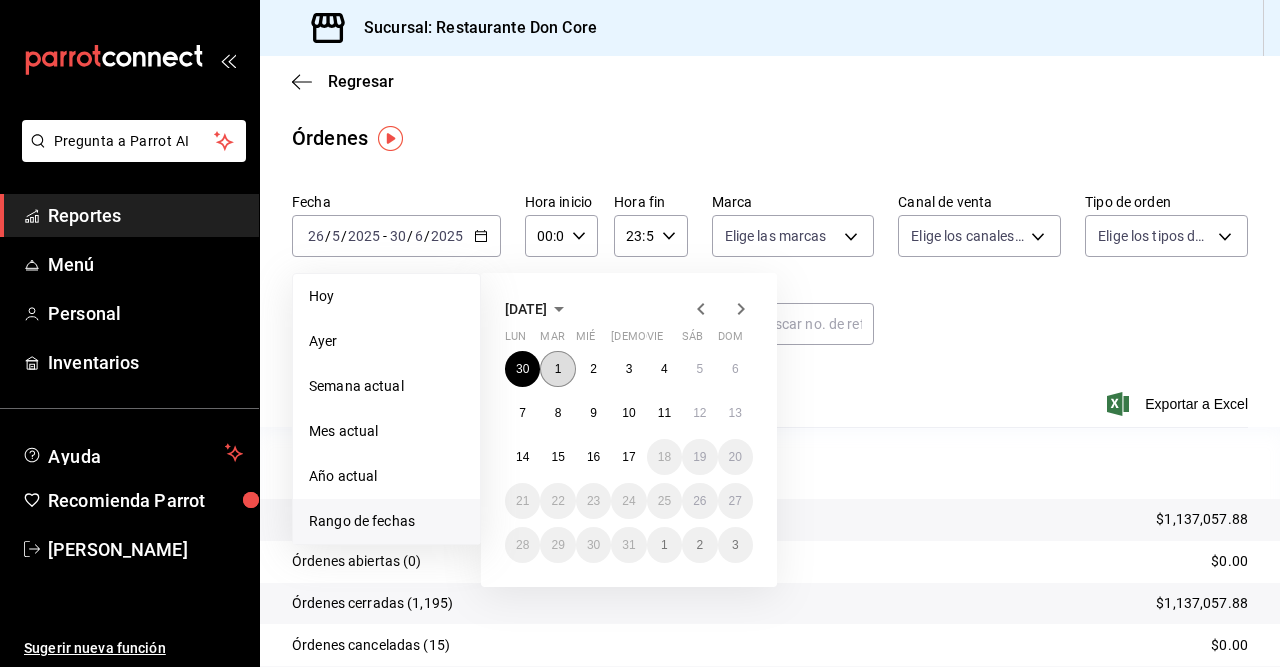 click on "1" at bounding box center (557, 369) 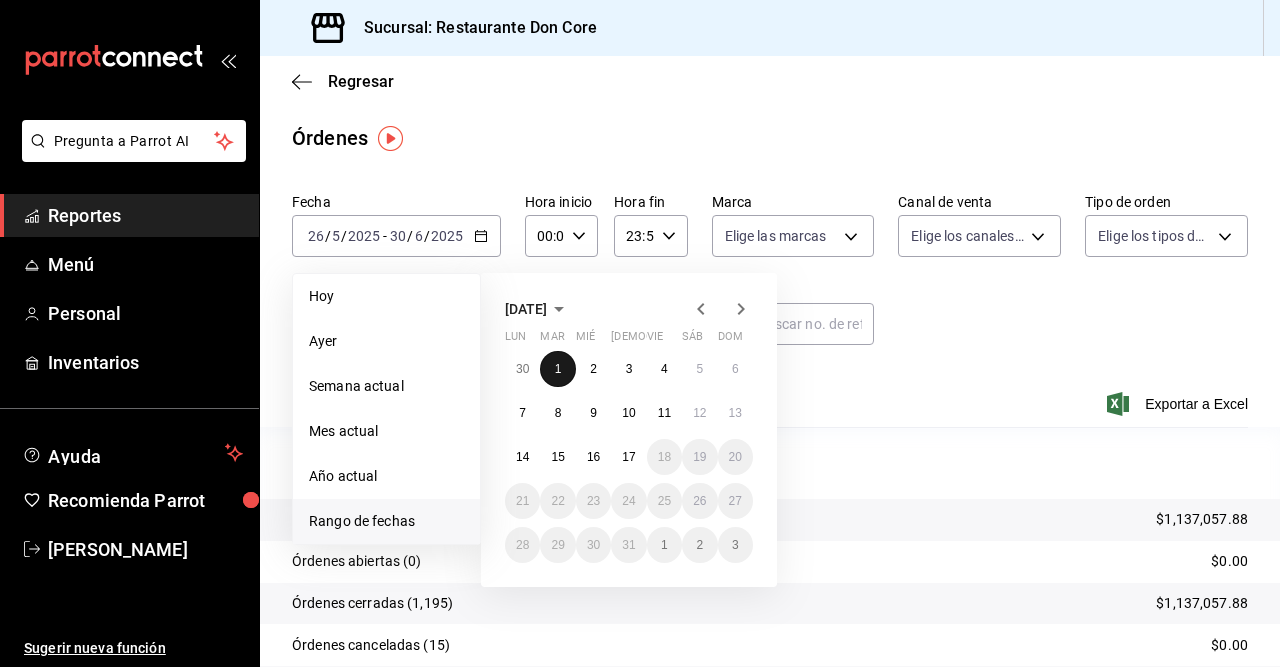 click on "1" at bounding box center [557, 369] 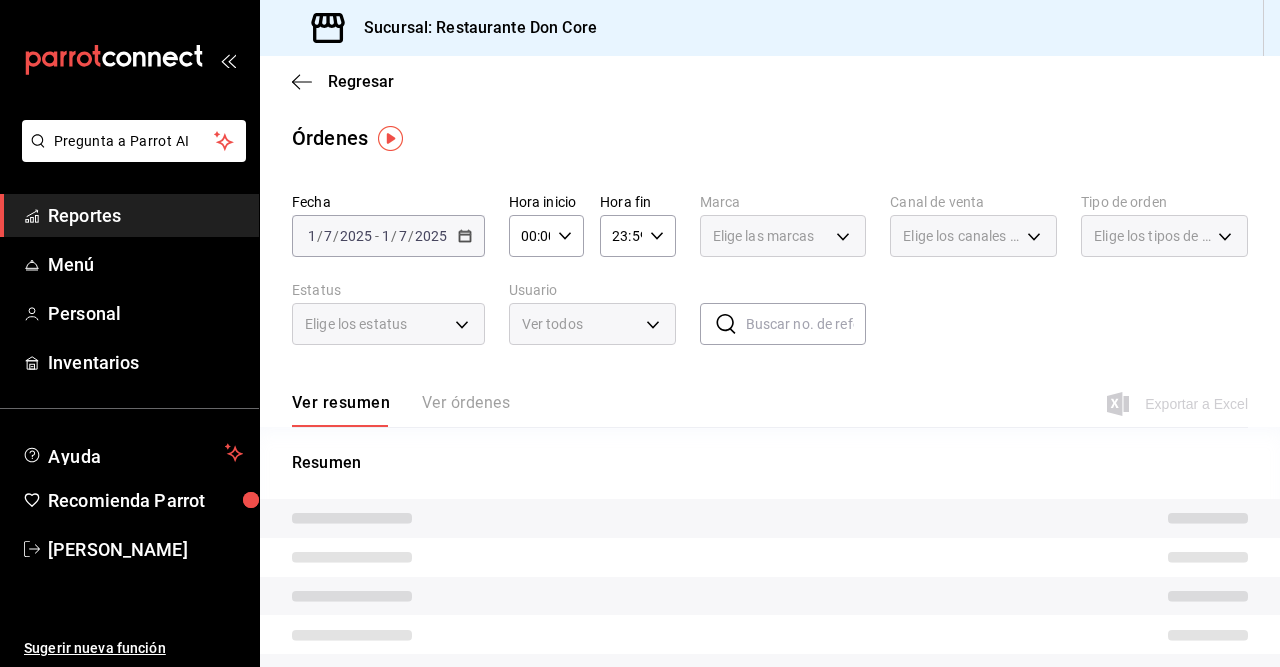 drag, startPoint x: 566, startPoint y: 364, endPoint x: 600, endPoint y: 365, distance: 34.0147 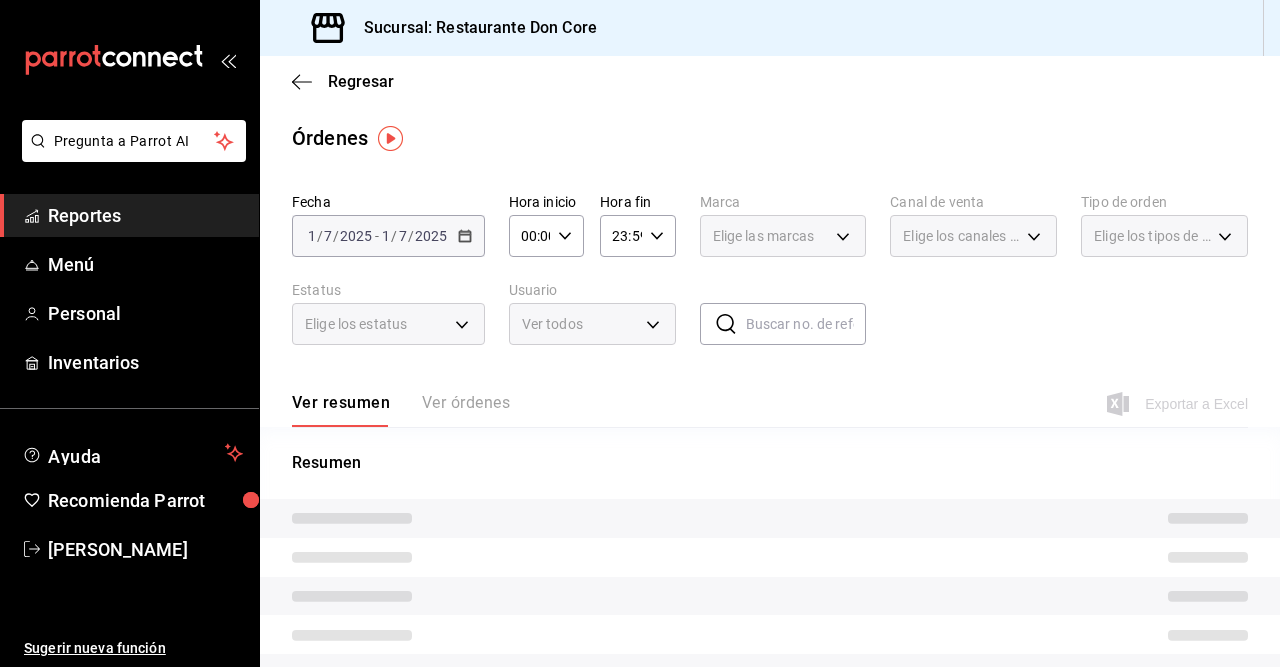 click on "Fecha [DATE] [DATE] - [DATE] [DATE] Hora inicio 00:00 Hora inicio Hora fin 23:59 Hora fin Marca Elige las marcas Canal de venta Elige los canales de venta Tipo de orden Elige los tipos de orden Estatus Elige los estatus Usuario Ver todos ALL ​ ​" at bounding box center (770, 277) 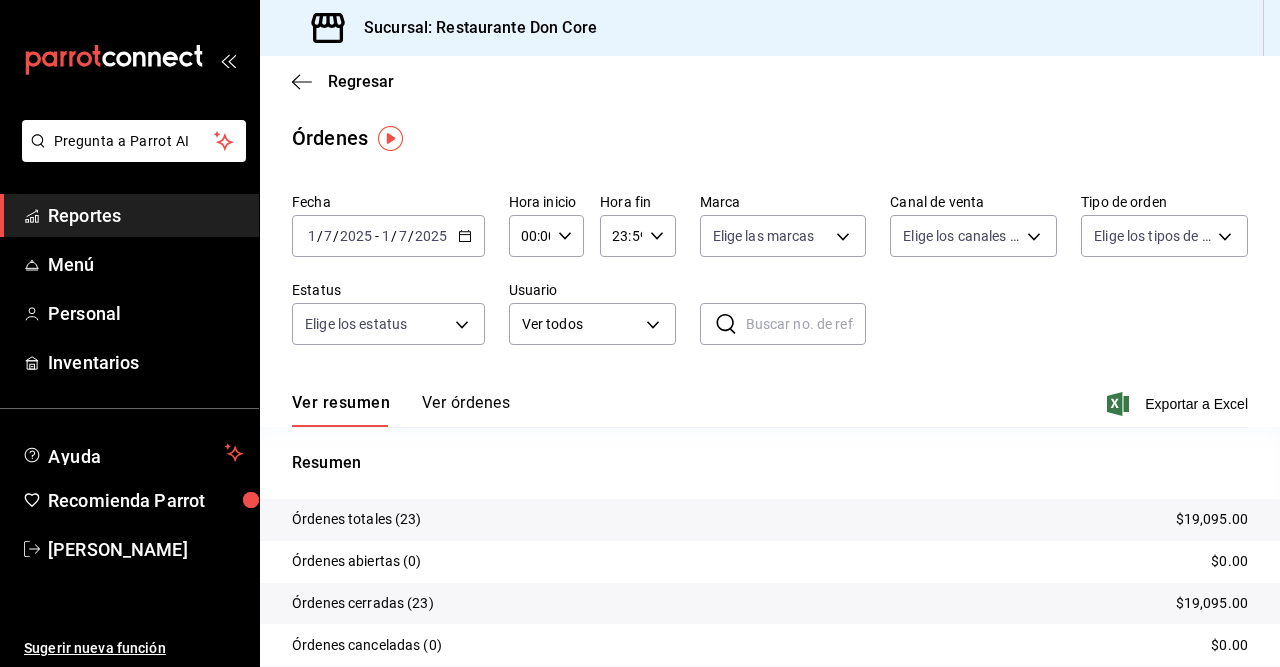 click 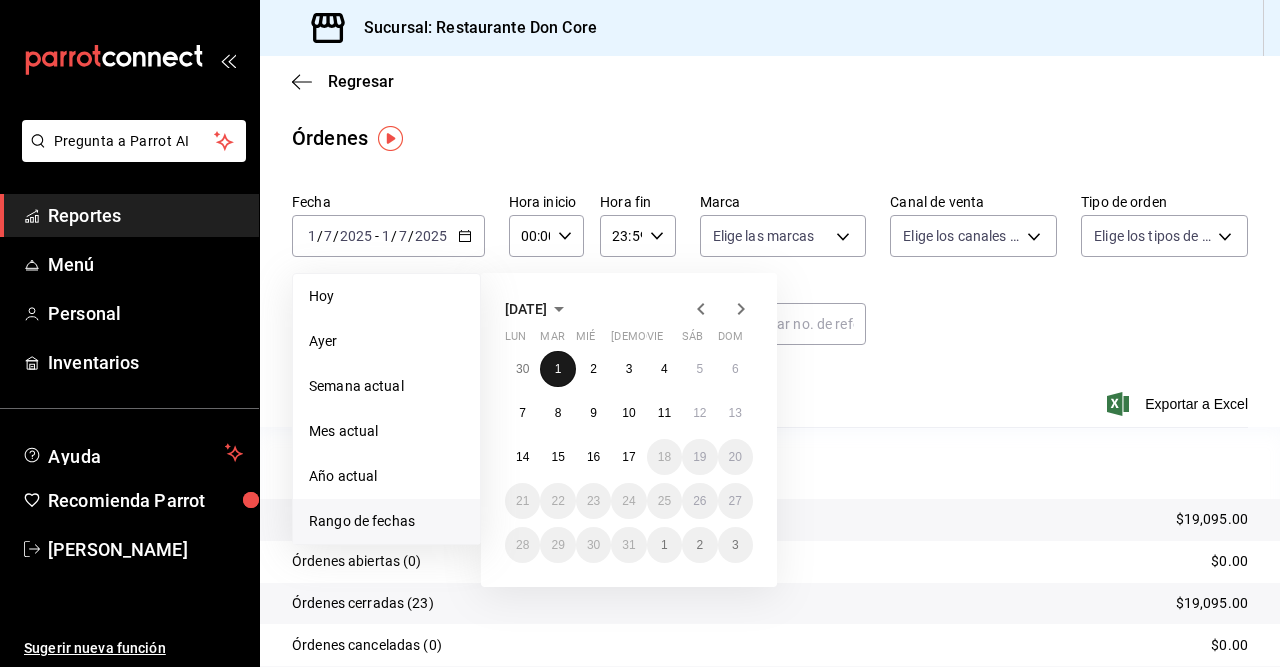 drag, startPoint x: 563, startPoint y: 379, endPoint x: 557, endPoint y: 363, distance: 17.088007 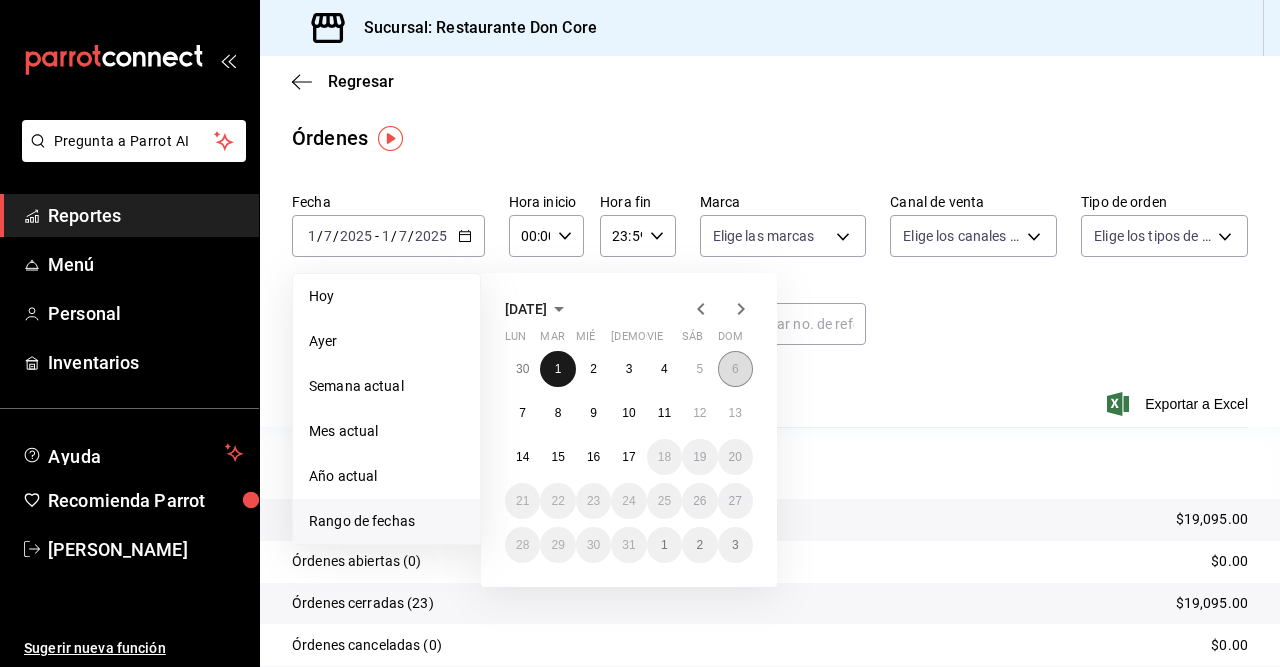 drag, startPoint x: 557, startPoint y: 367, endPoint x: 719, endPoint y: 365, distance: 162.01234 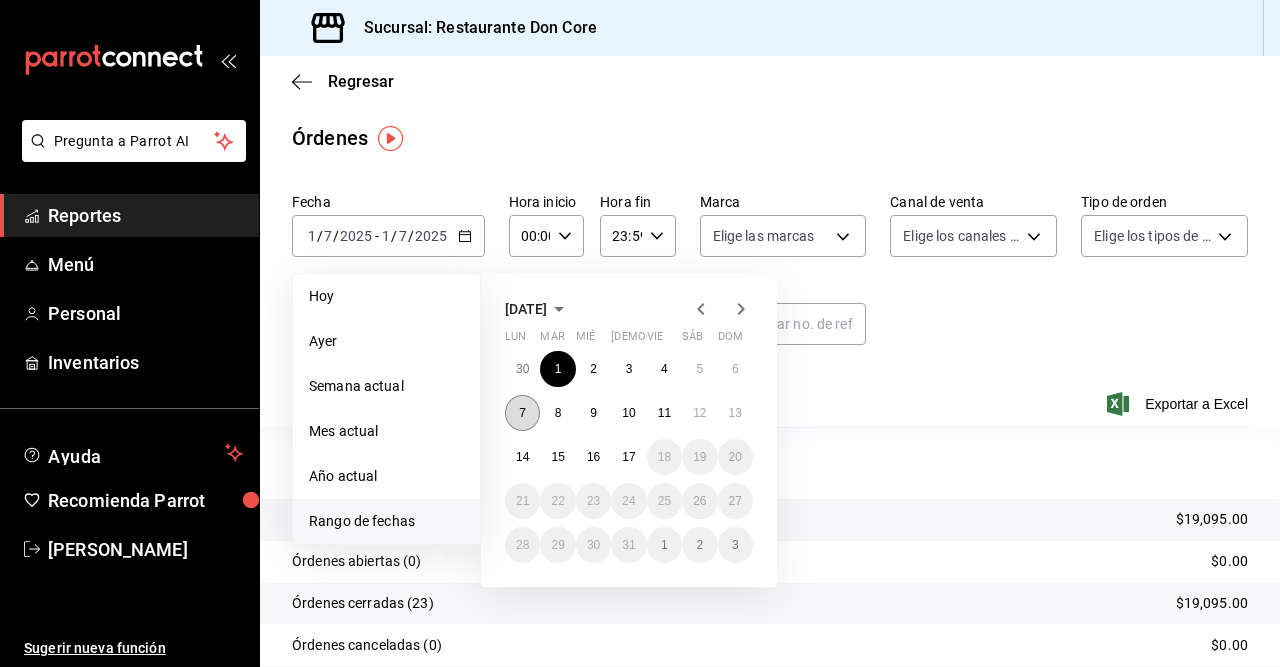 click on "7" at bounding box center (522, 413) 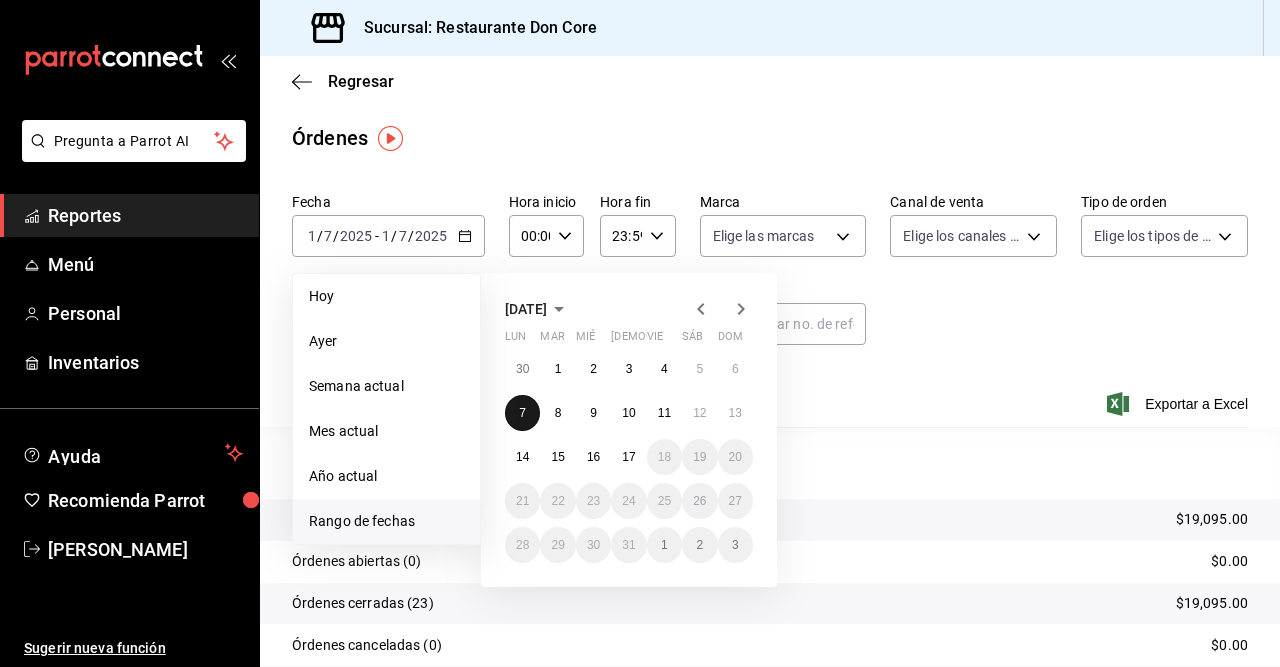 click on "7" at bounding box center (522, 413) 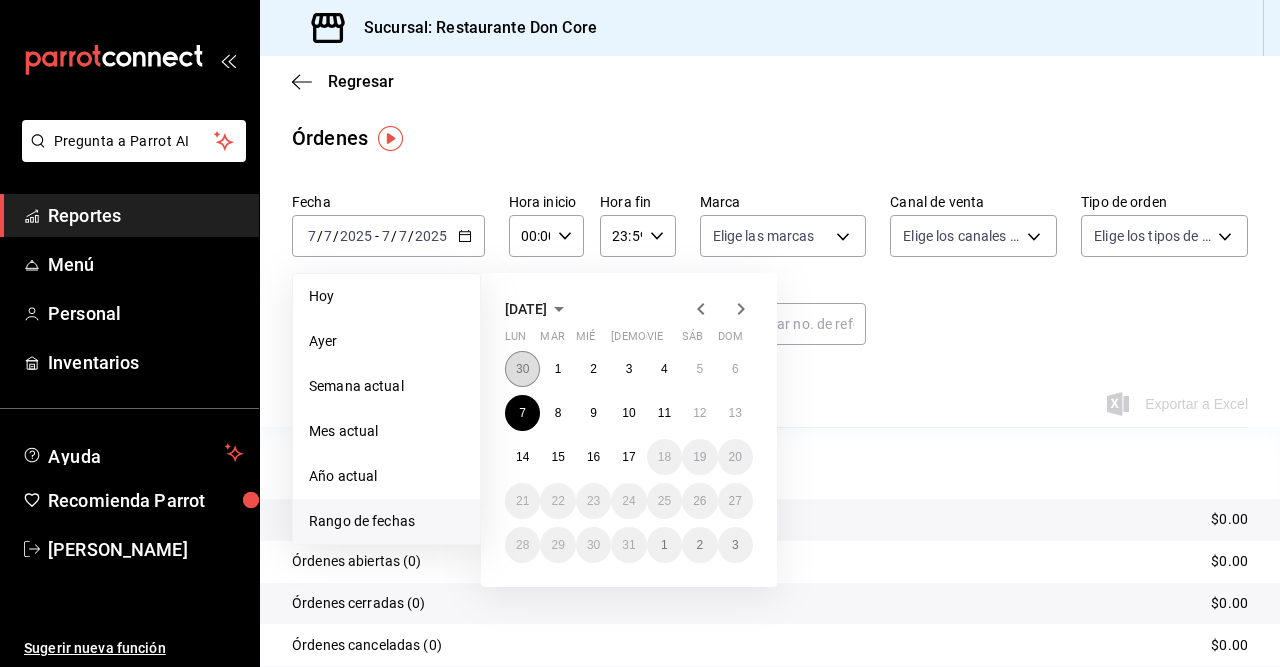 click on "30" at bounding box center (522, 369) 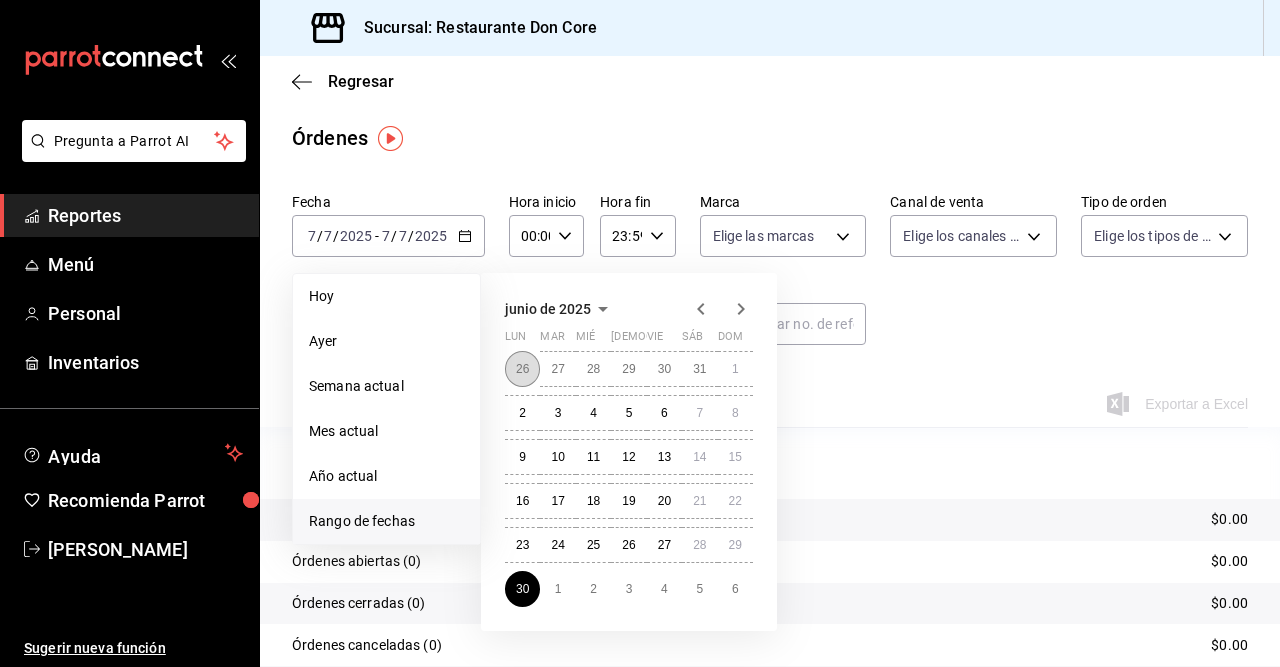 drag, startPoint x: 521, startPoint y: 375, endPoint x: 518, endPoint y: 364, distance: 11.401754 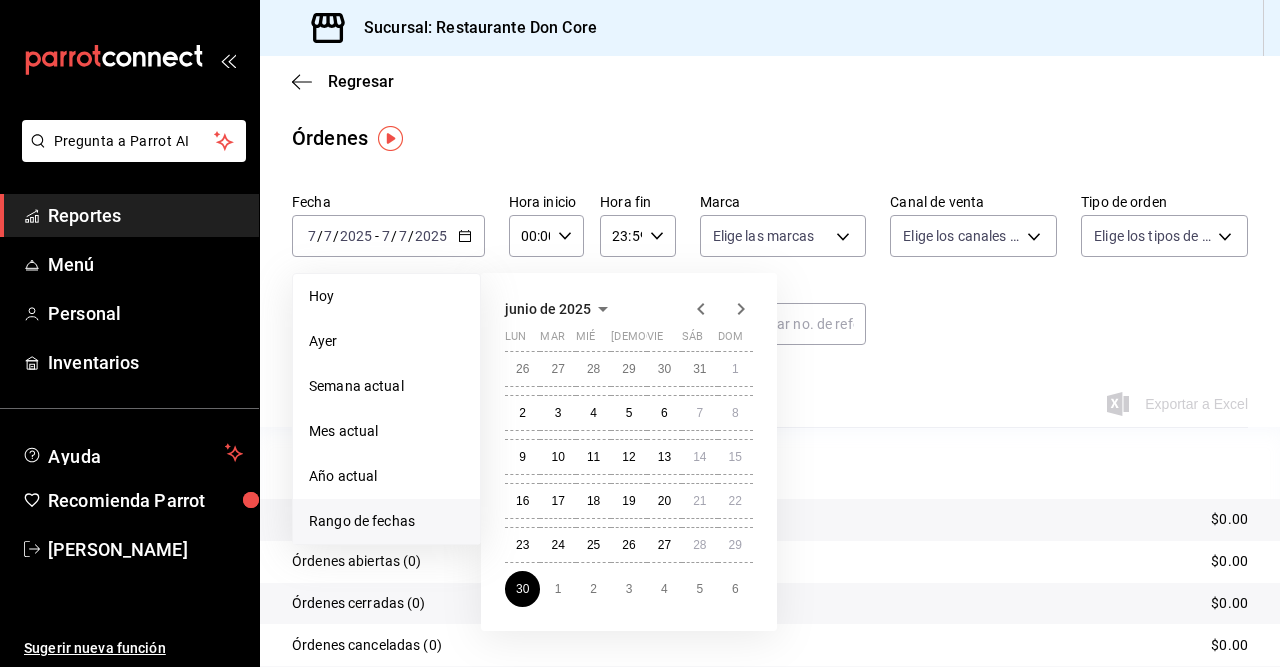 click on "Fecha [DATE] [DATE] - [DATE] [DATE] [DATE] [DATE] Semana actual Mes actual Año actual [GEOGRAPHIC_DATA] de fechas [DATE] lun mar mié jue vie sáb dom 26 27 28 29 30 31 1 2 3 4 5 6 7 8 9 10 11 12 13 14 15 16 17 18 19 20 21 22 23 24 25 26 27 28 29 30 1 2 3 4 5 6 Hora inicio 00:00 Hora inicio Hora fin 23:59 Hora fin Marca Elige las marcas Canal de venta Elige los canales de venta Tipo de orden Elige los tipos de orden Estatus Elige los estatus Usuario Ver todos ALL ​ ​" at bounding box center (770, 277) 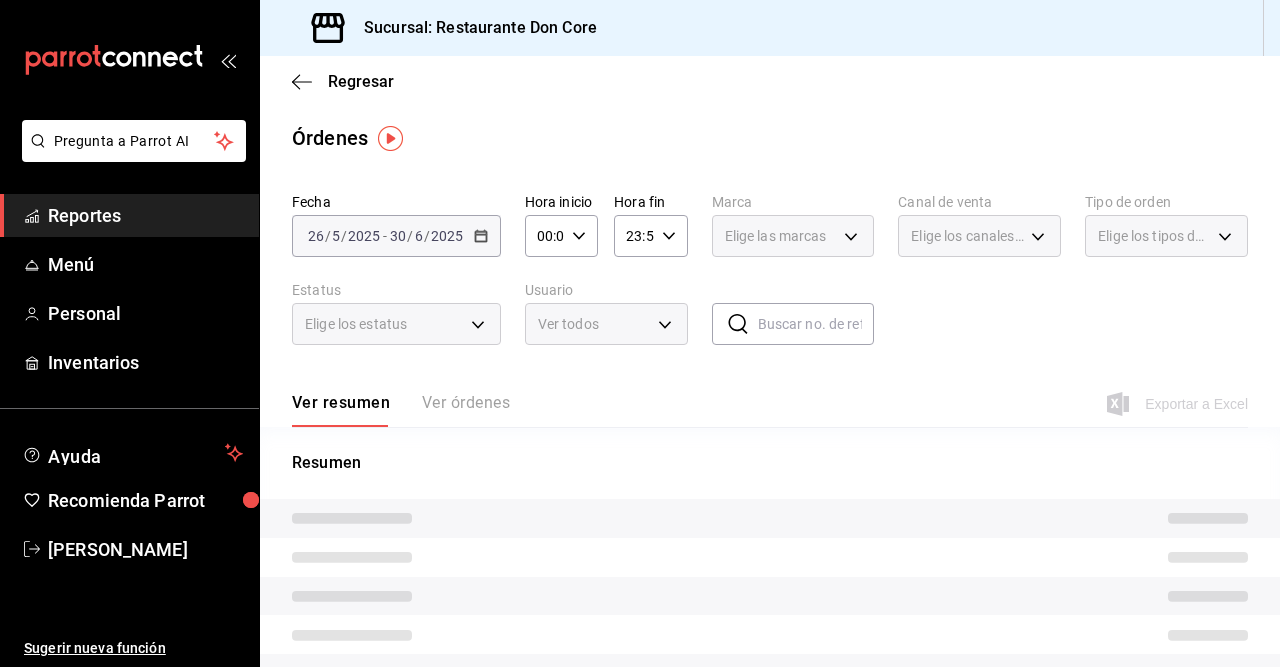 click on "[DATE] [DATE] - [DATE] [DATE]" at bounding box center (396, 236) 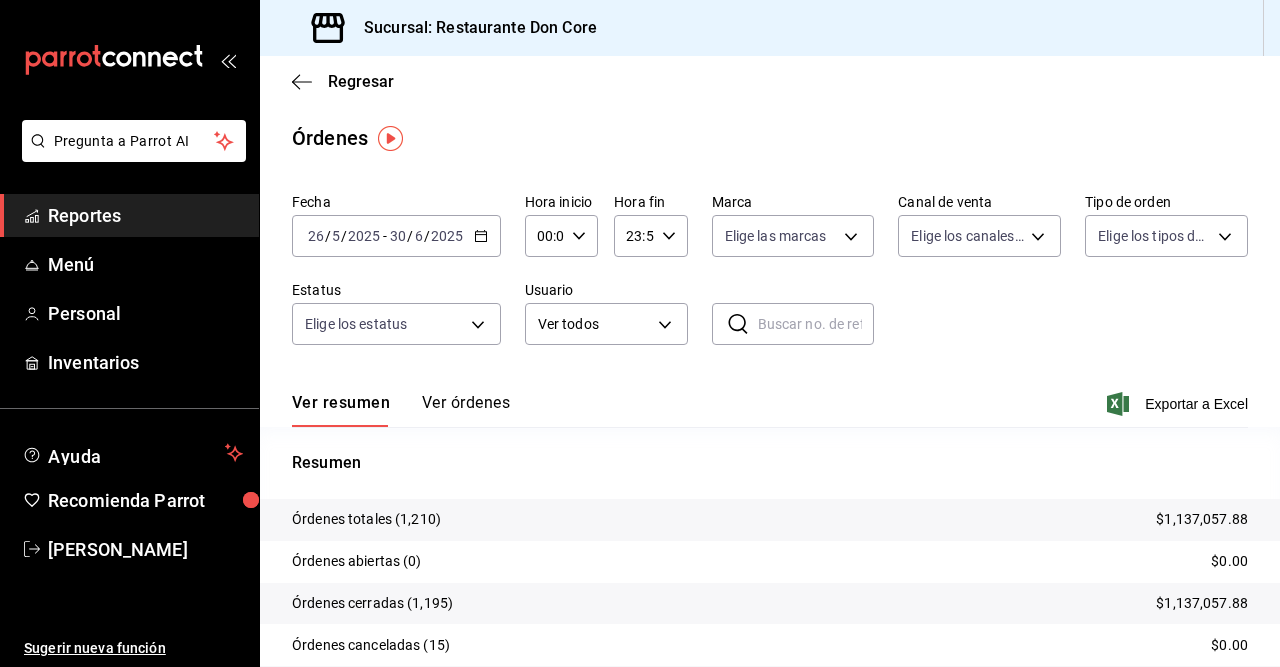 click 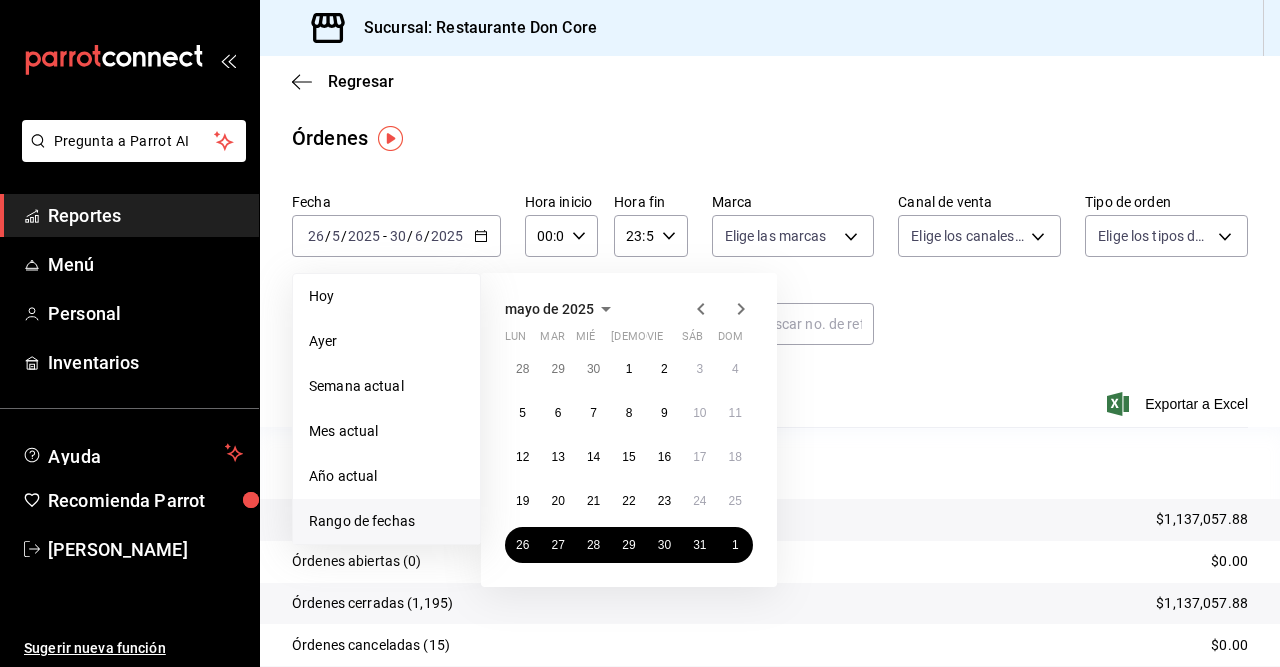 click 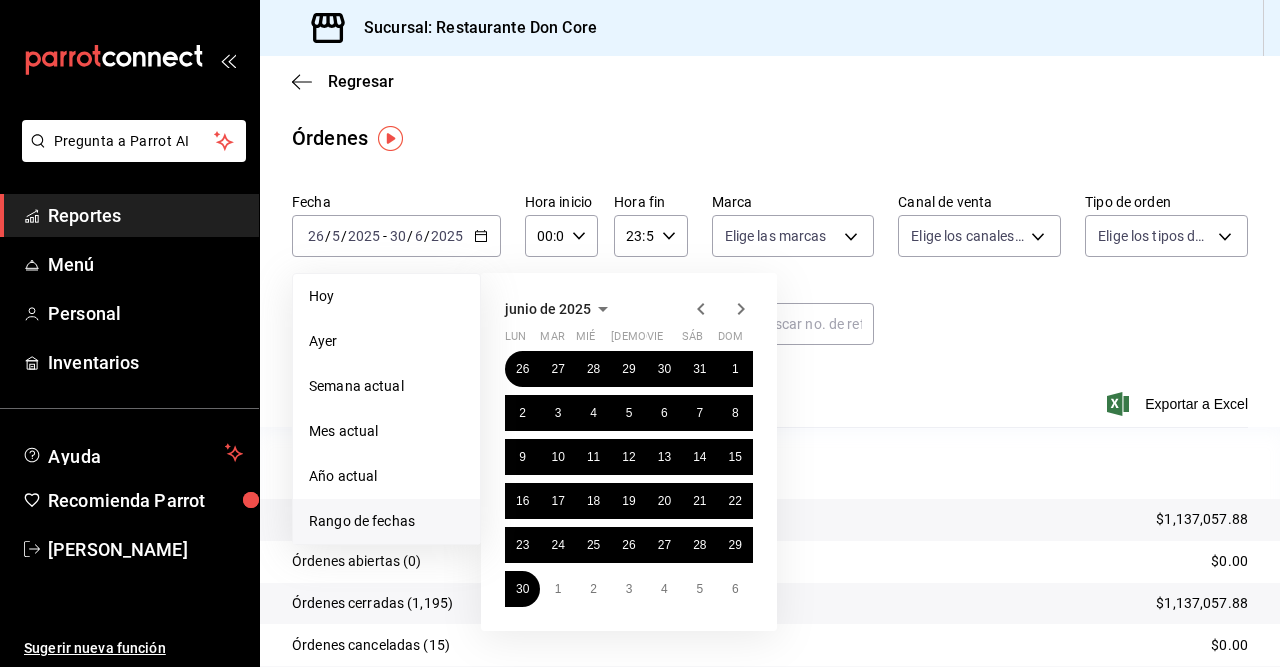 click 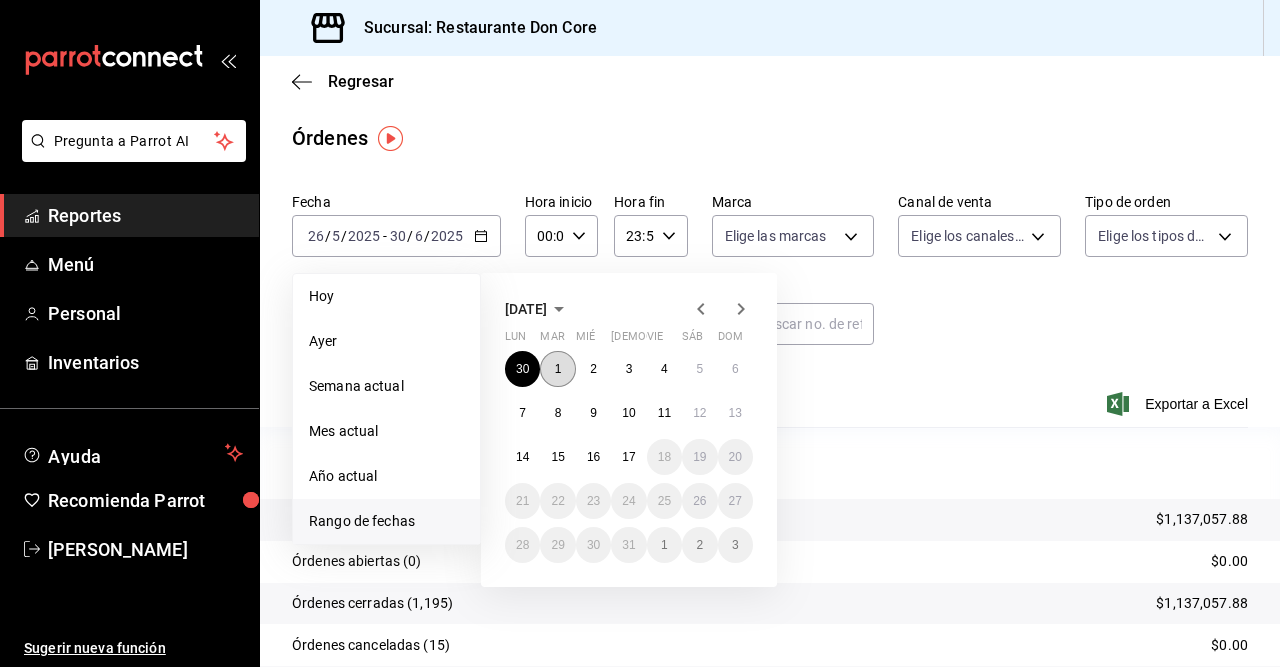 click on "1" at bounding box center (558, 369) 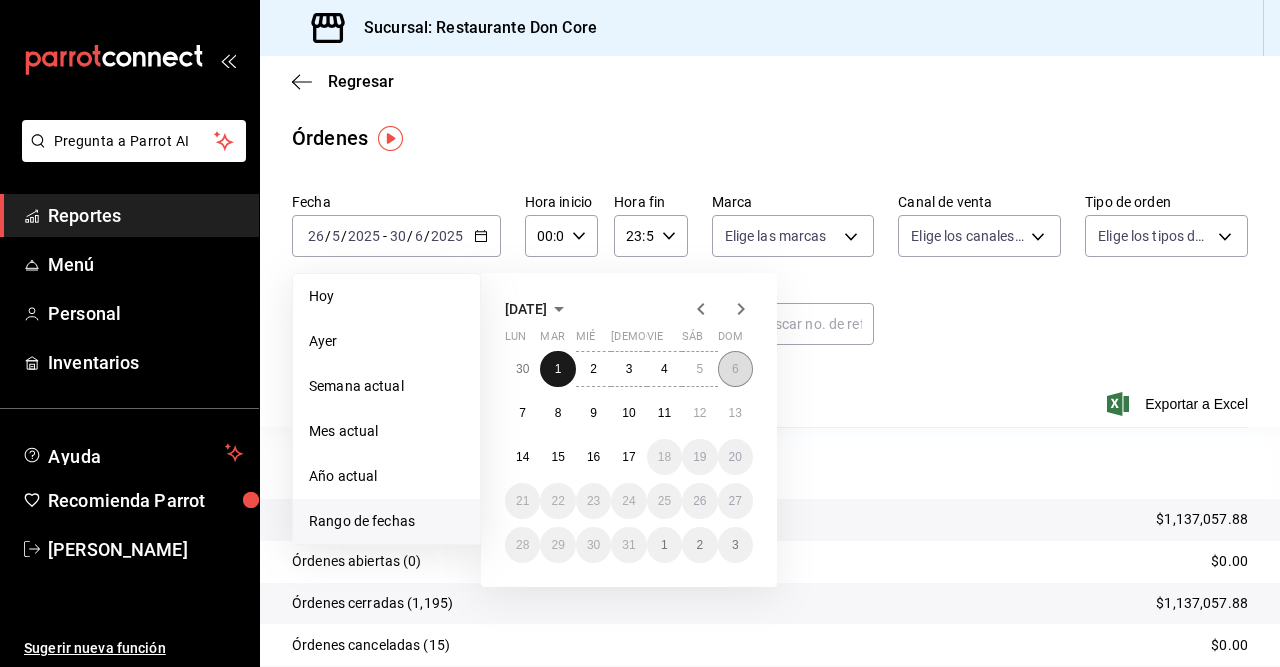 drag, startPoint x: 558, startPoint y: 369, endPoint x: 734, endPoint y: 379, distance: 176.28386 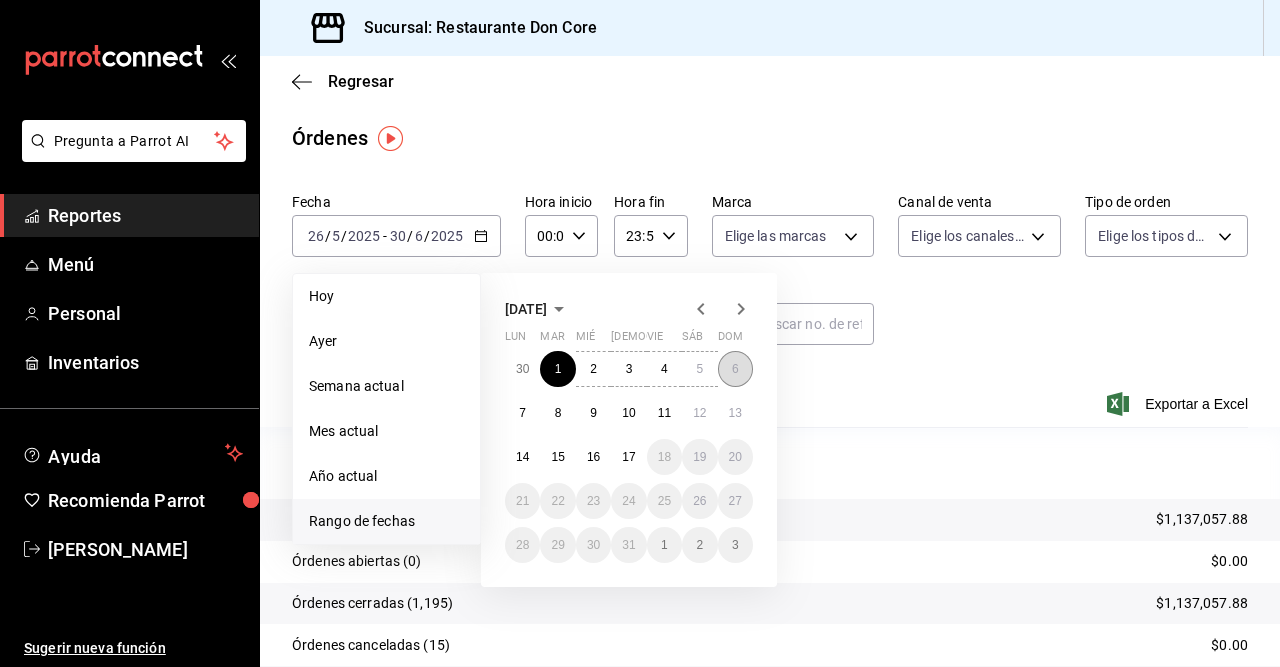 click on "6" at bounding box center (735, 369) 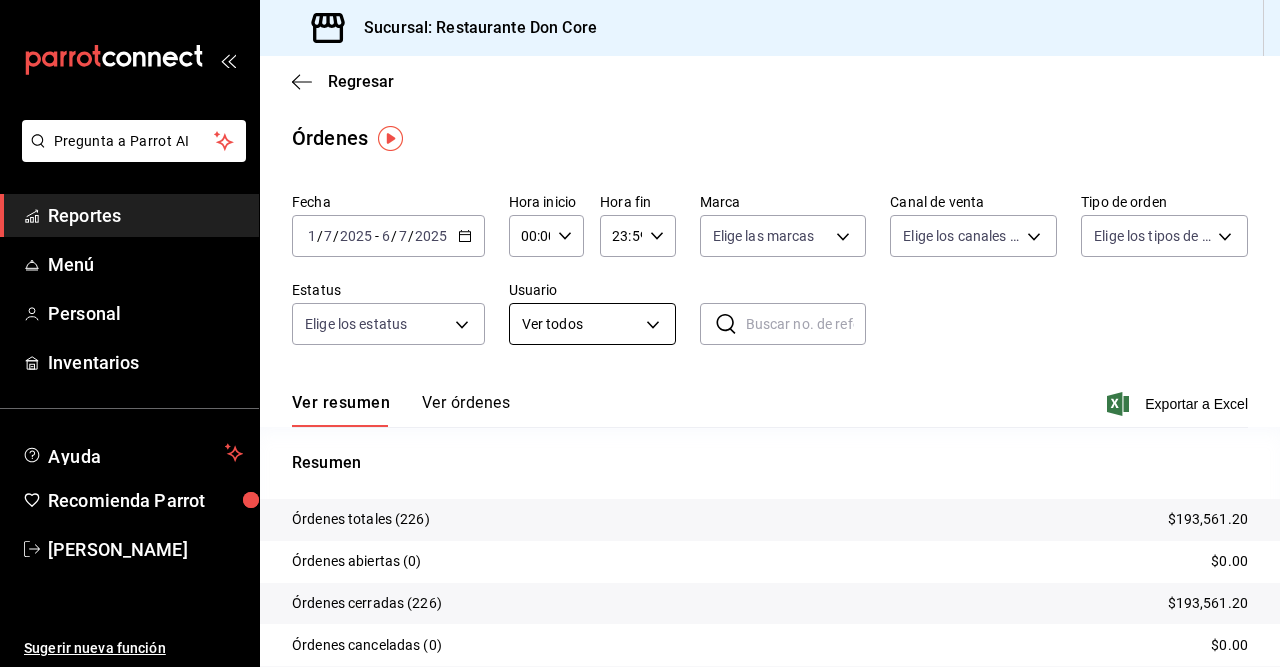 click on "Pregunta a Parrot AI Reportes   Menú   Personal   Inventarios   Ayuda Recomienda Parrot   [PERSON_NAME]   Sugerir nueva función   Sucursal: Restaurante Don Core Regresar Órdenes Fecha [DATE] [DATE] - [DATE] [DATE] Hora inicio 00:00 Hora inicio Hora fin 23:59 Hora fin Marca Elige las marcas Canal de venta Elige los canales de venta Tipo de orden Elige los tipos de orden Estatus Elige los estatus Usuario Ver todos ALL ​ ​ Ver resumen Ver órdenes Exportar a Excel Resumen Órdenes totales (226) $193,561.20 Órdenes abiertas (0) $0.00 Órdenes cerradas (226) $193,561.20 Órdenes canceladas (0) $0.00 Órdenes negadas (0) $0.00 ¿Quieres ver el consumo promedio por orden y comensal? Ve al reporte de Ticket promedio GANA 1 MES GRATIS EN TU SUSCRIPCIÓN AQUÍ Ver video tutorial Ir a video Pregunta a Parrot AI Reportes   Menú   Personal   Inventarios   Ayuda Recomienda Parrot   [PERSON_NAME]   Sugerir nueva función   Visitar centro de ayuda [PHONE_NUMBER] [PHONE_NUMBER]" at bounding box center [640, 333] 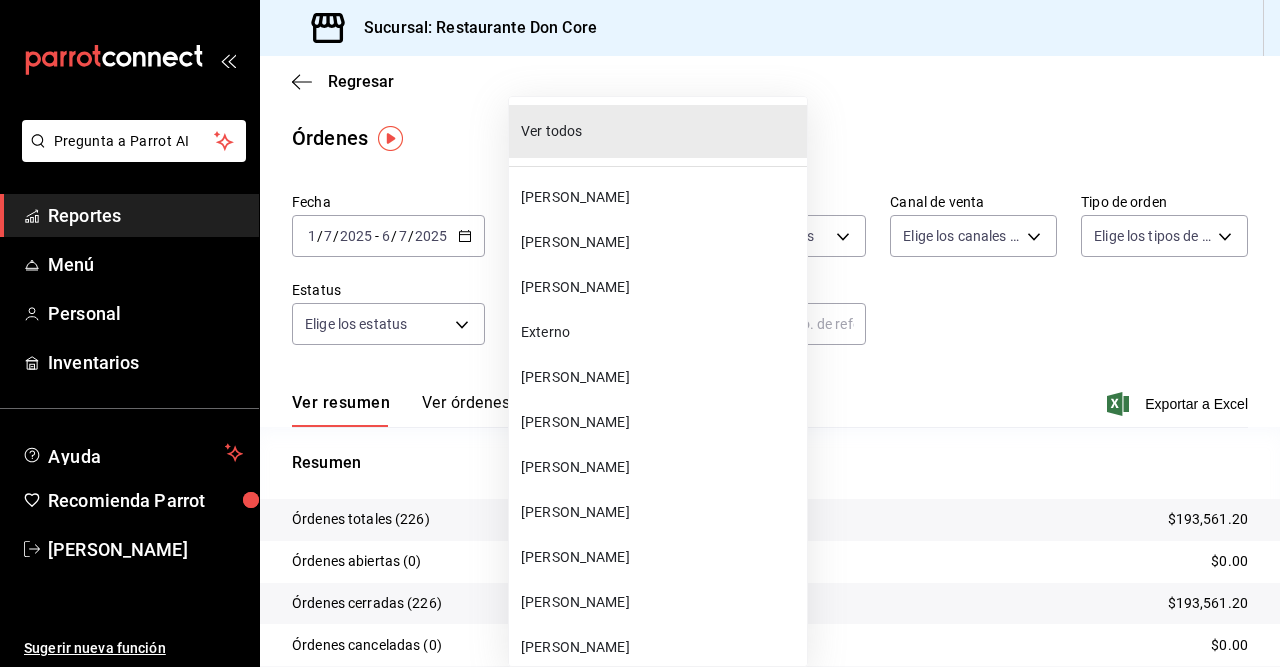 click on "[PERSON_NAME]" at bounding box center [660, 602] 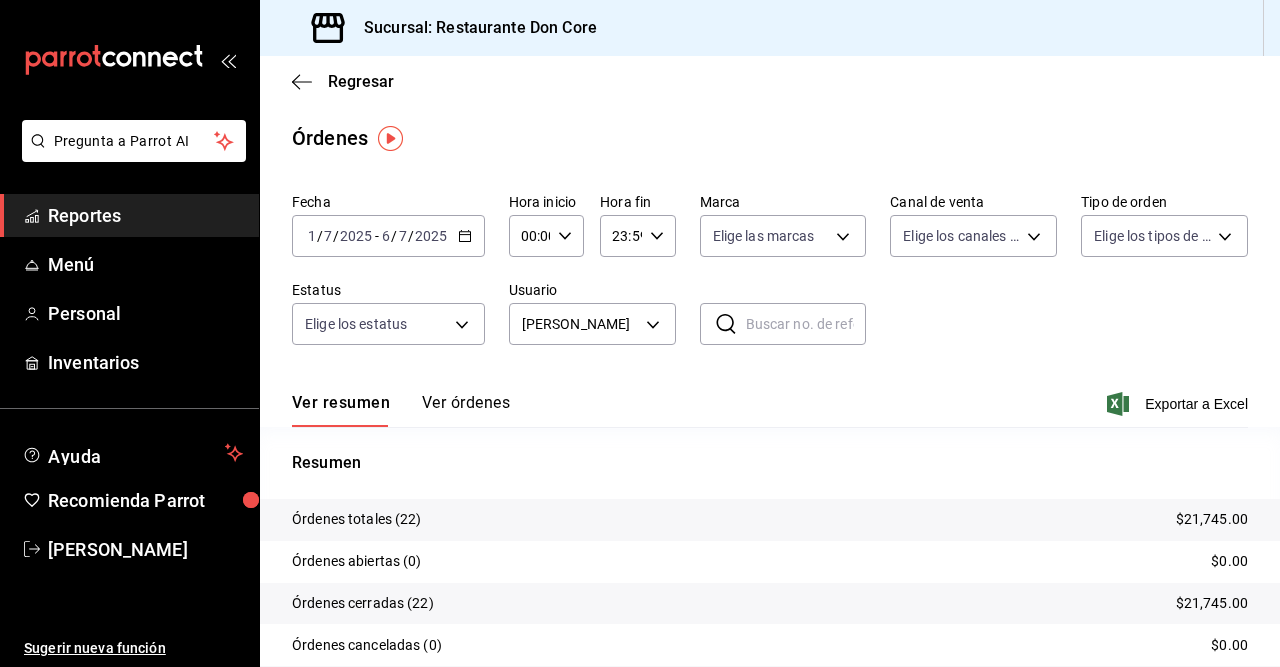 click on "Órdenes cerradas (22) $21,745.00" at bounding box center [770, 604] 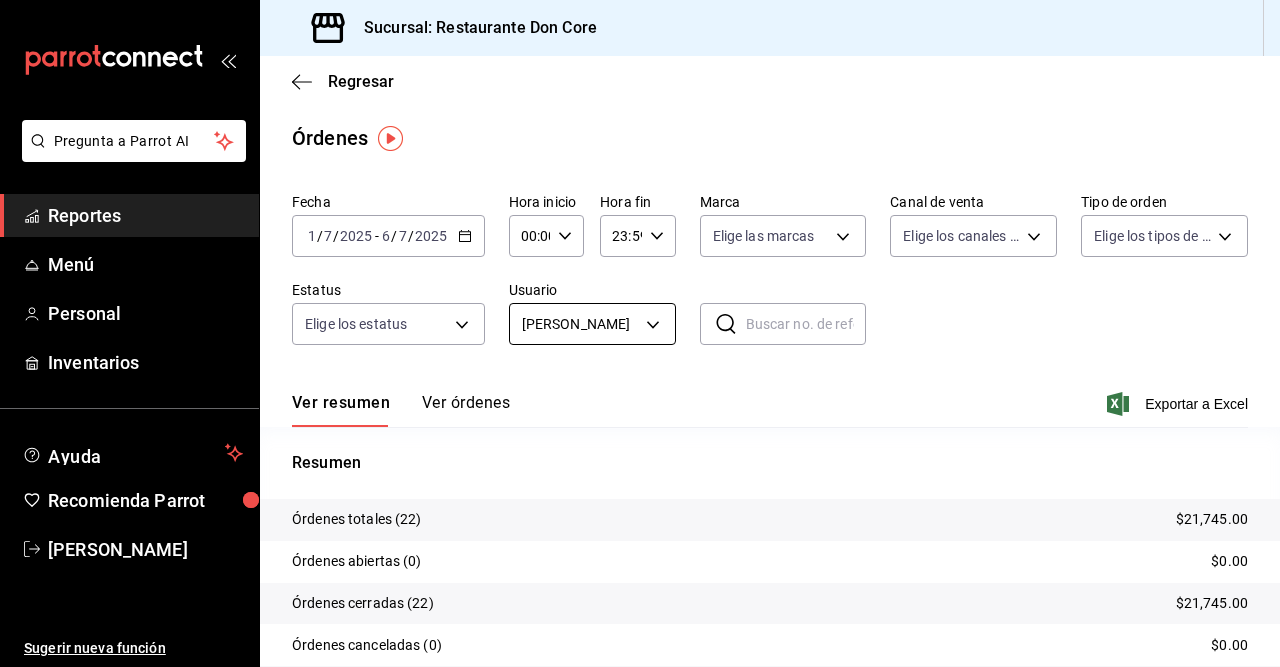 click on "Pregunta a Parrot AI Reportes   Menú   Personal   Inventarios   Ayuda Recomienda Parrot   [PERSON_NAME]   Sugerir nueva función   Sucursal: Restaurante Don Core Regresar Órdenes Fecha [DATE] [DATE] - [DATE] [DATE] Hora inicio 00:00 Hora inicio Hora fin 23:59 Hora fin Marca Elige las marcas Canal de venta Elige los canales de venta Tipo de orden Elige los tipos de orden Estatus Elige los estatus Usuario [PERSON_NAME] 4a81bf57-4da8-4376-ac3a-2d68839c73e5 ​ ​ Ver resumen Ver órdenes Exportar a Excel Resumen Órdenes totales (22) $21,745.00 Órdenes abiertas (0) $0.00 Órdenes cerradas (22) $21,745.00 Órdenes canceladas (0) $0.00 Órdenes negadas (0) $0.00 ¿Quieres ver el consumo promedio por orden y comensal? Ve al reporte de Ticket promedio GANA 1 MES GRATIS EN TU SUSCRIPCIÓN AQUÍ Ver video tutorial Ir a video Pregunta a Parrot AI Reportes   Menú   Personal   Inventarios   Ayuda Recomienda Parrot   [PERSON_NAME]   Sugerir nueva función" at bounding box center (640, 333) 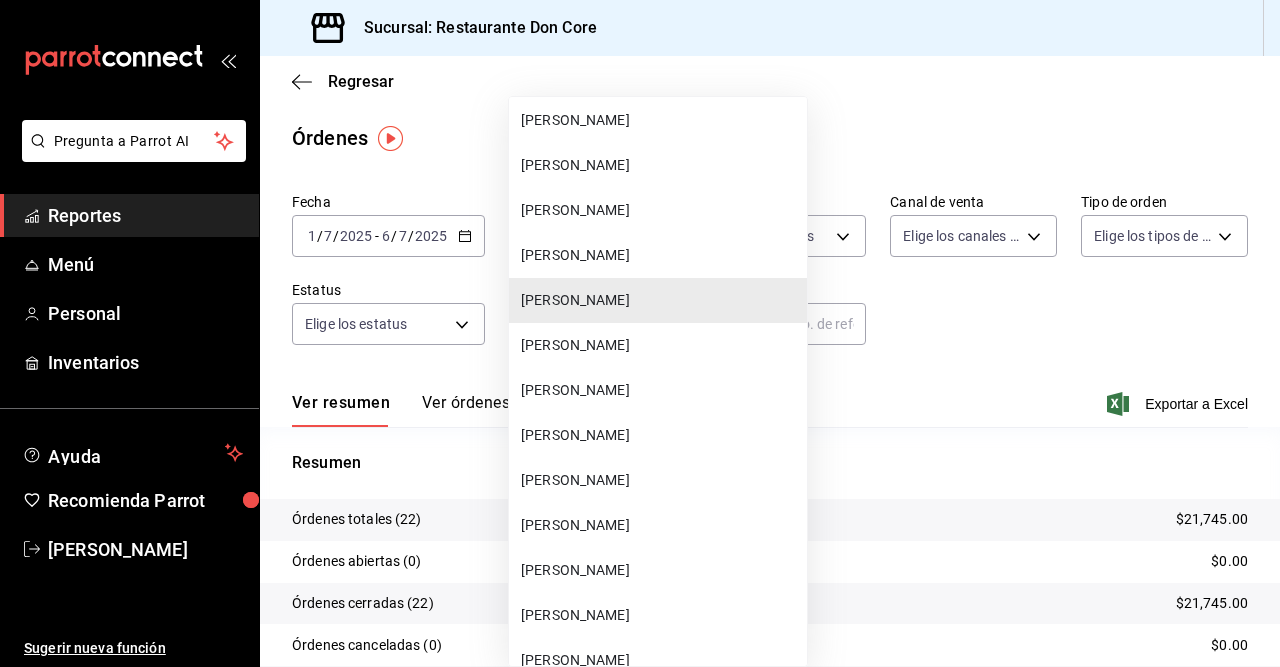 scroll, scrollTop: 400, scrollLeft: 0, axis: vertical 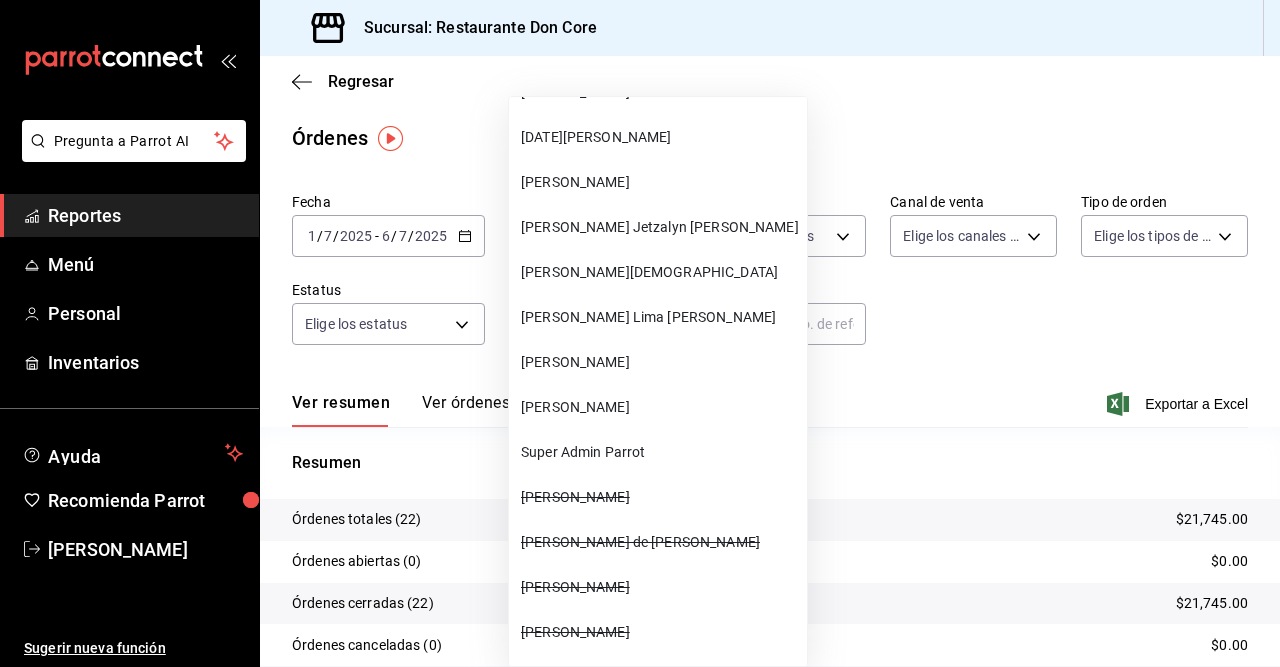 click on "[PERSON_NAME] Jetzalyn [PERSON_NAME]" at bounding box center [660, 227] 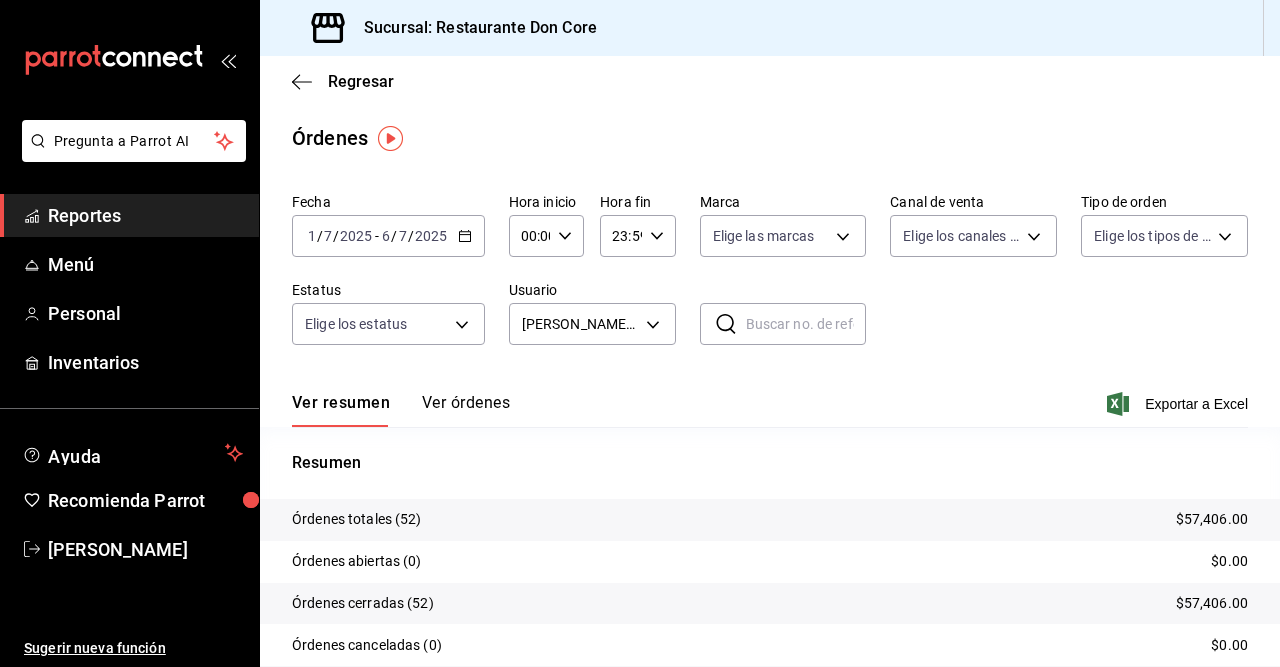 click on "Órdenes cerradas (52) $57,406.00" at bounding box center (770, 604) 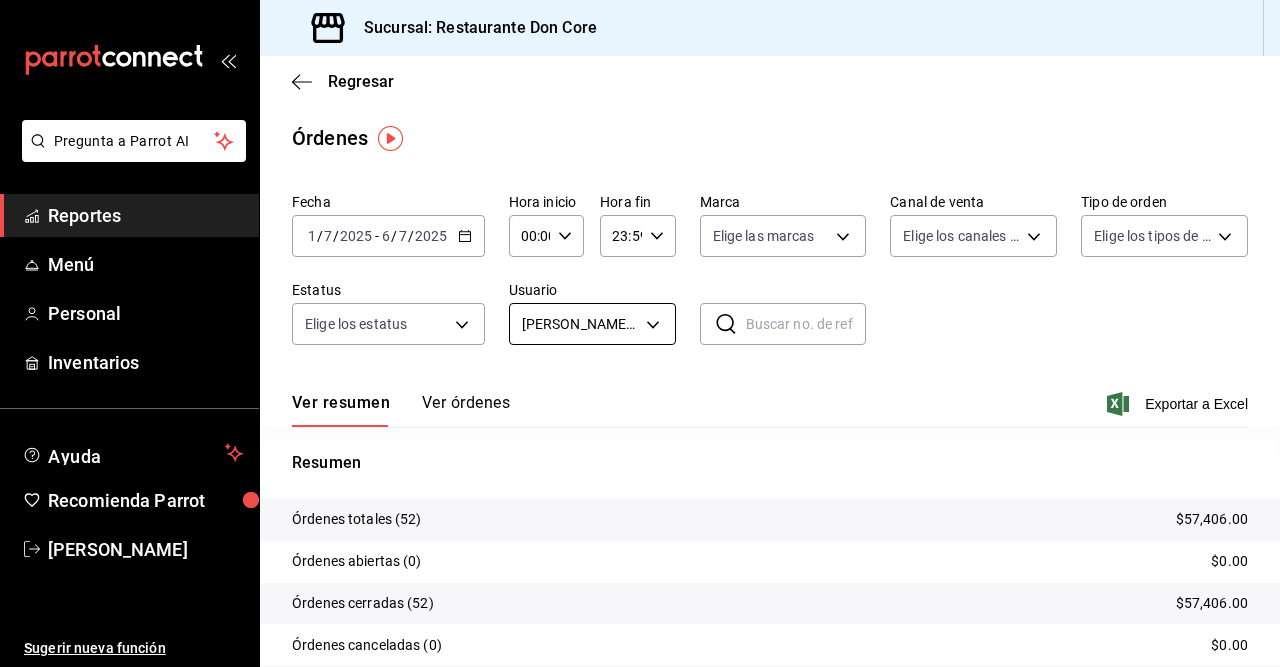 click on "Pregunta a Parrot AI Reportes   Menú   Personal   Inventarios   Ayuda Recomienda Parrot   [PERSON_NAME]   Sugerir nueva función   Sucursal: Restaurante Don Core Regresar Órdenes Fecha [DATE] [DATE] - [DATE] [DATE] Hora inicio 00:00 Hora inicio Hora fin 23:59 Hora fin Marca Elige las marcas Canal de venta Elige los canales de venta Tipo de orden Elige los tipos de orden Estatus Elige los estatus Usuario [PERSON_NAME] Jetzalyn [PERSON_NAME] a31d631e-193b-4c3c-be11-c9049b778c61 ​ ​ Ver resumen Ver órdenes Exportar a Excel Resumen Órdenes totales (52) $57,406.00 Órdenes abiertas (0) $0.00 Órdenes cerradas (52) $57,406.00 Órdenes canceladas (0) $0.00 Órdenes negadas (0) $0.00 ¿Quieres ver el consumo promedio por orden y comensal? Ve al reporte de Ticket promedio GANA 1 MES GRATIS EN TU SUSCRIPCIÓN AQUÍ Ver video tutorial Ir a video Pregunta a Parrot AI Reportes   Menú   Personal   Inventarios   Ayuda Recomienda Parrot   [PERSON_NAME]   Sugerir nueva función" at bounding box center (640, 333) 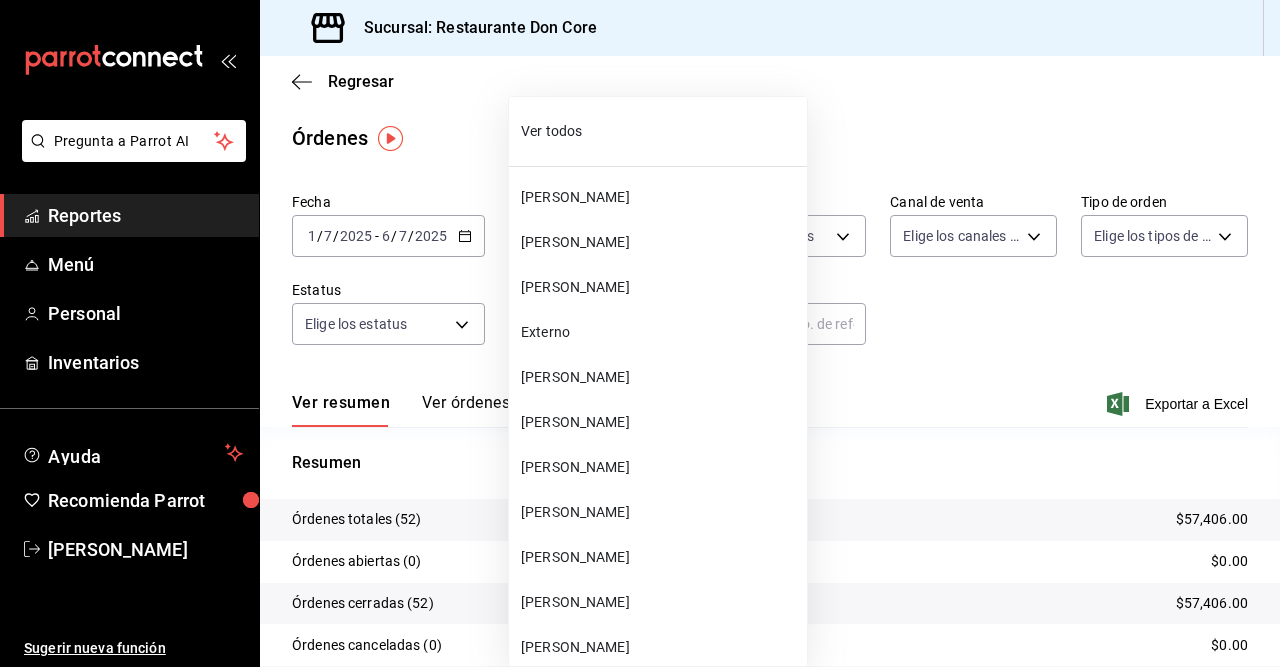 scroll, scrollTop: 806, scrollLeft: 0, axis: vertical 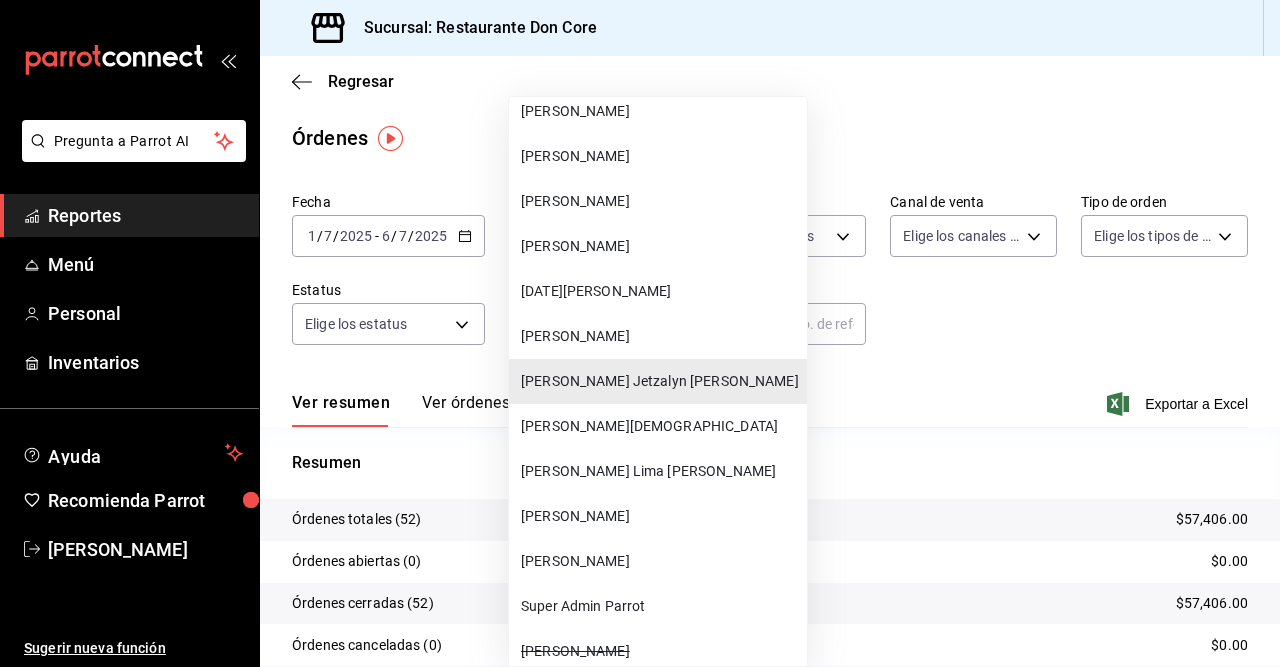 click on "[PERSON_NAME][DEMOGRAPHIC_DATA]" at bounding box center [660, 426] 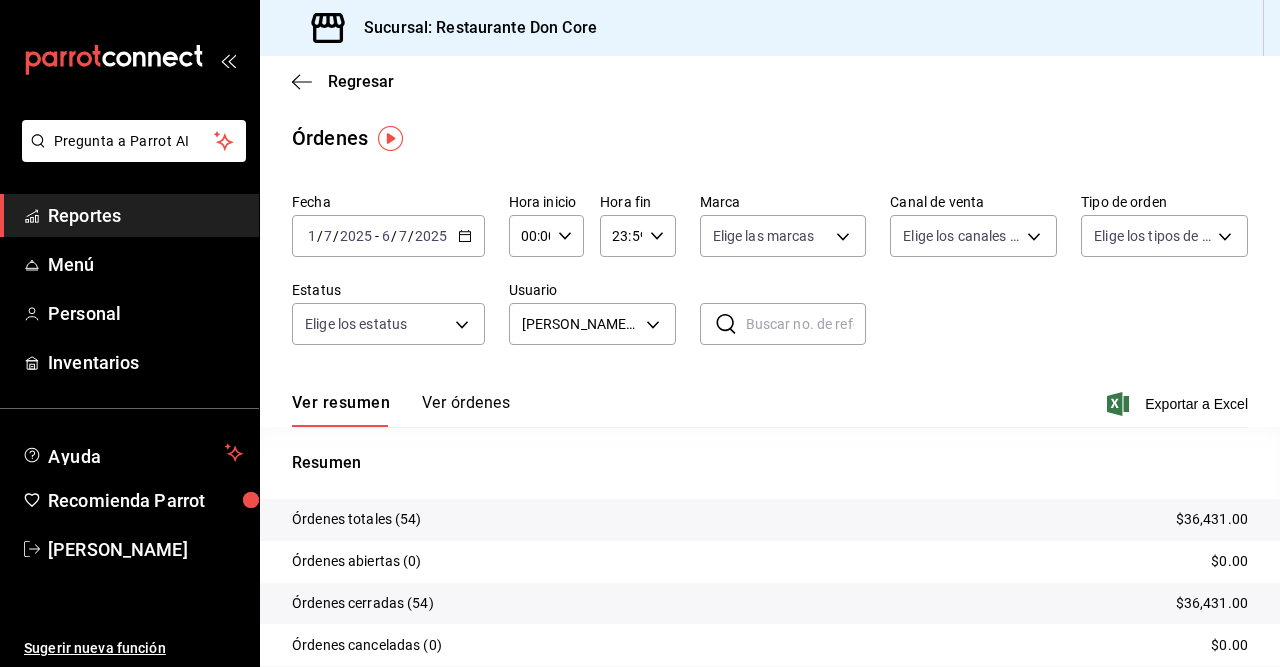 click on "Órdenes abiertas (0) $0.00" at bounding box center [770, 562] 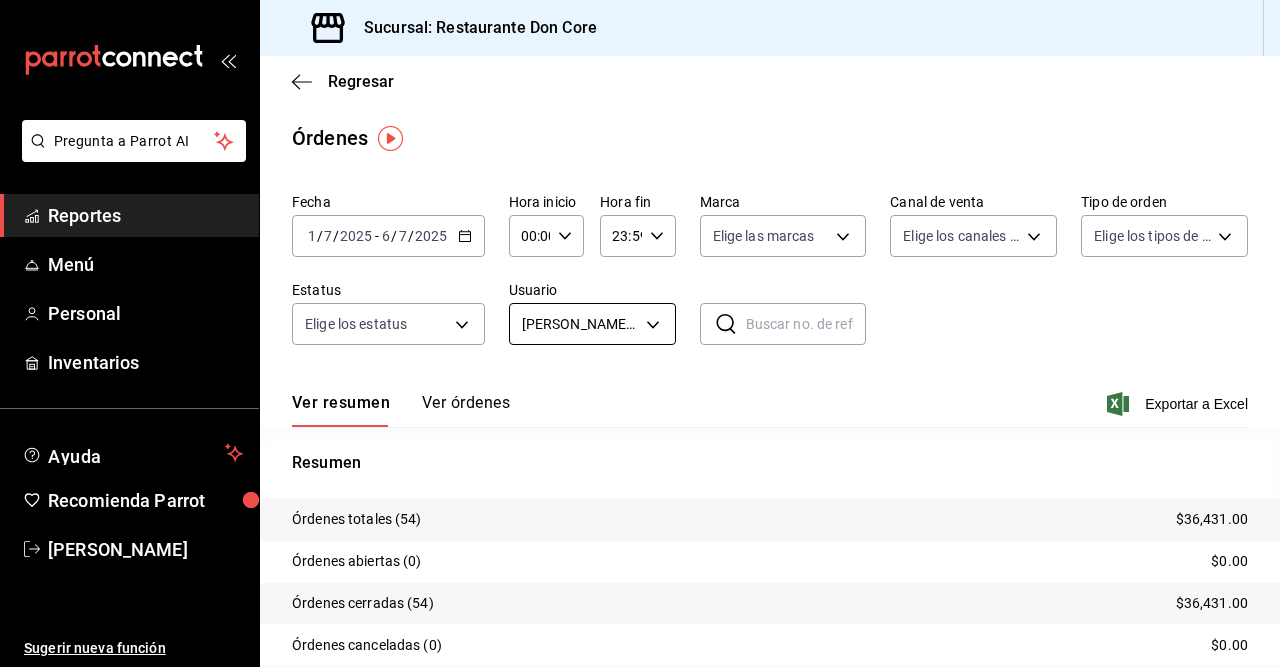 click on "Pregunta a Parrot AI Reportes   Menú   Personal   Inventarios   Ayuda Recomienda Parrot   [PERSON_NAME]   Sugerir nueva función   Sucursal: Restaurante Don Core Regresar Órdenes Fecha [DATE] [DATE] - [DATE] [DATE] Hora inicio 00:00 Hora inicio Hora fin 23:59 Hora fin Marca Elige las marcas Canal de venta Elige los canales de venta Tipo de orden Elige los tipos de orden Estatus Elige los estatus Usuario [PERSON_NAME] 438eede4-8164-40df-a70b-244b70385491 ​ ​ Ver resumen Ver órdenes Exportar a Excel Resumen Órdenes totales (54) $36,431.00 Órdenes abiertas (0) $0.00 Órdenes cerradas (54) $36,431.00 Órdenes canceladas (0) $0.00 Órdenes negadas (0) $0.00 ¿Quieres ver el consumo promedio por orden y comensal? Ve al reporte de Ticket promedio GANA 1 MES GRATIS EN TU SUSCRIPCIÓN AQUÍ Ver video tutorial Ir a video Pregunta a Parrot AI Reportes   Menú   Personal   Inventarios   Ayuda Recomienda Parrot   [PERSON_NAME]   Sugerir nueva función" at bounding box center (640, 333) 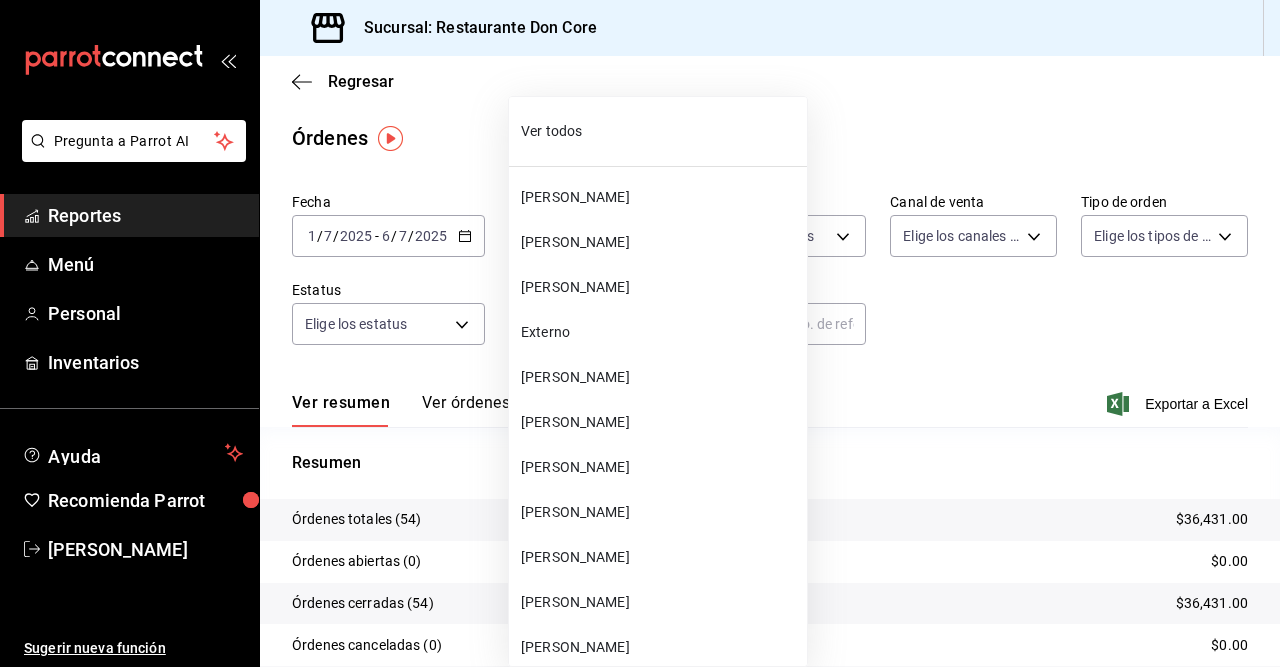 scroll, scrollTop: 851, scrollLeft: 0, axis: vertical 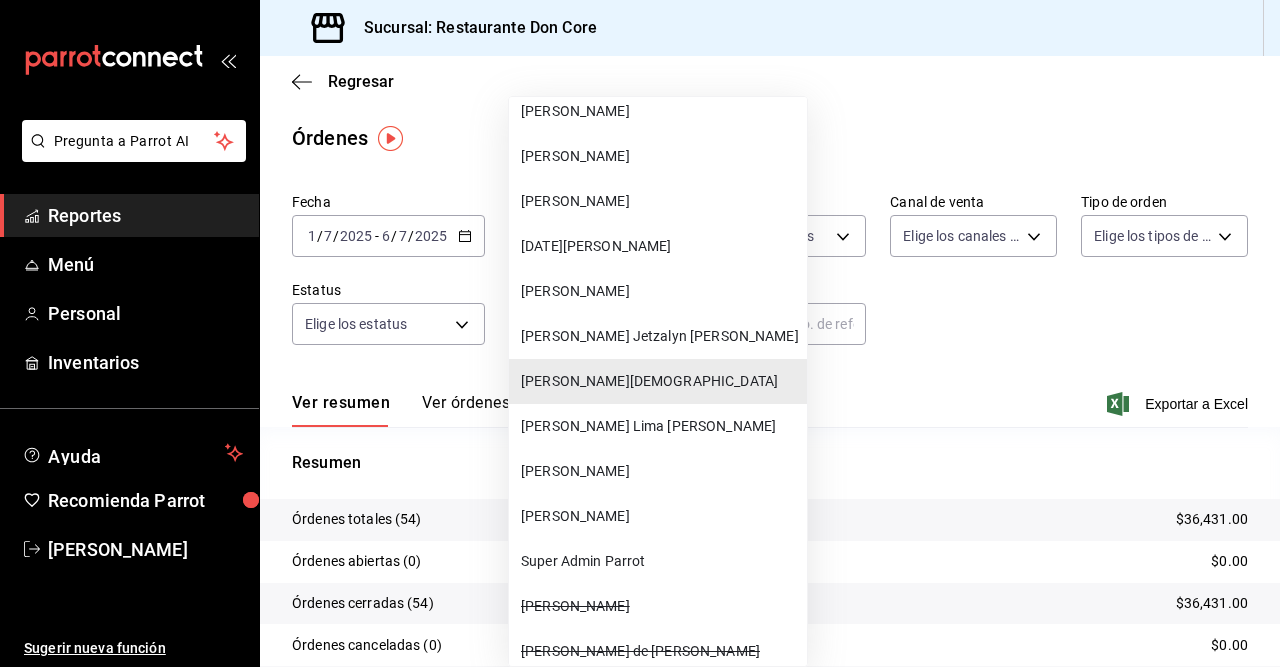 click on "[PERSON_NAME] Lima [PERSON_NAME]" at bounding box center (660, 426) 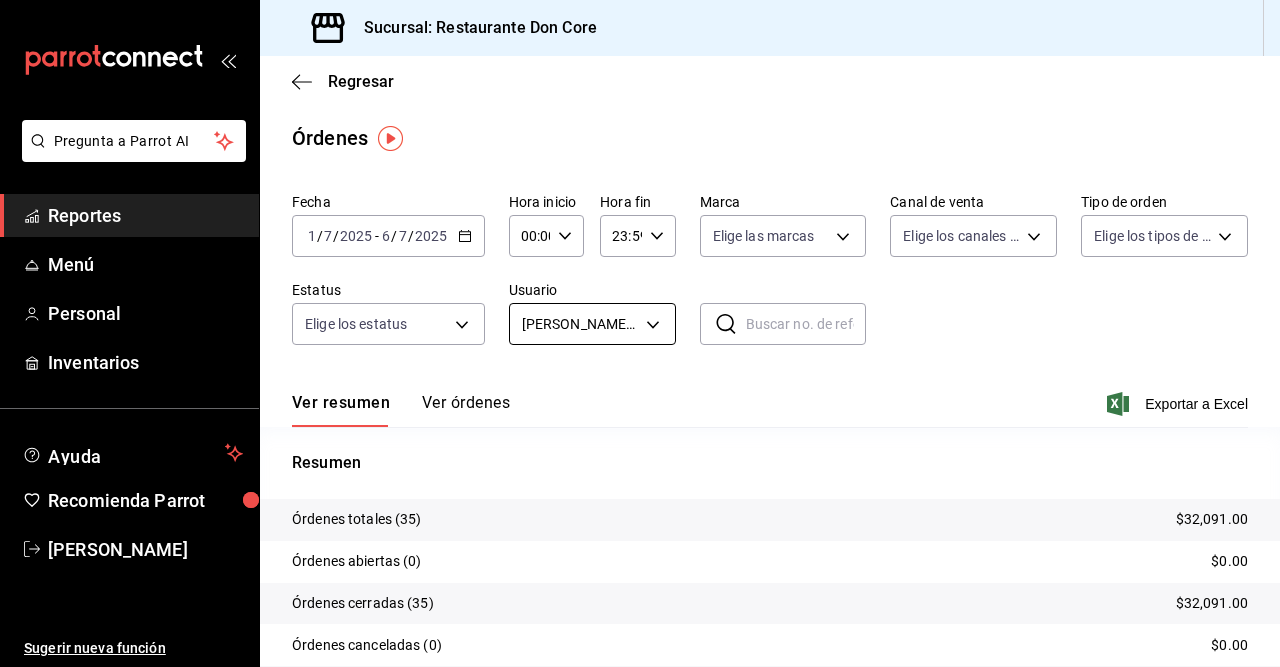 click on "Pregunta a Parrot AI Reportes   Menú   Personal   Inventarios   Ayuda Recomienda Parrot   [PERSON_NAME]   Sugerir nueva función   Sucursal: Restaurante Don Core Regresar Órdenes Fecha [DATE] [DATE] - [DATE] [DATE] Hora inicio 00:00 Hora inicio Hora fin 23:59 Hora fin Marca Elige las marcas Canal de venta Elige los canales de venta Tipo de orden Elige los tipos de orden Estatus Elige los estatus Usuario [PERSON_NAME] Lima [PERSON_NAME] 5690d7d8-662f-4959-b767-248b2332666a ​ ​ Ver resumen Ver órdenes Exportar a Excel Resumen Órdenes totales (35) $32,091.00 Órdenes abiertas (0) $0.00 Órdenes cerradas (35) $32,091.00 Órdenes canceladas (0) $0.00 Órdenes negadas (0) $0.00 ¿Quieres ver el consumo promedio por orden y comensal? Ve al reporte de Ticket promedio GANA 1 MES GRATIS EN TU SUSCRIPCIÓN AQUÍ Ver video tutorial Ir a video Pregunta a Parrot AI Reportes   Menú   Personal   Inventarios   Ayuda Recomienda Parrot   [PERSON_NAME]   Sugerir nueva función" at bounding box center (640, 333) 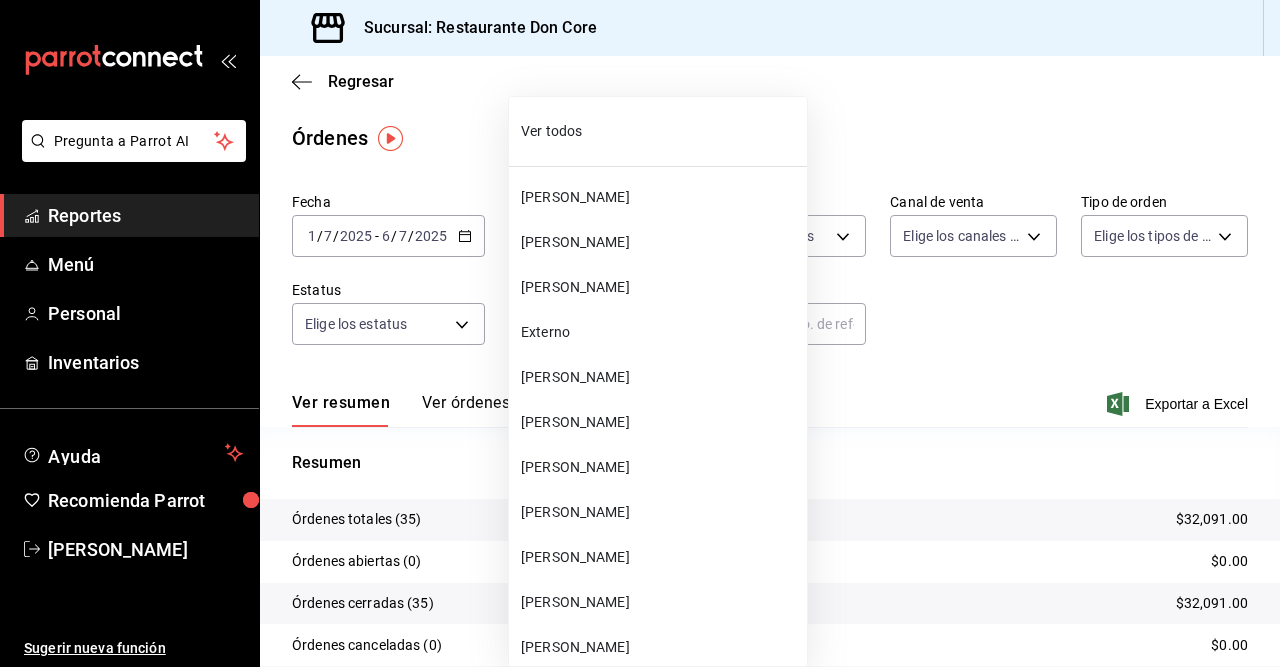 scroll, scrollTop: 896, scrollLeft: 0, axis: vertical 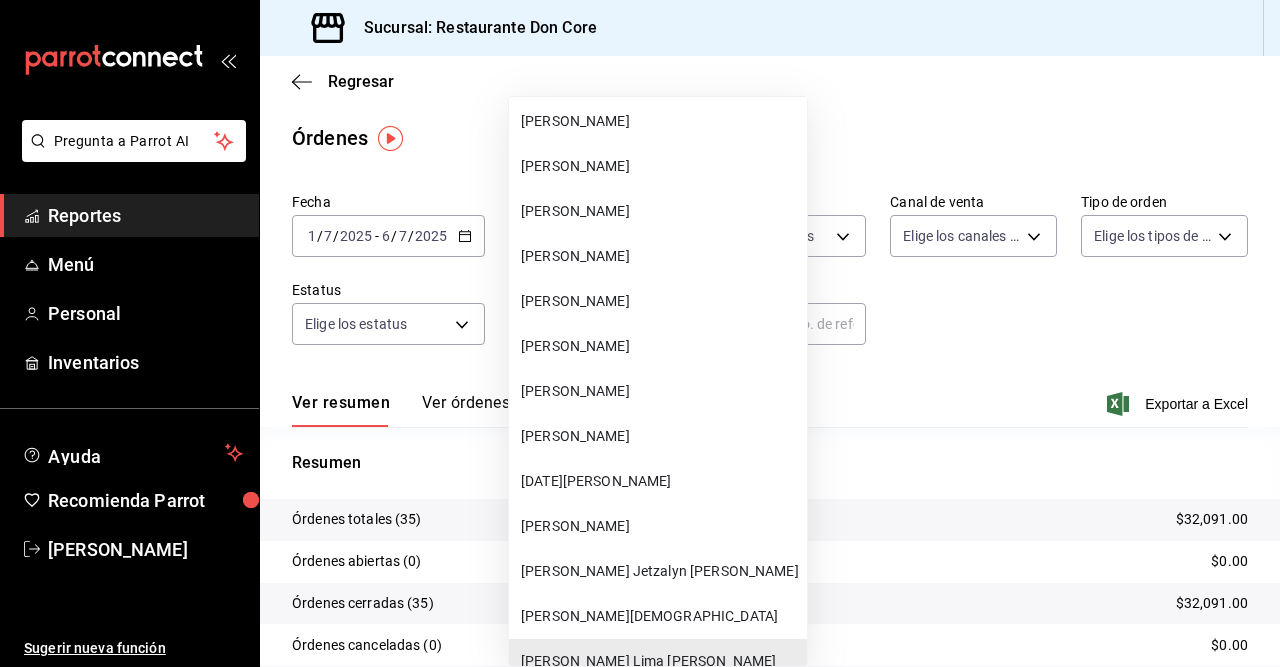click on "[PERSON_NAME]" at bounding box center [660, 256] 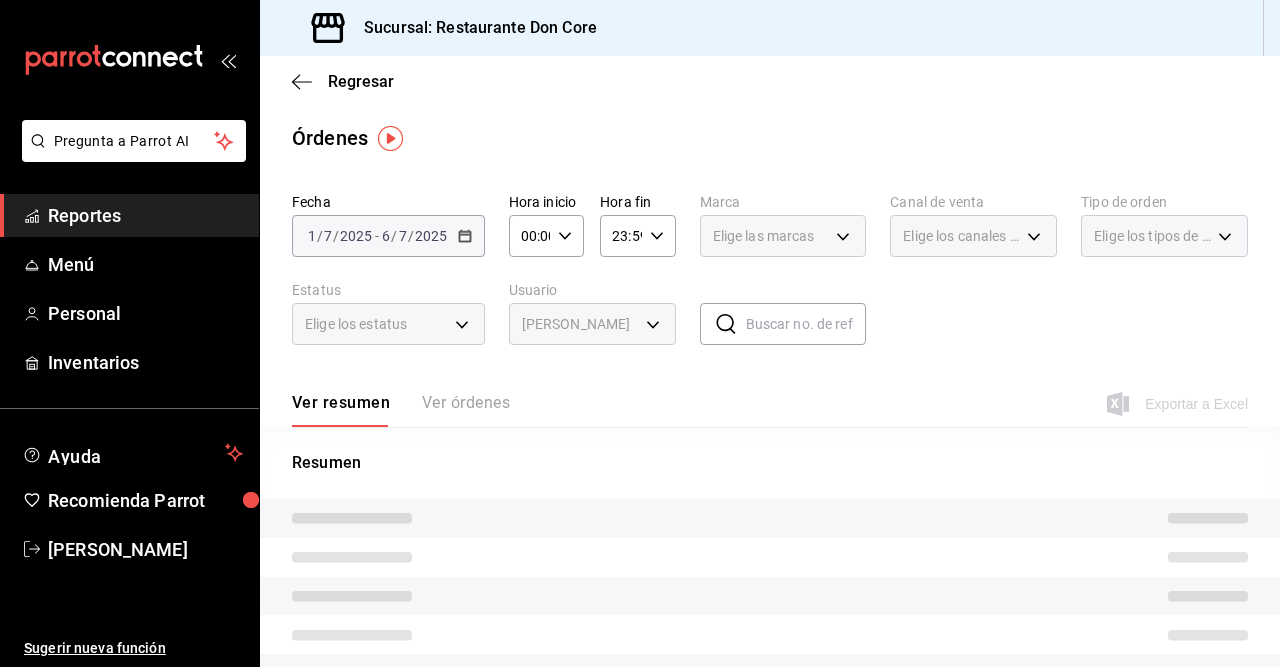 type on "f418b4ba-ac66-4908-a30f-b40886023c8f" 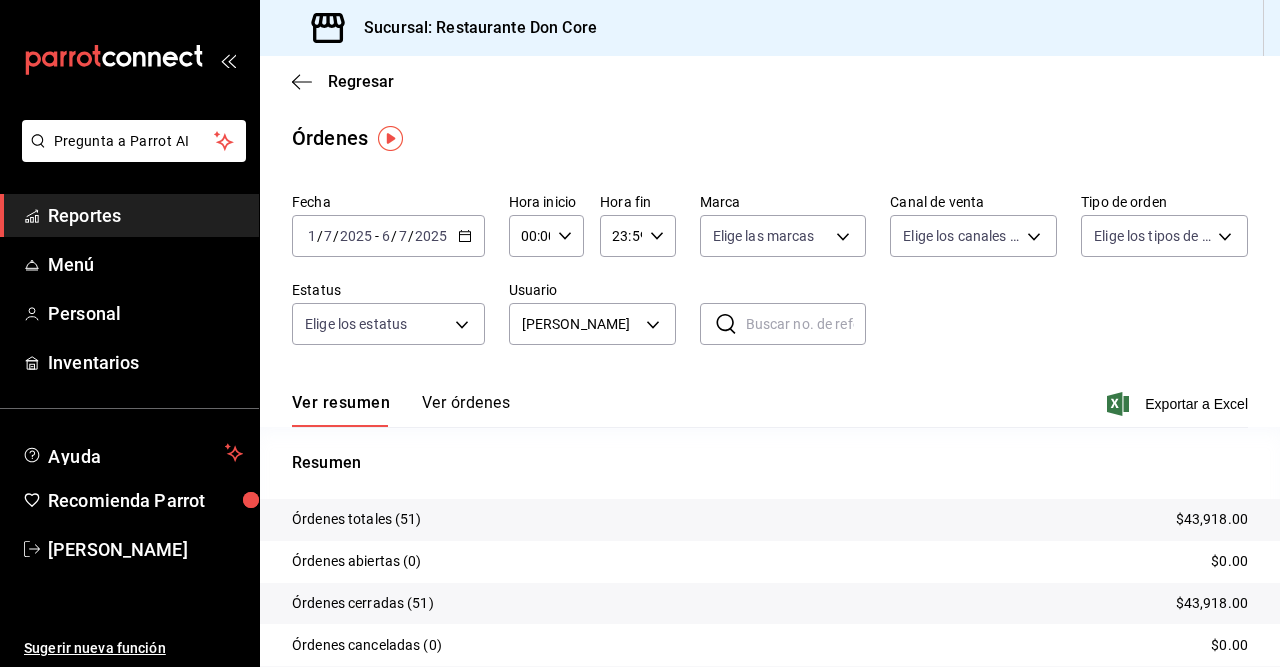 click on "Órdenes abiertas (0) $0.00" at bounding box center [770, 562] 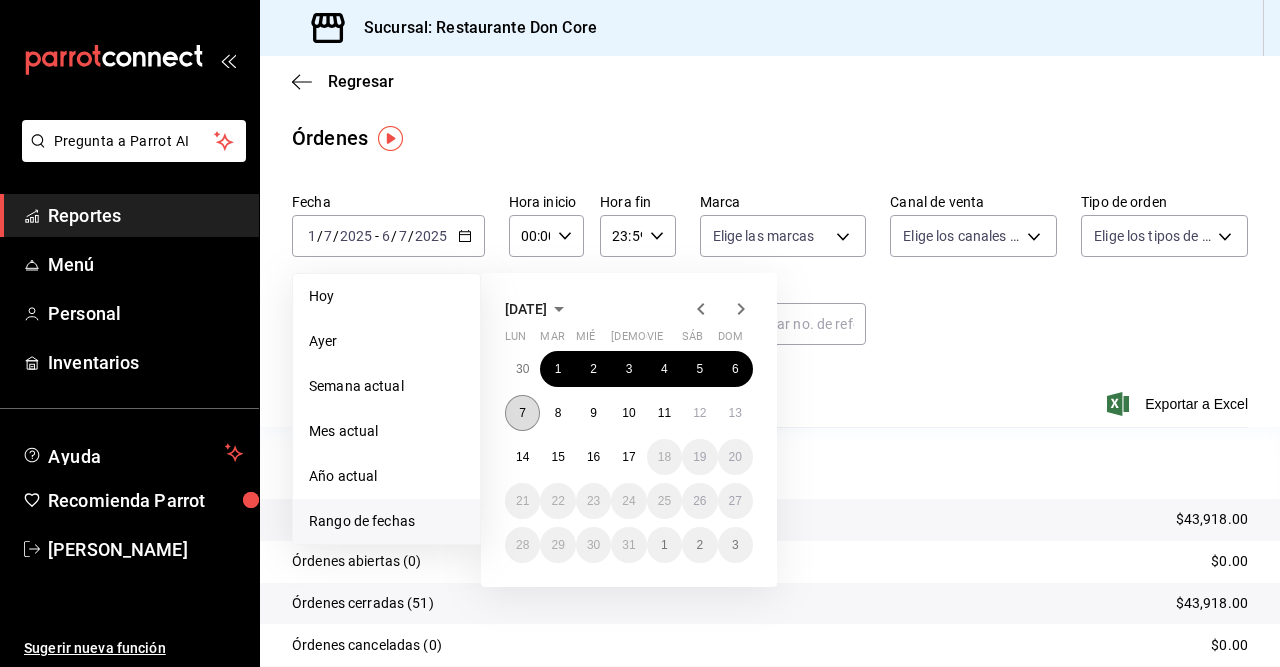 click on "7" at bounding box center (522, 413) 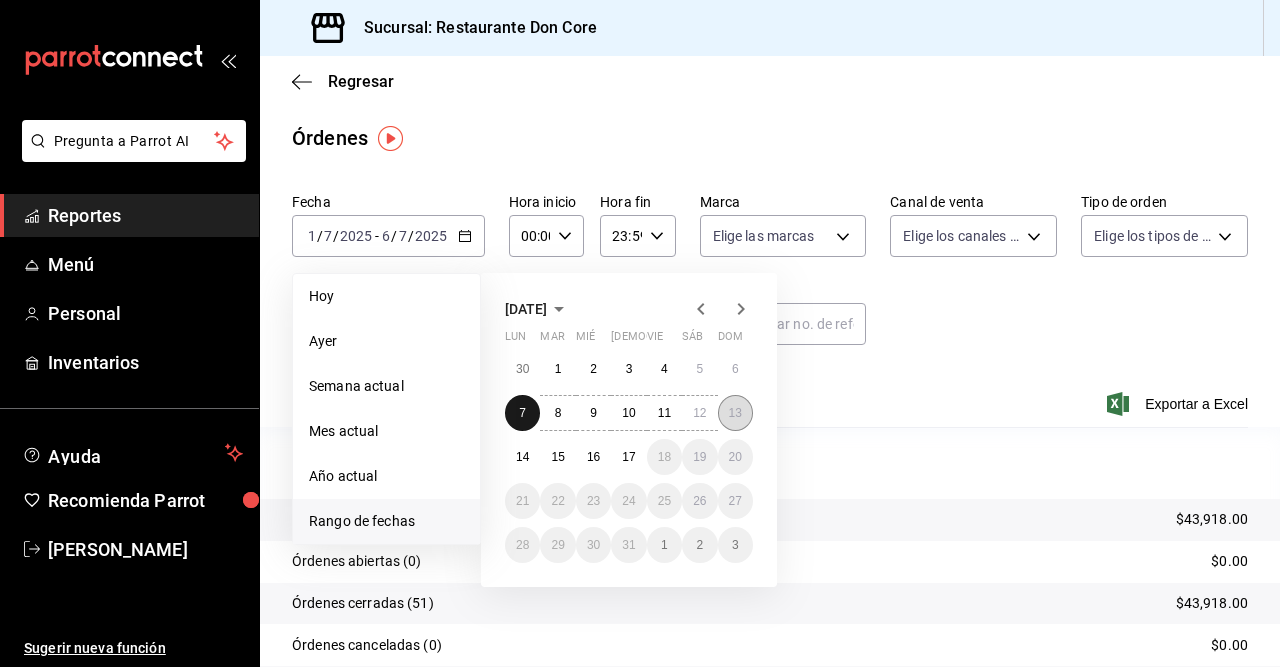drag, startPoint x: 531, startPoint y: 418, endPoint x: 730, endPoint y: 412, distance: 199.09044 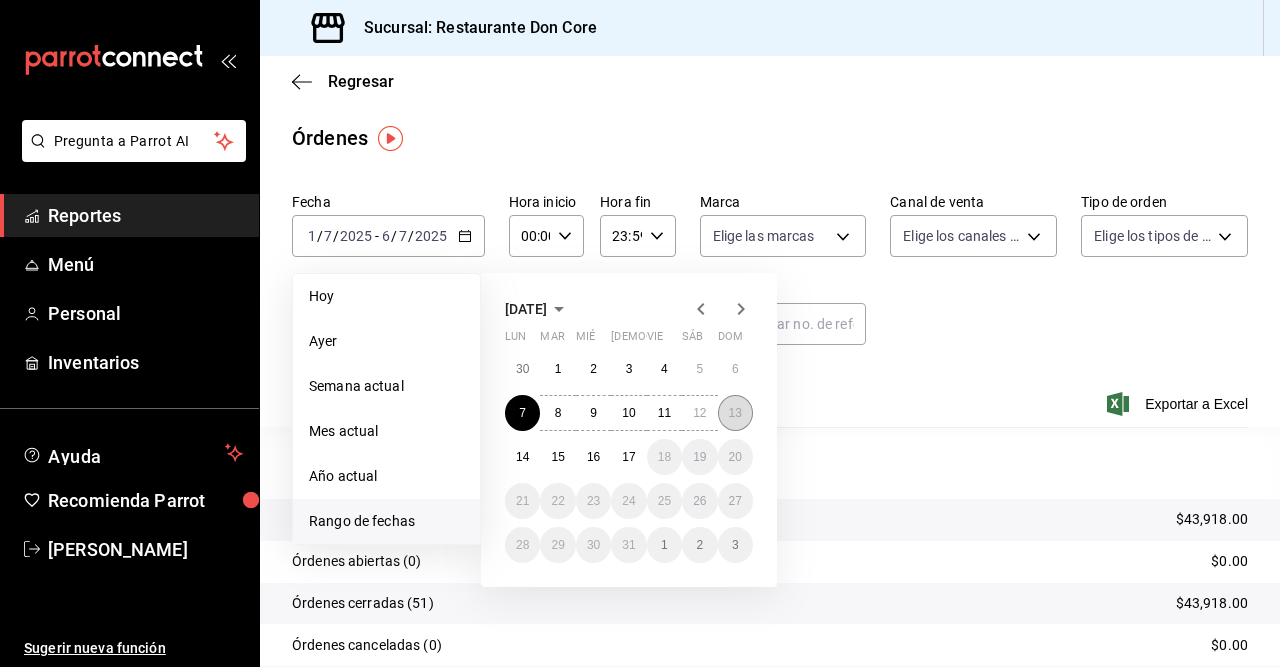 click on "13" at bounding box center (735, 413) 